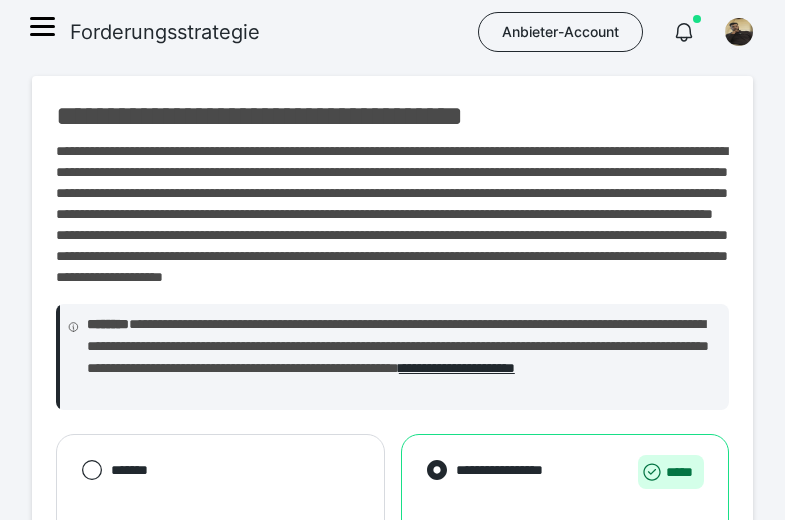 scroll, scrollTop: 0, scrollLeft: 0, axis: both 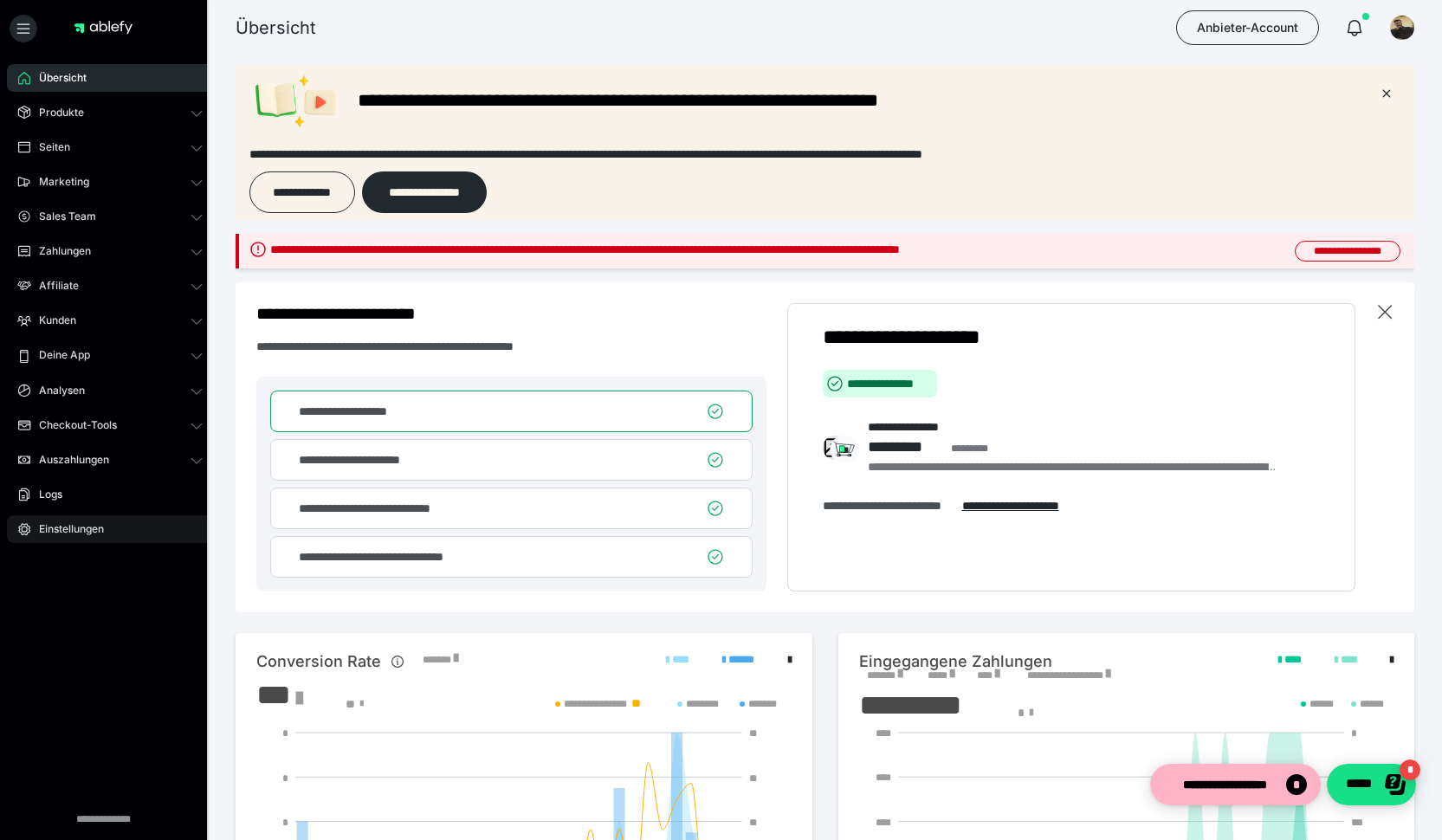 click on "Einstellungen" at bounding box center [110, 529] 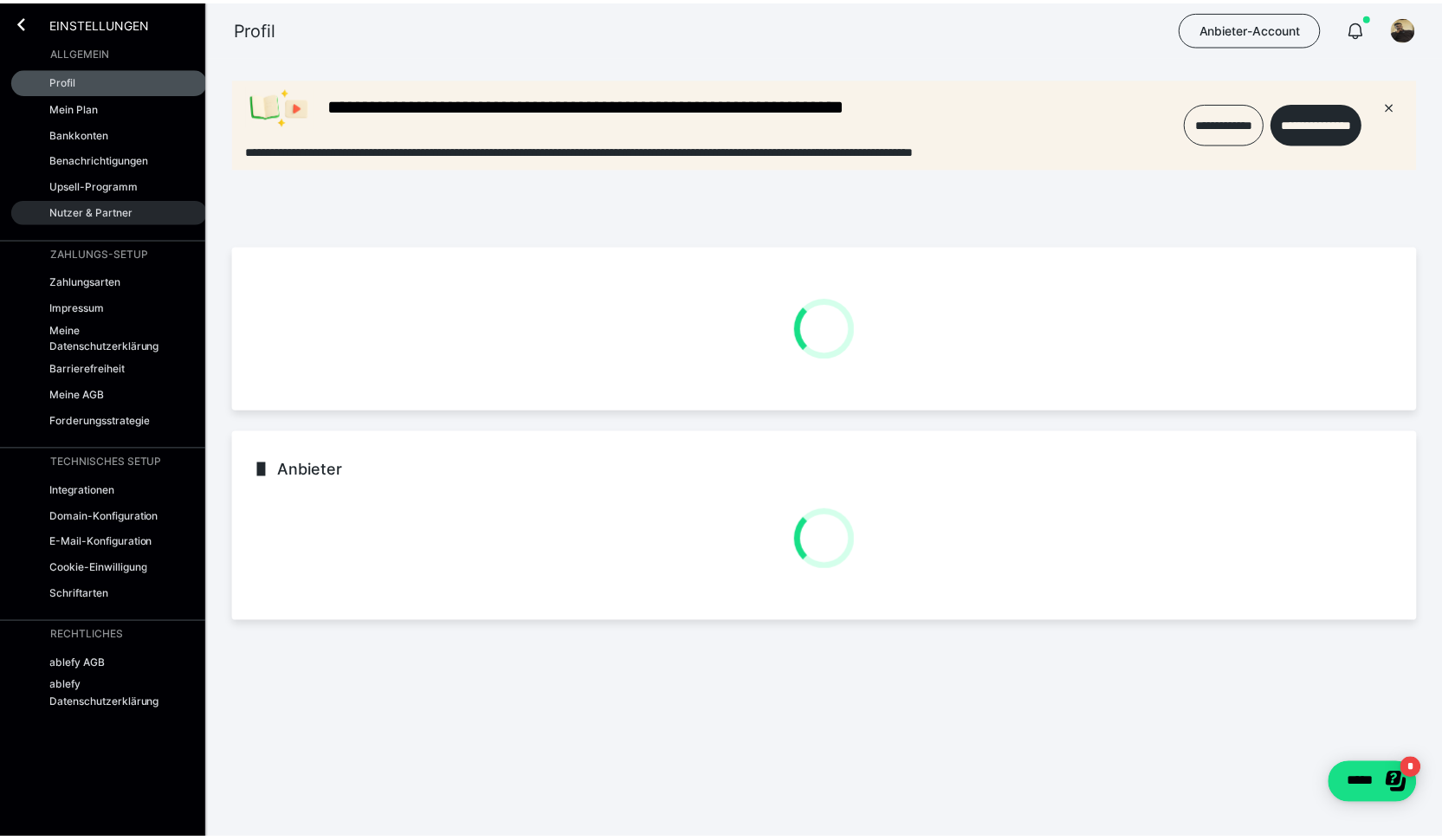 scroll, scrollTop: 0, scrollLeft: 0, axis: both 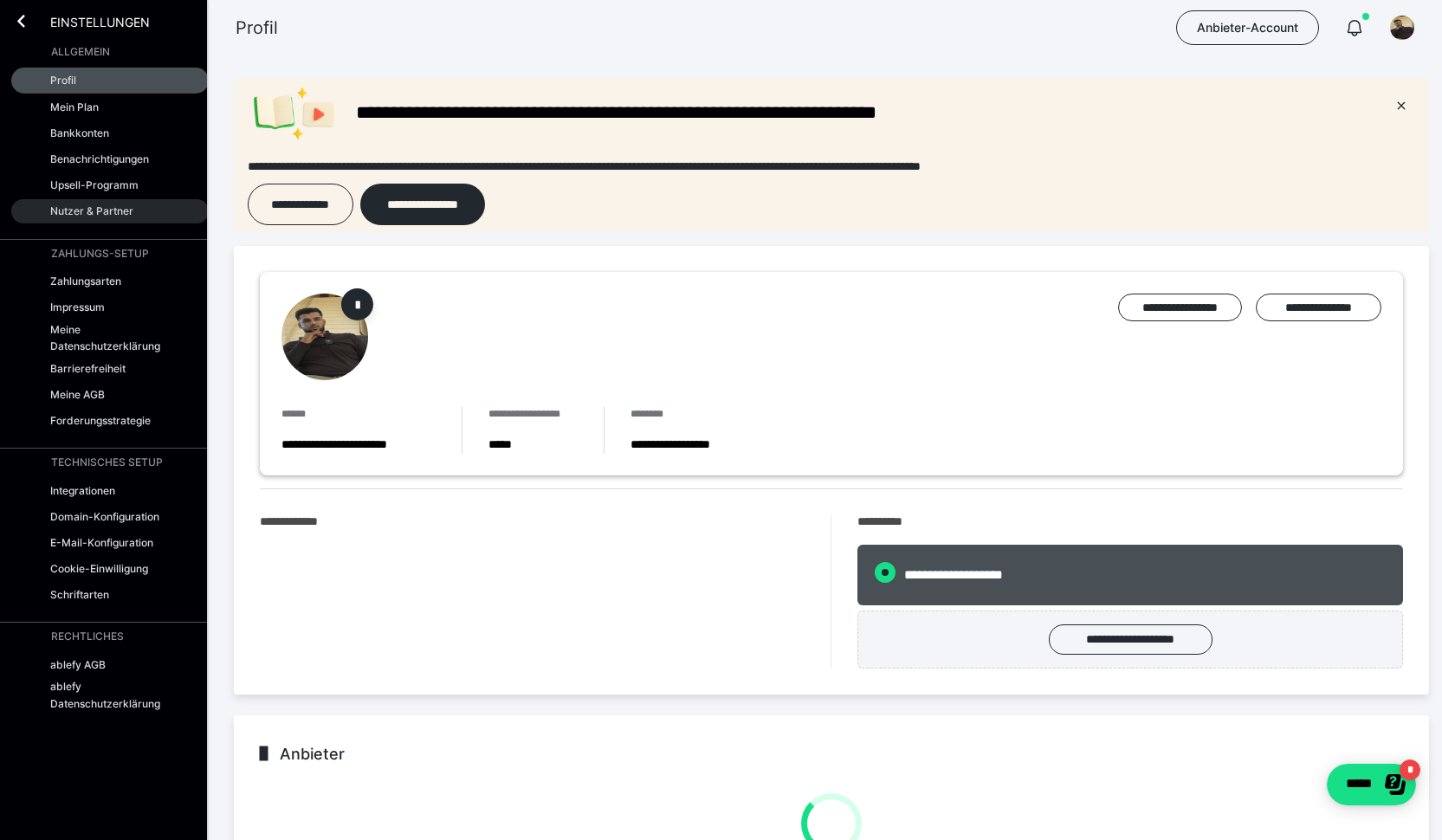 radio on "****" 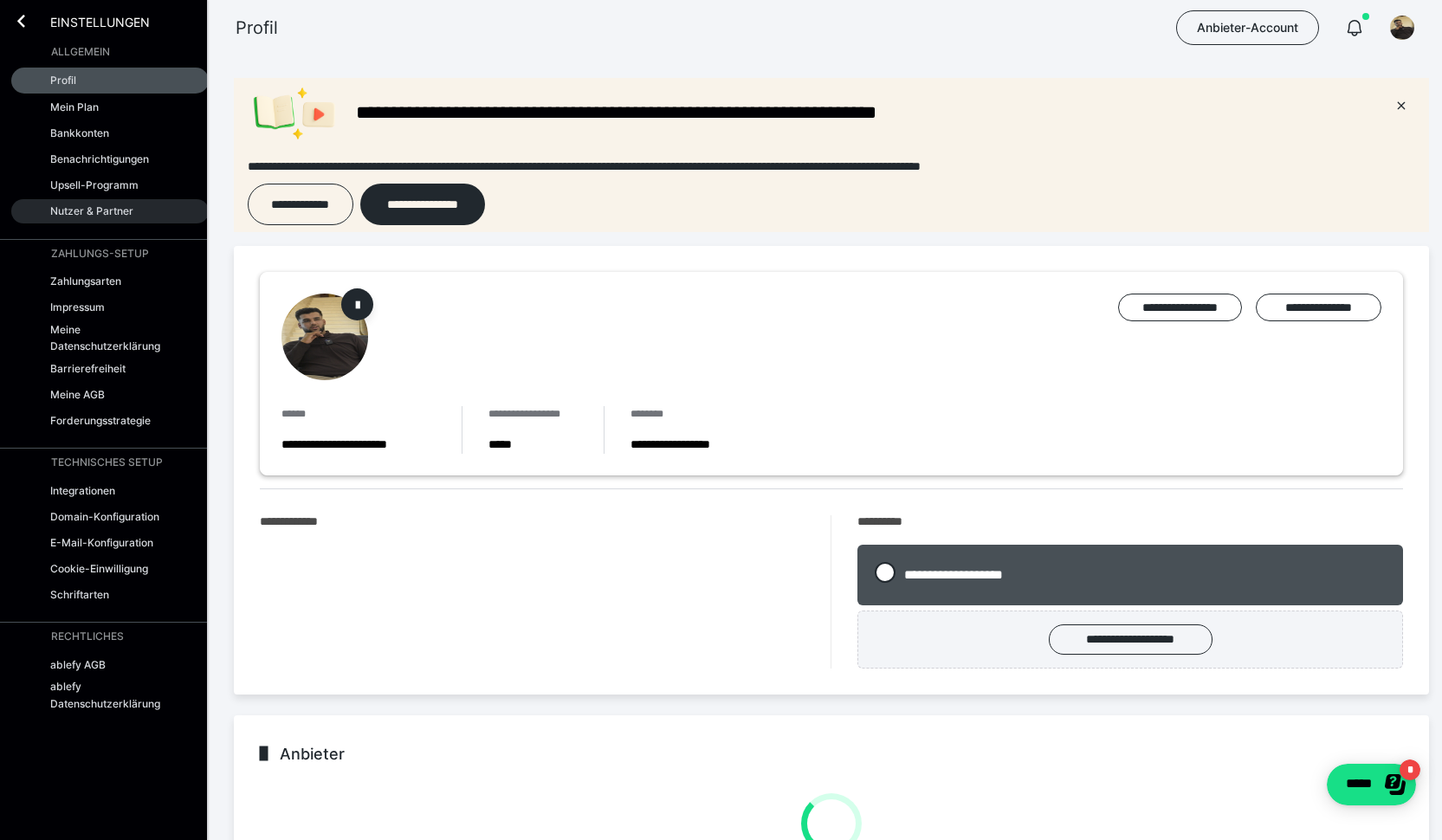 click on "Nutzer & Partner" at bounding box center (92, 210) 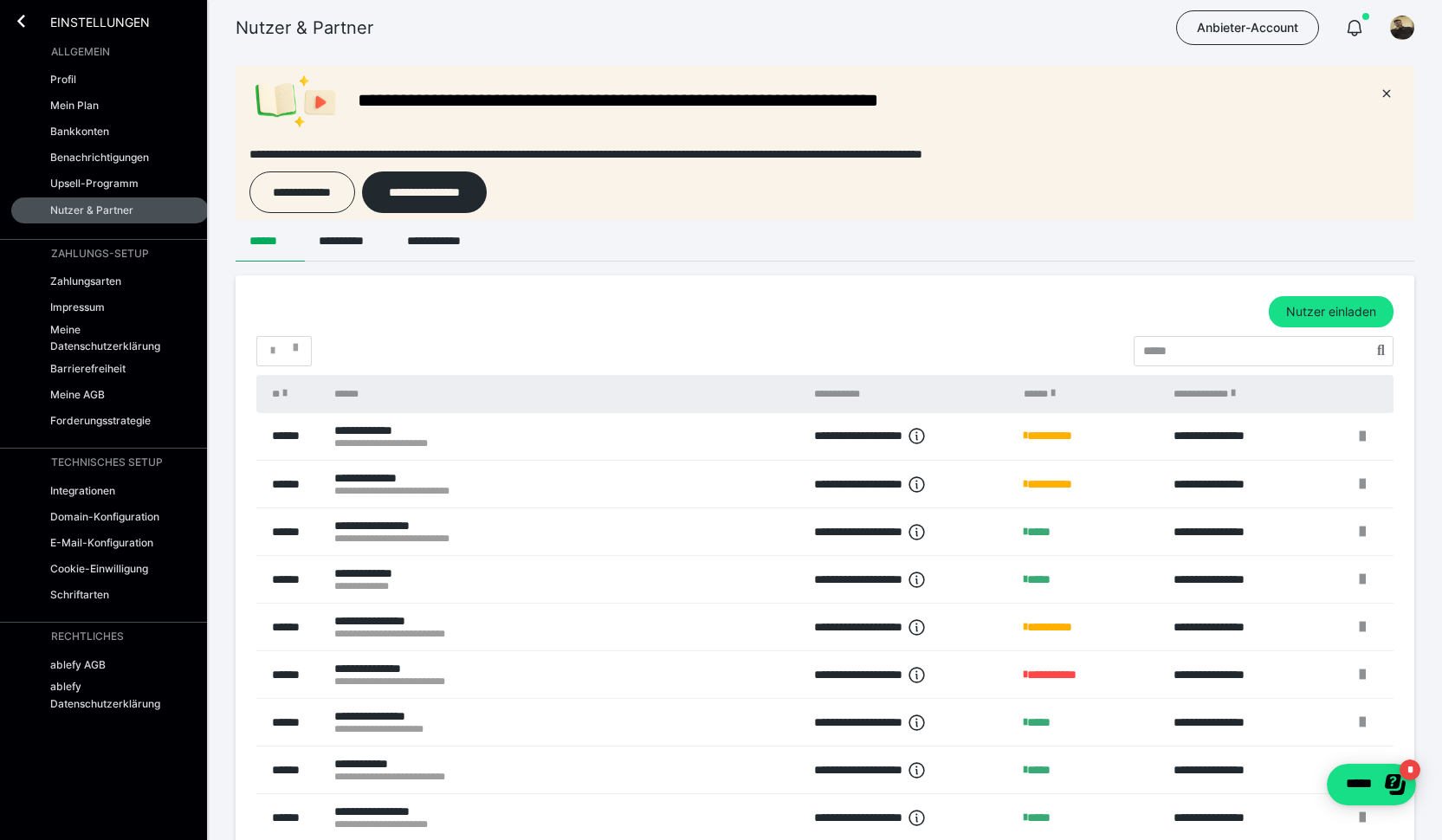 scroll, scrollTop: 0, scrollLeft: 0, axis: both 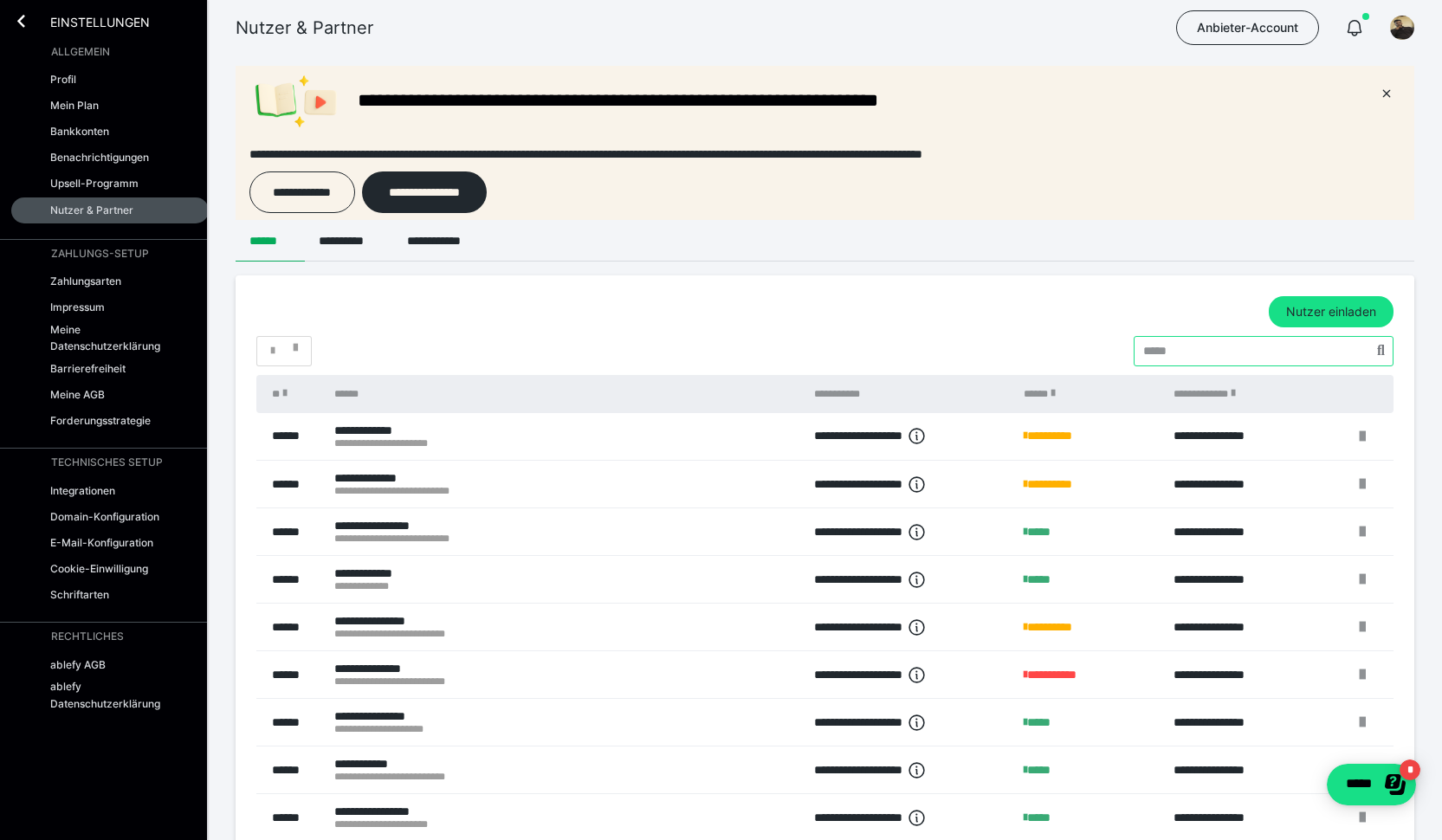 click at bounding box center [1264, 351] 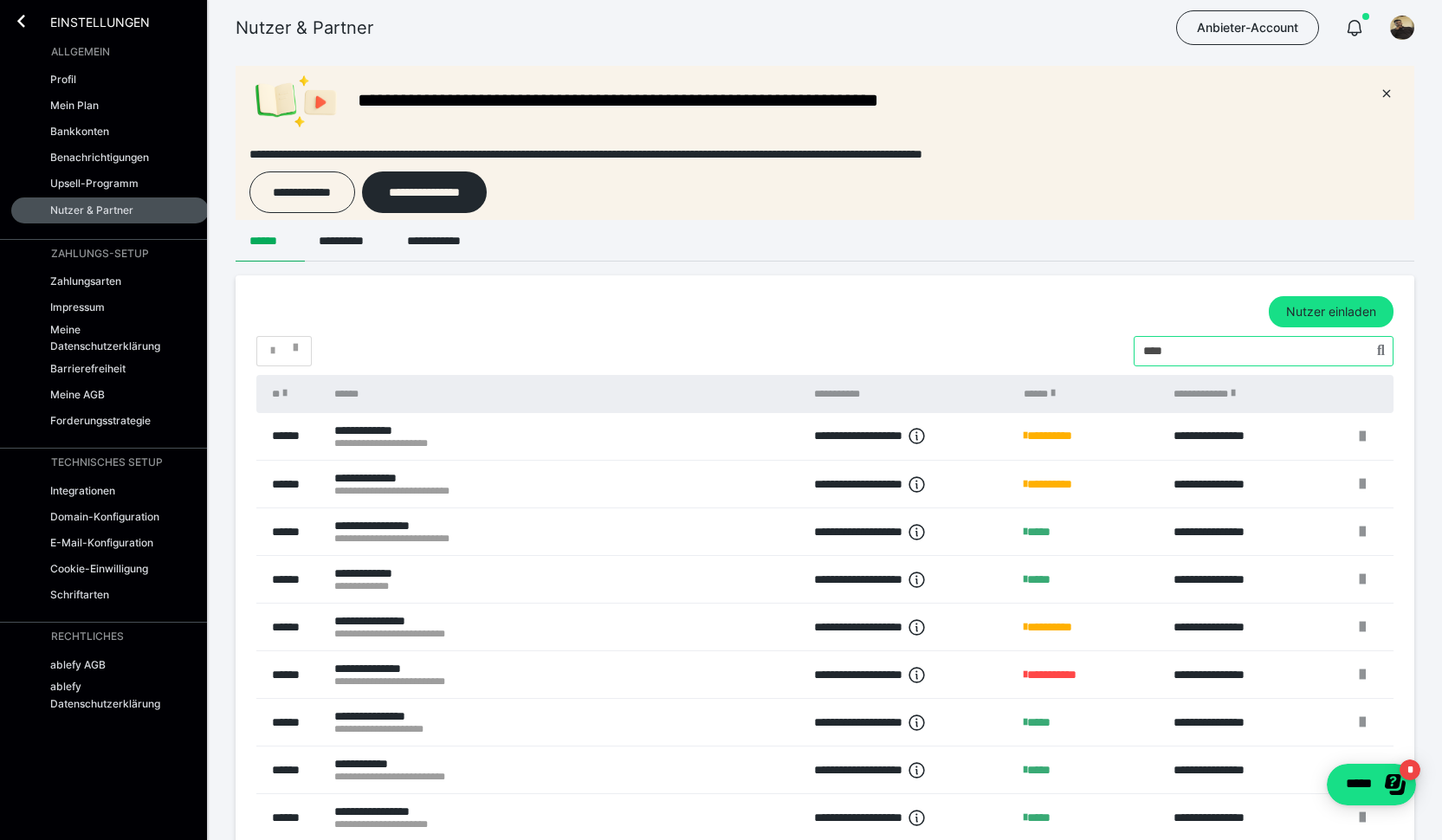 type on "*****" 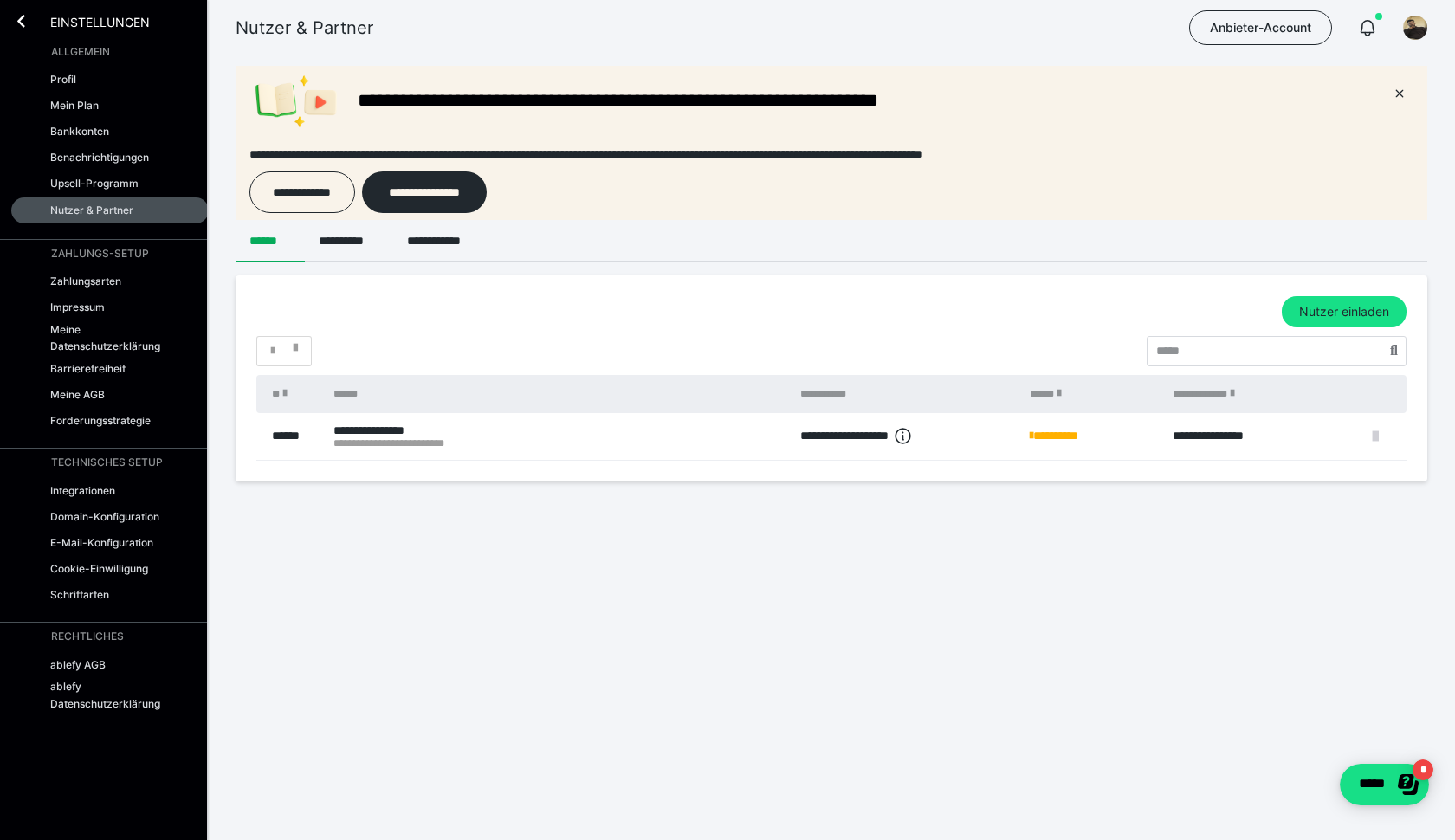 click at bounding box center (1375, 436) 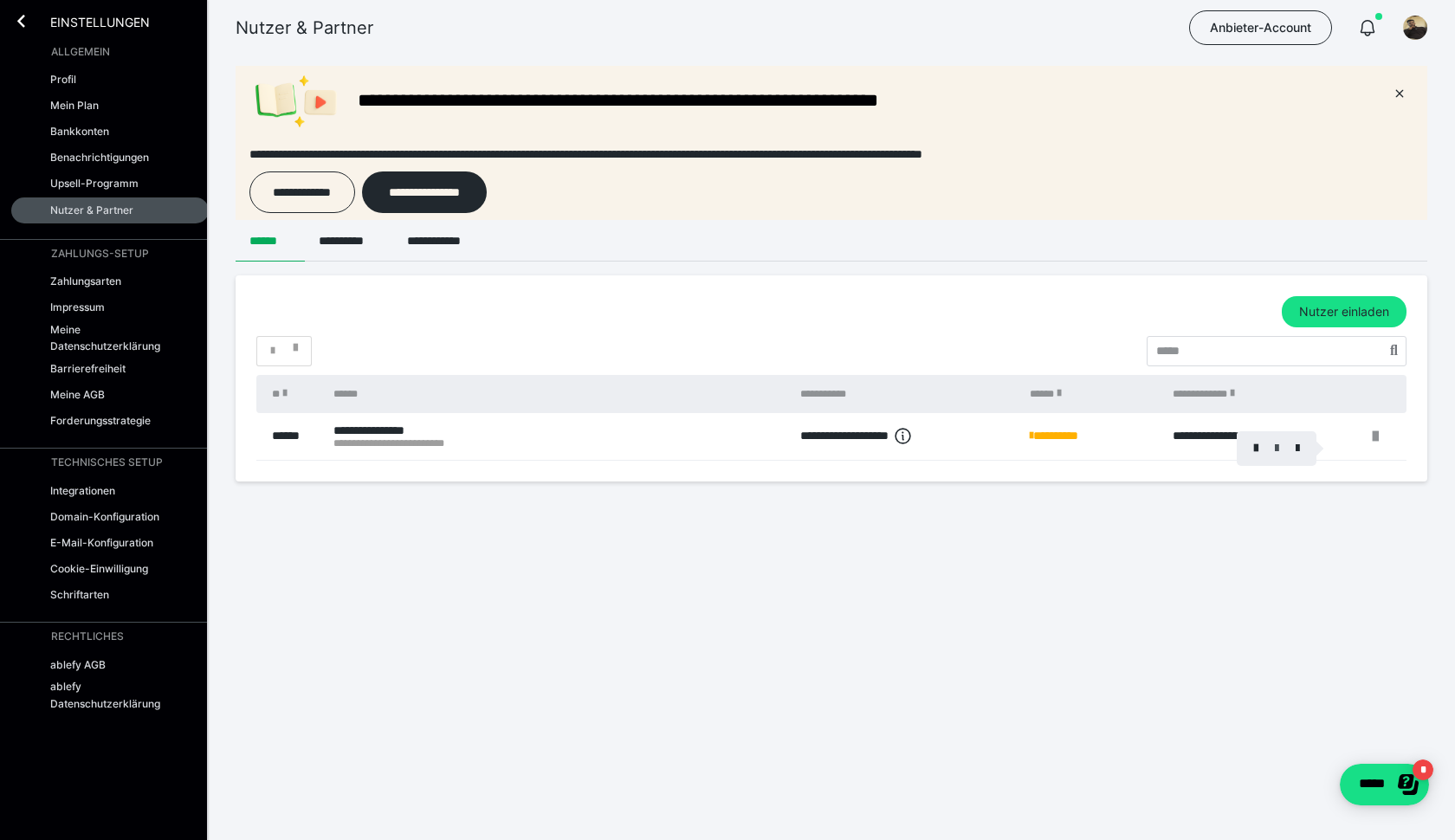 click at bounding box center (1277, 449) 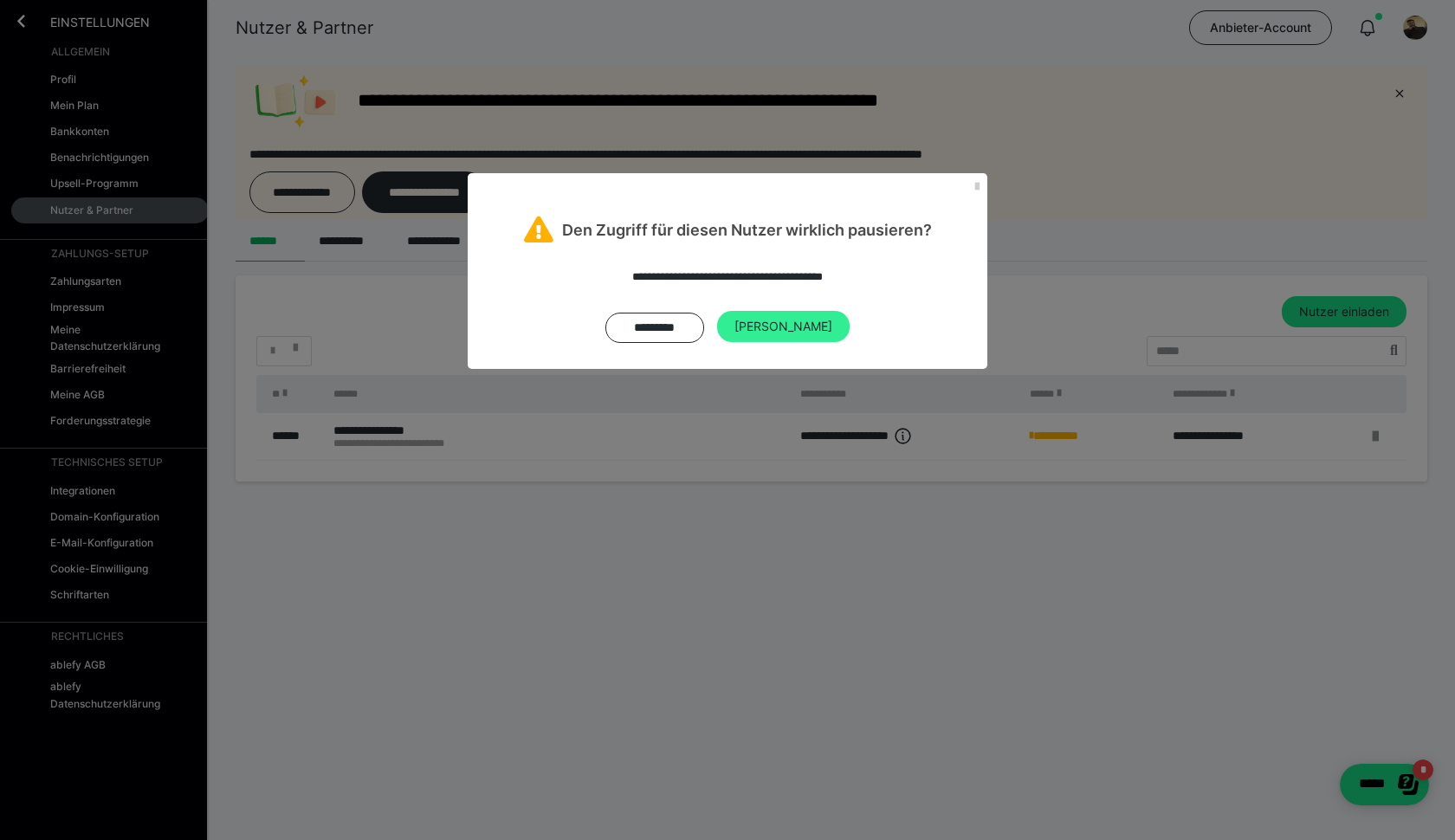 click on "[PERSON_NAME]" at bounding box center [783, 326] 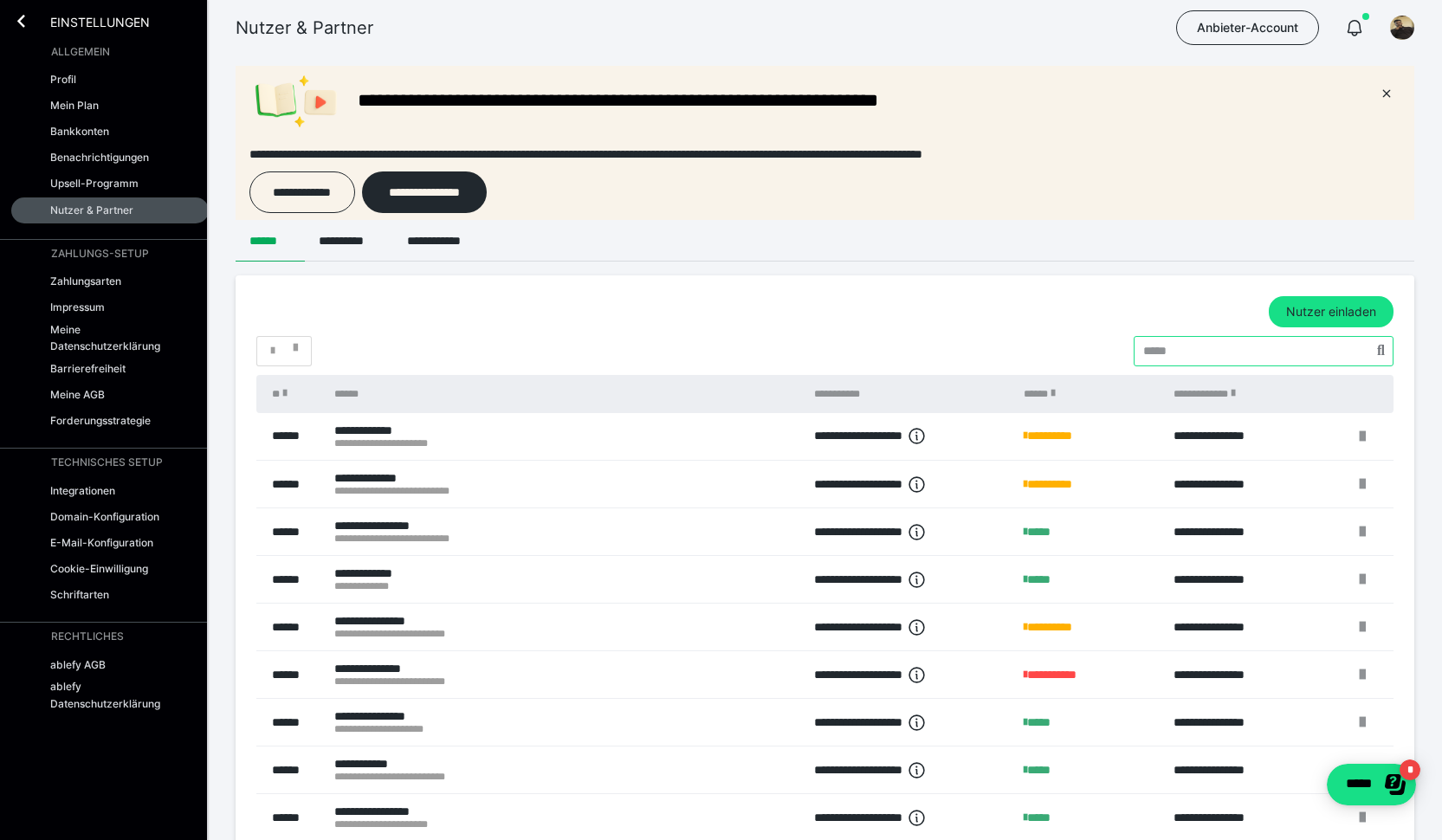 click at bounding box center (1264, 351) 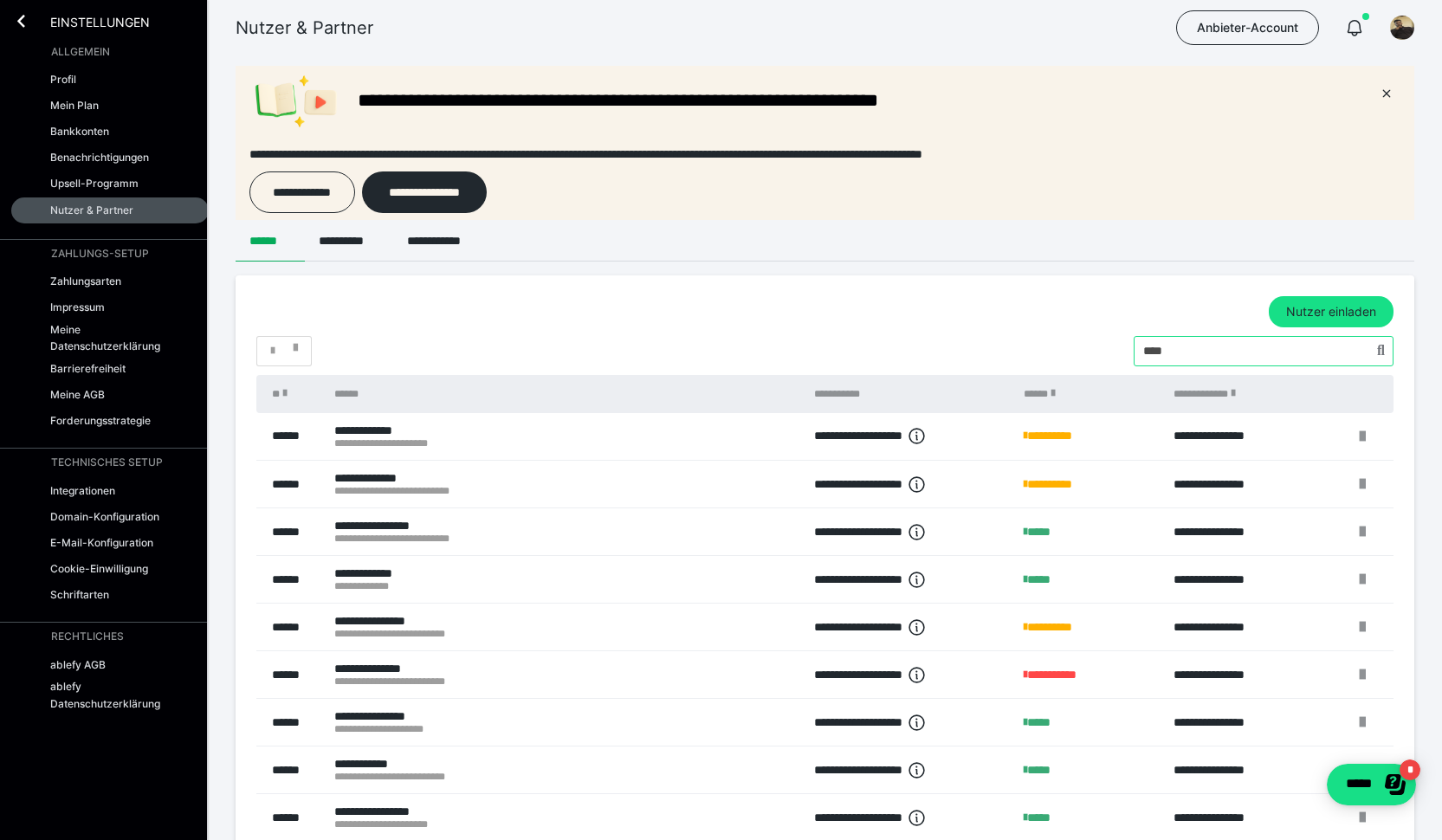 type on "*****" 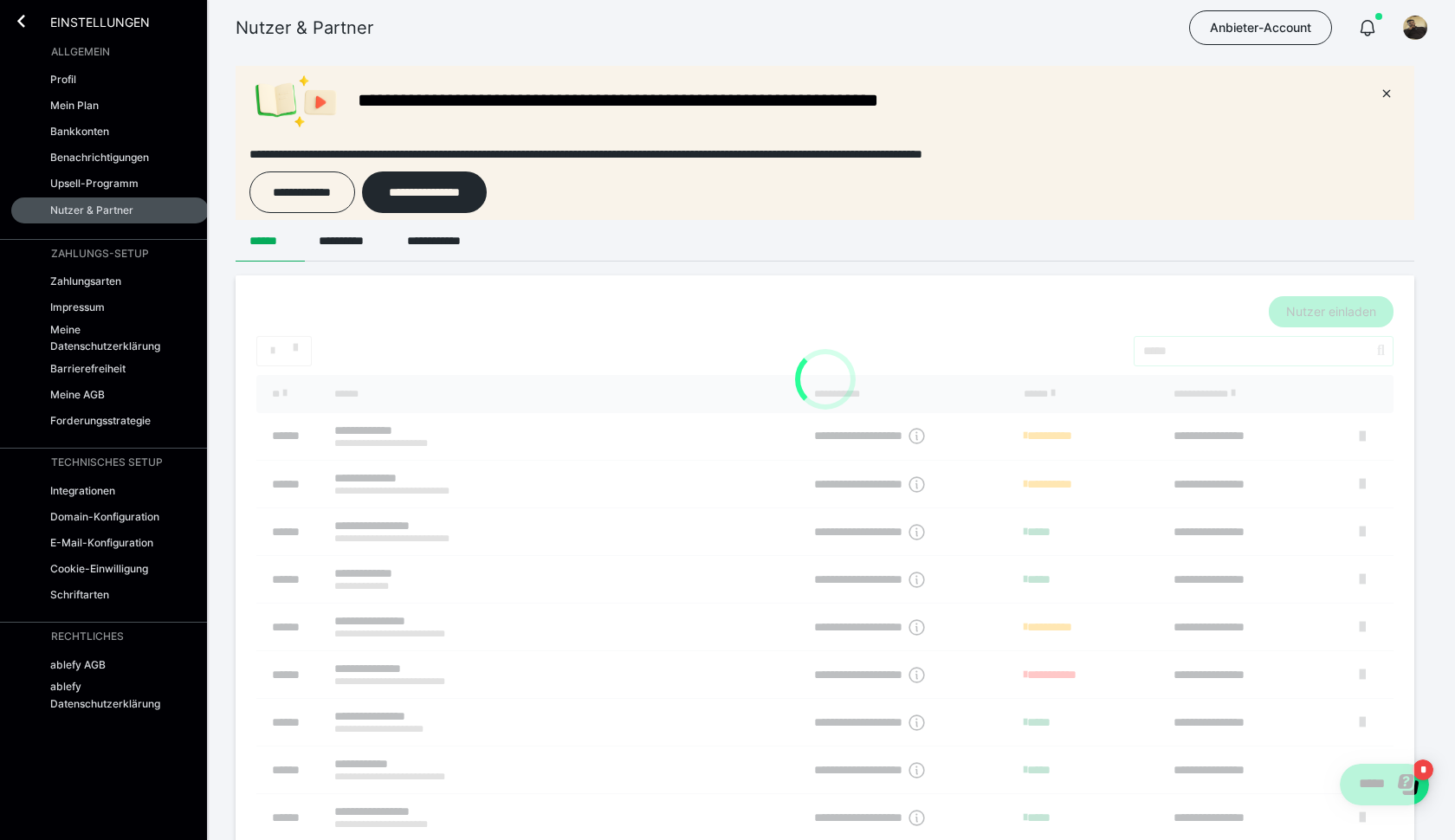 type 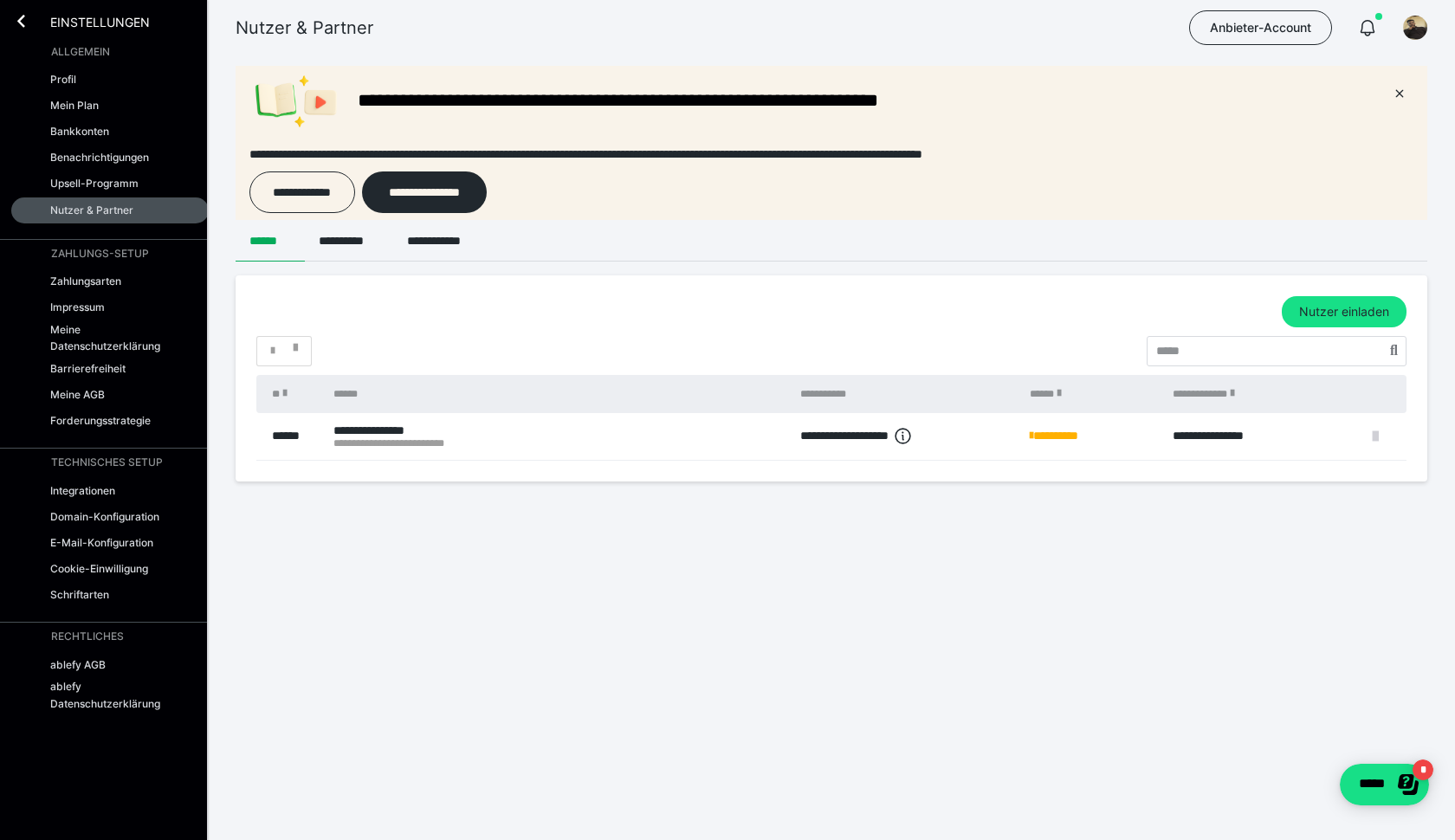 click at bounding box center (1375, 436) 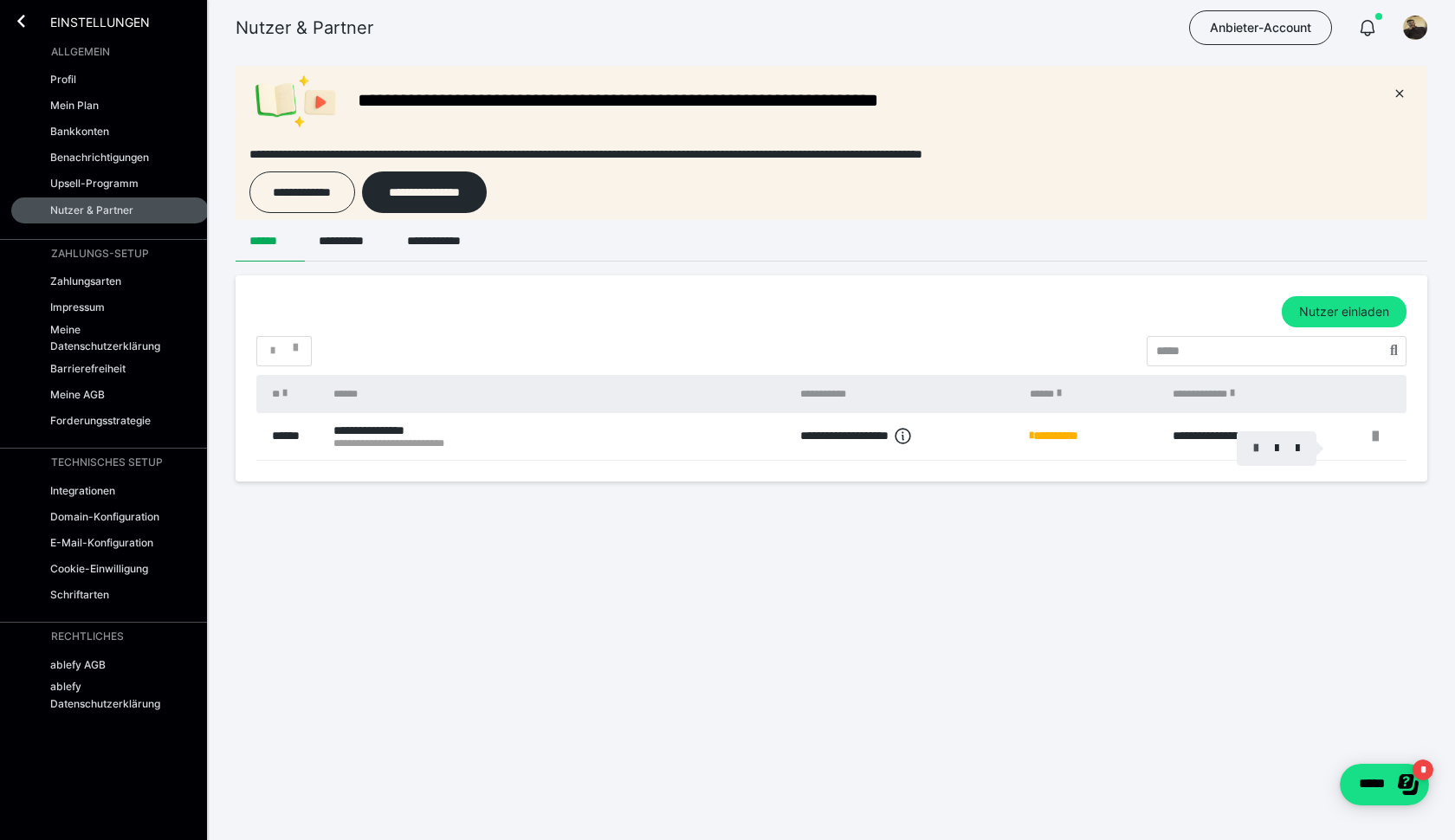 click at bounding box center (1256, 449) 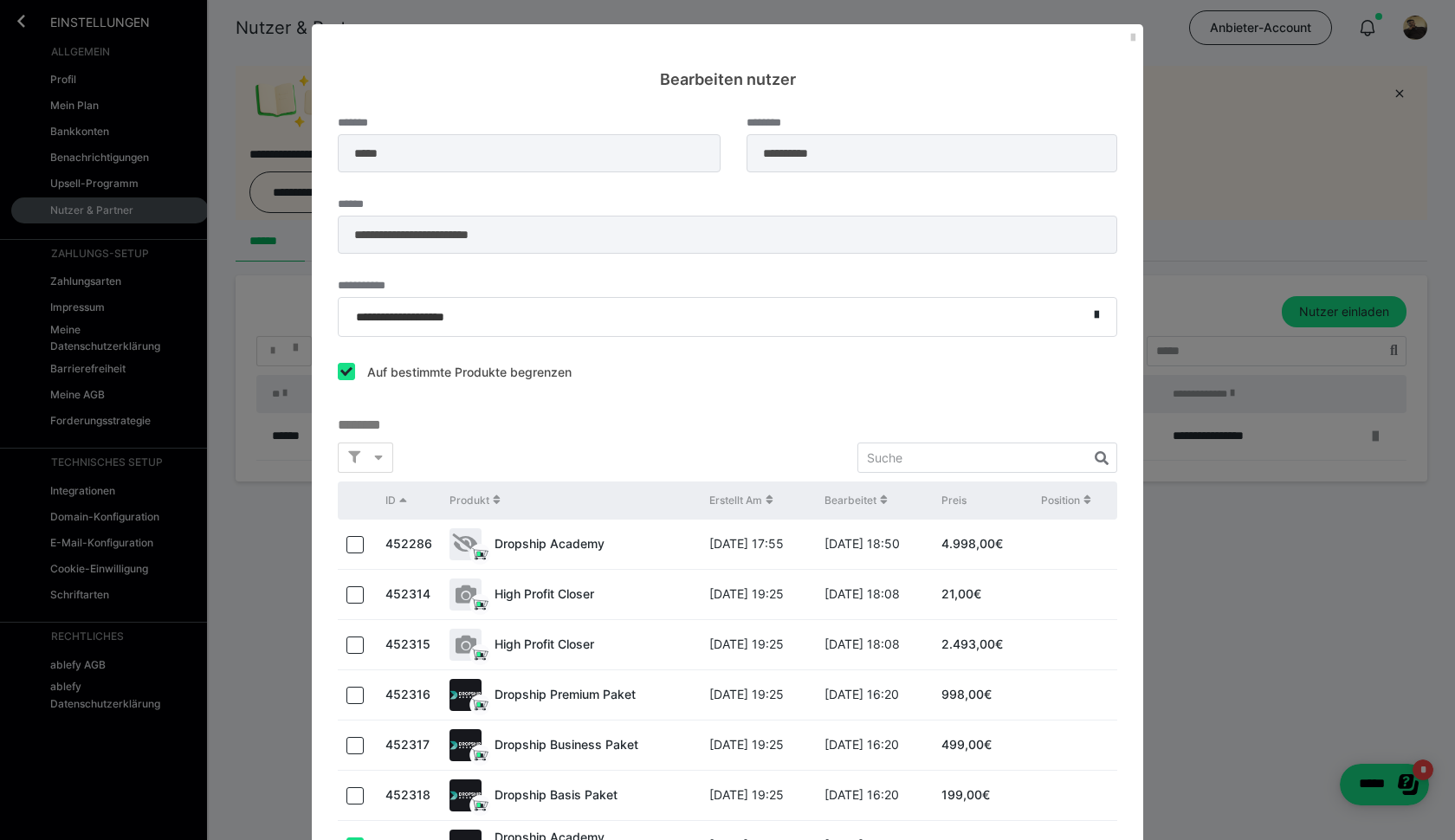 scroll, scrollTop: 237, scrollLeft: 0, axis: vertical 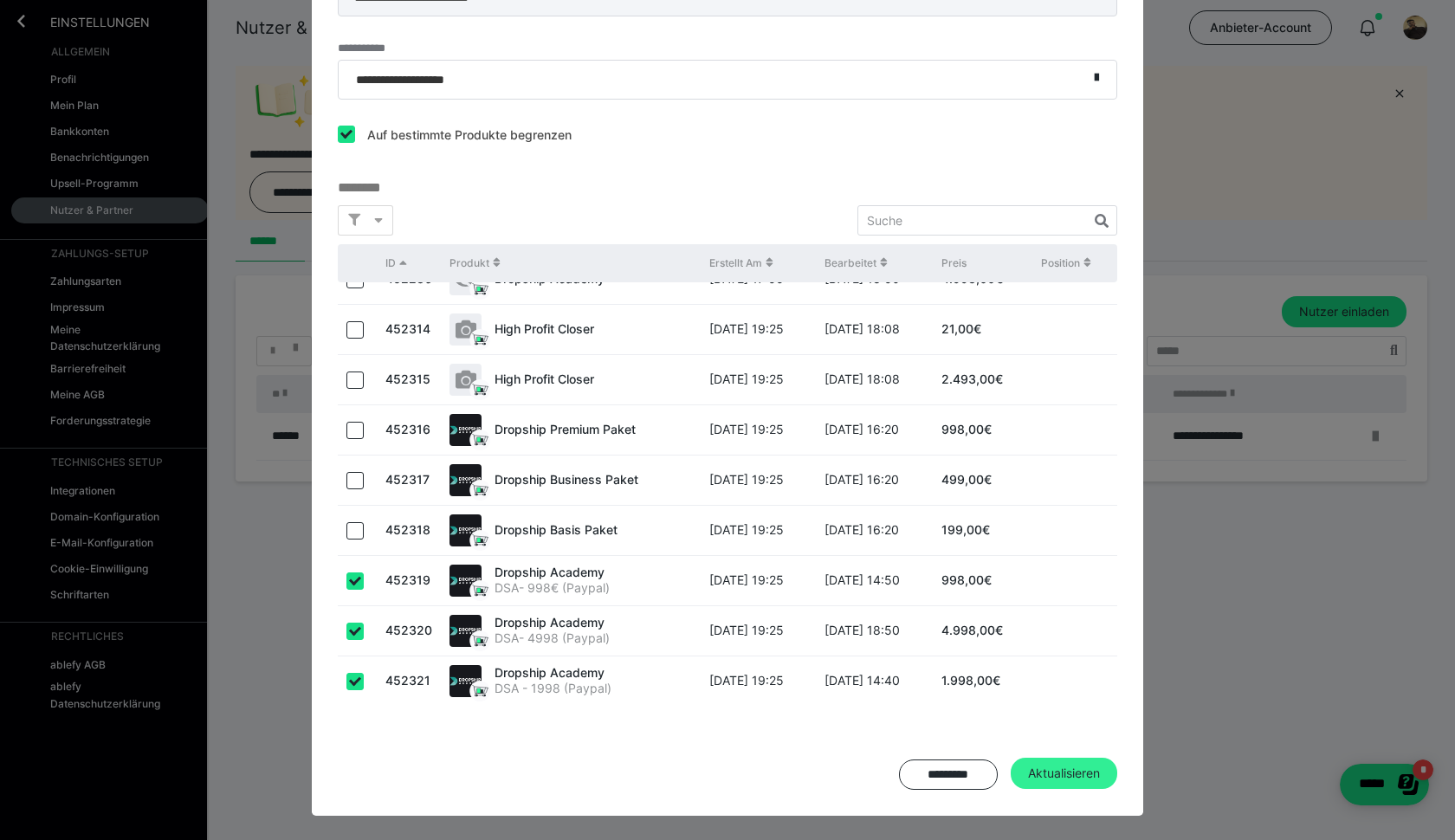 click on "Aktualisieren" at bounding box center [1064, 773] 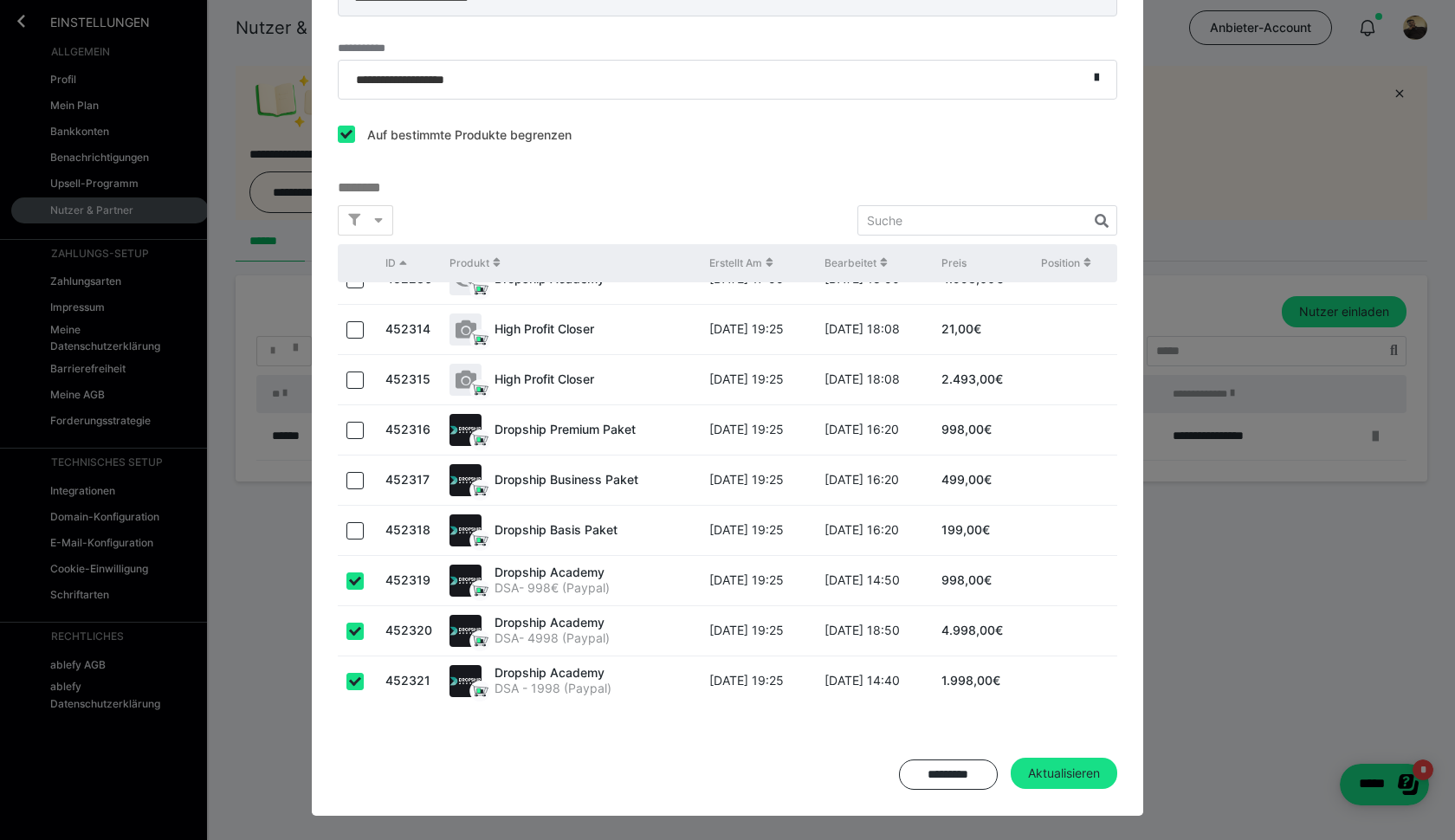 click on "**********" at bounding box center [728, 334] 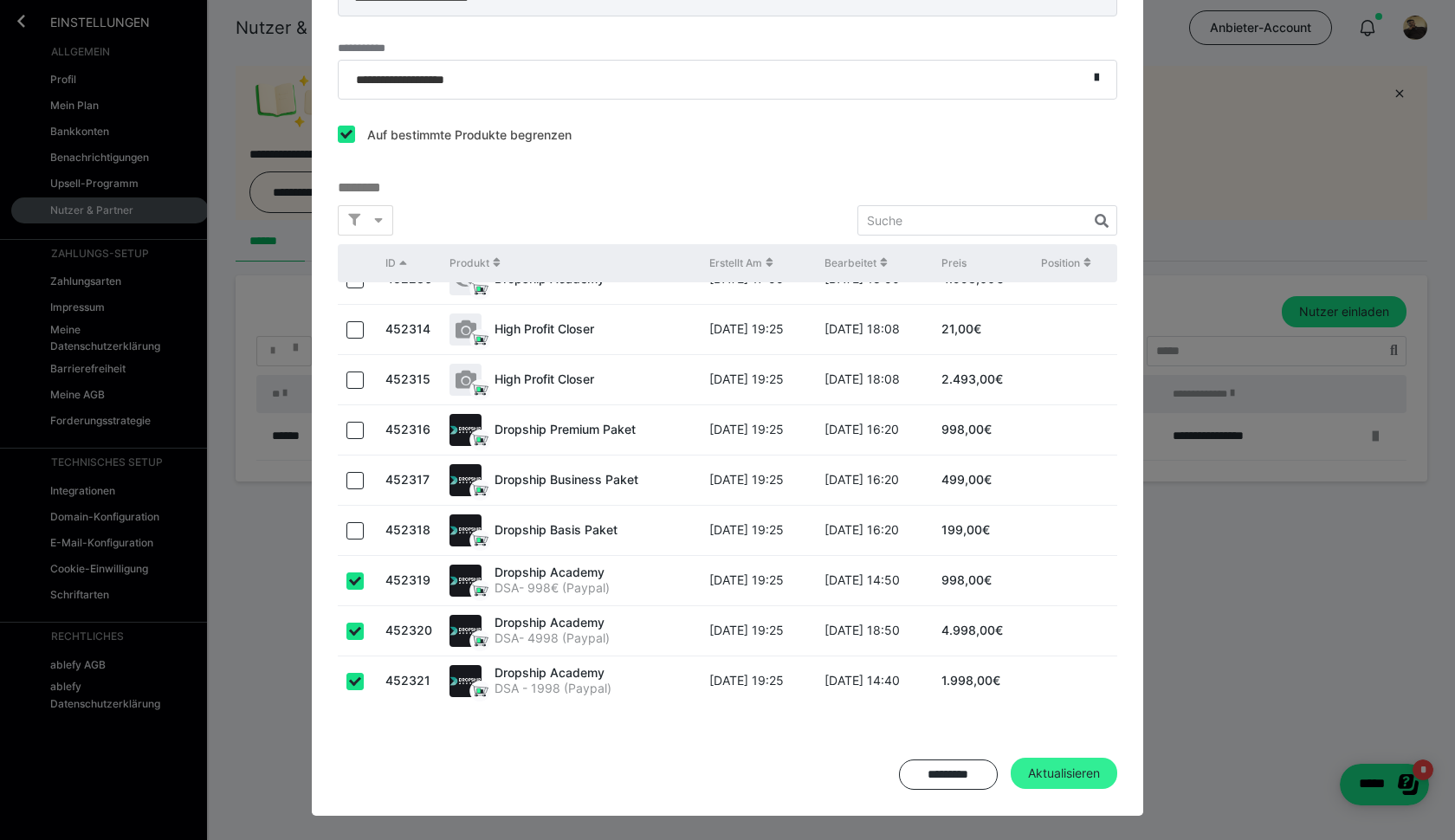 click on "Aktualisieren" at bounding box center (1064, 773) 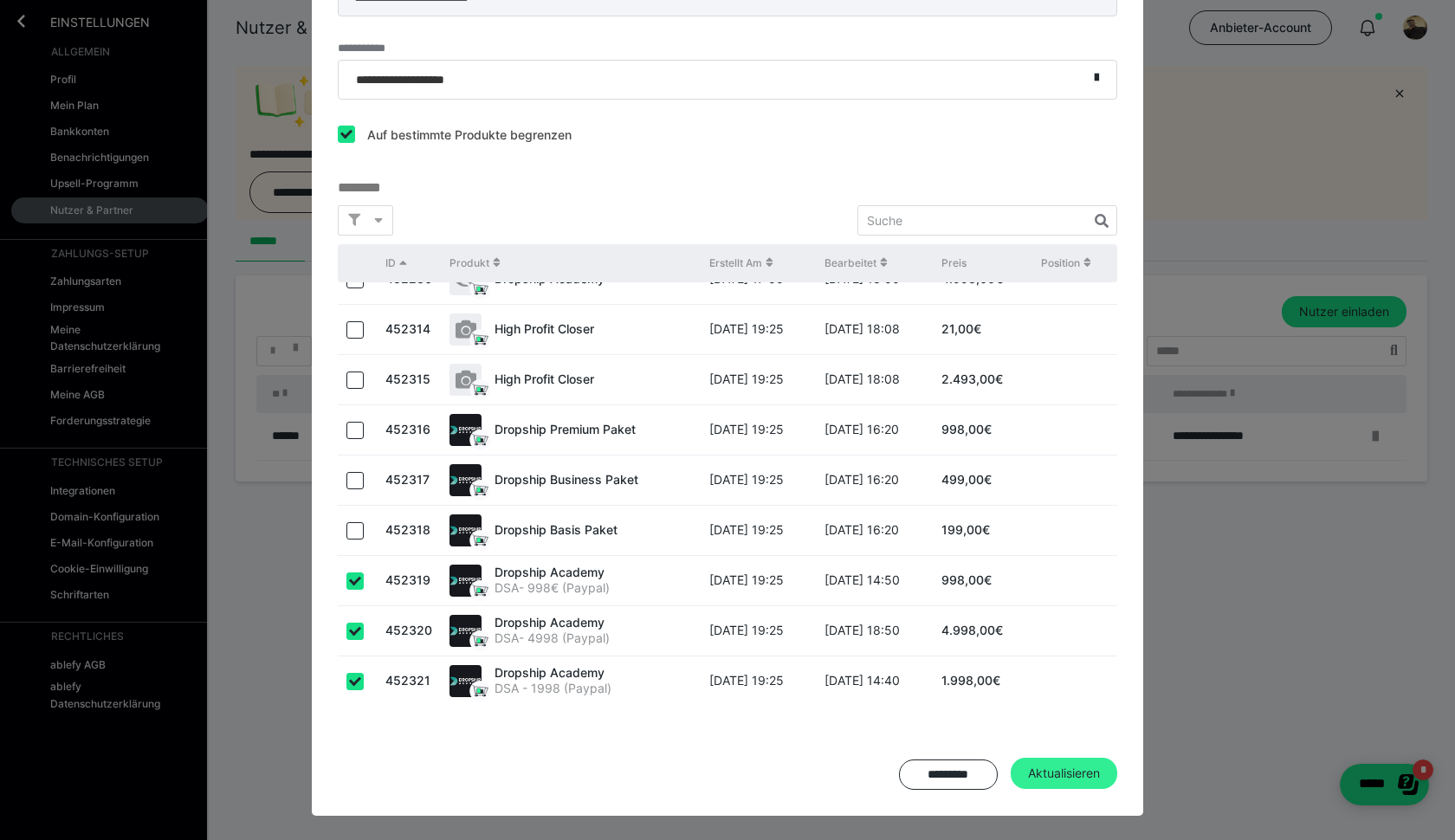 click on "Aktualisieren" at bounding box center (1064, 773) 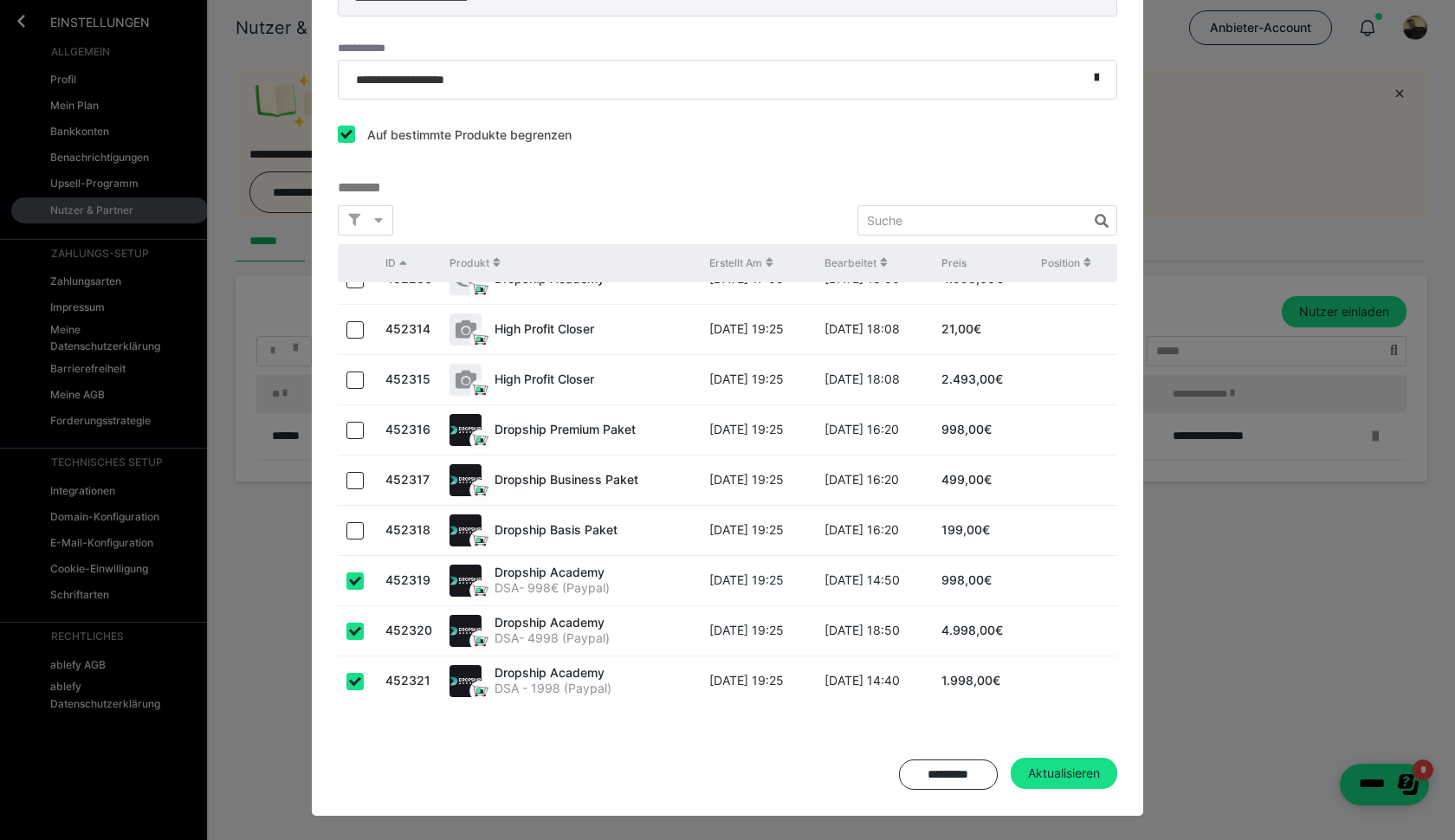 scroll, scrollTop: 0, scrollLeft: 0, axis: both 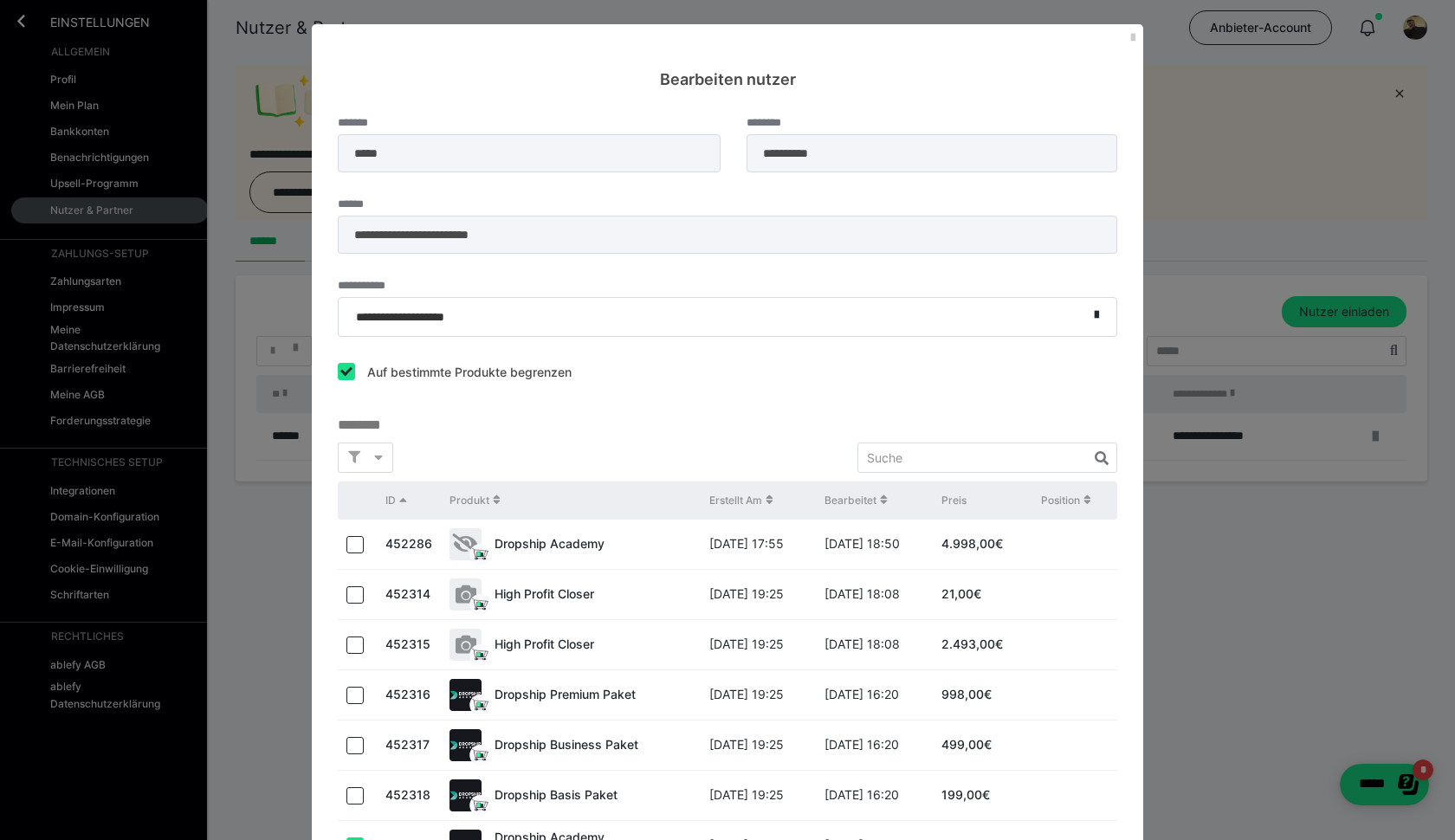 click on "**********" at bounding box center [728, 145] 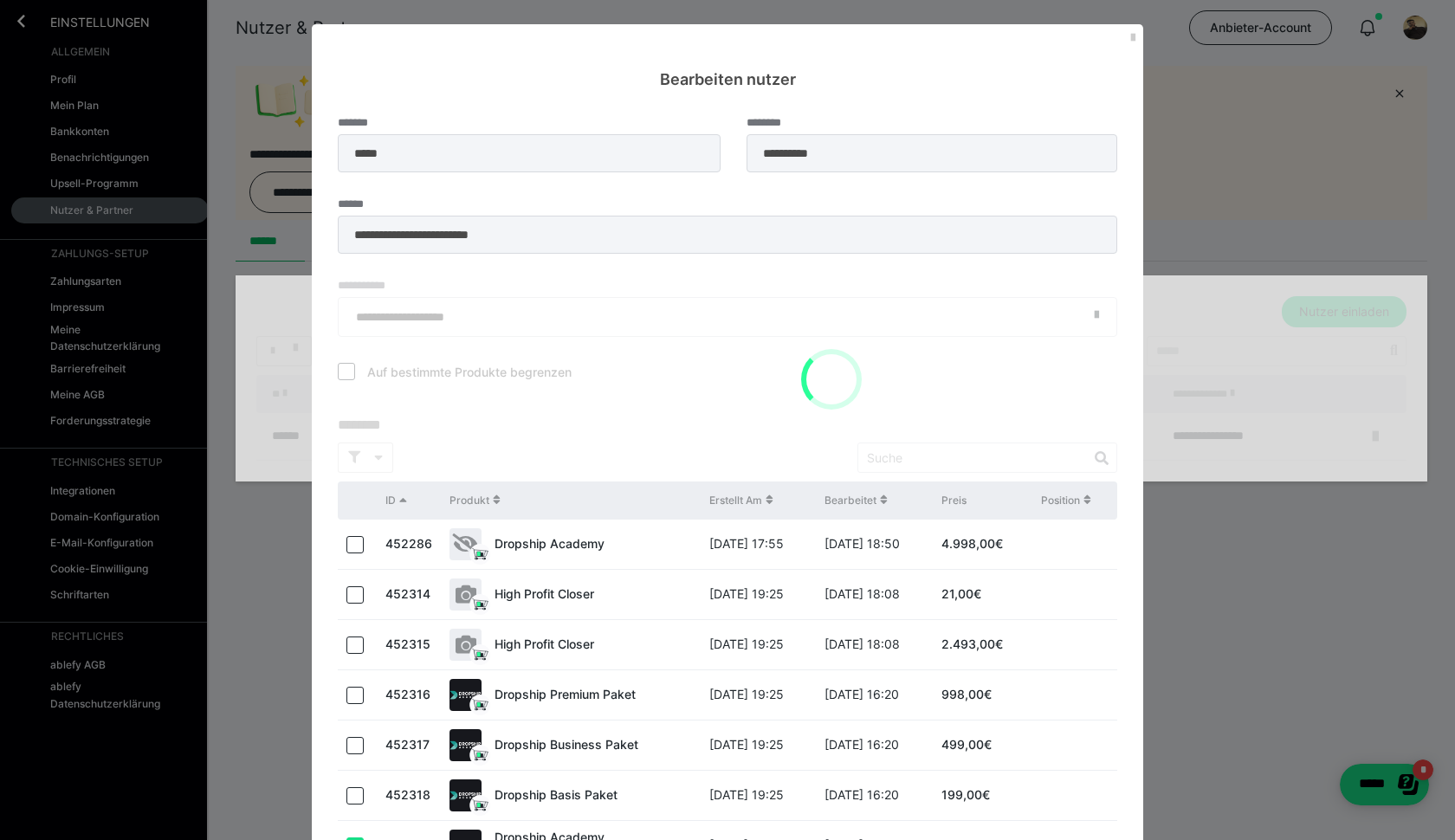 type 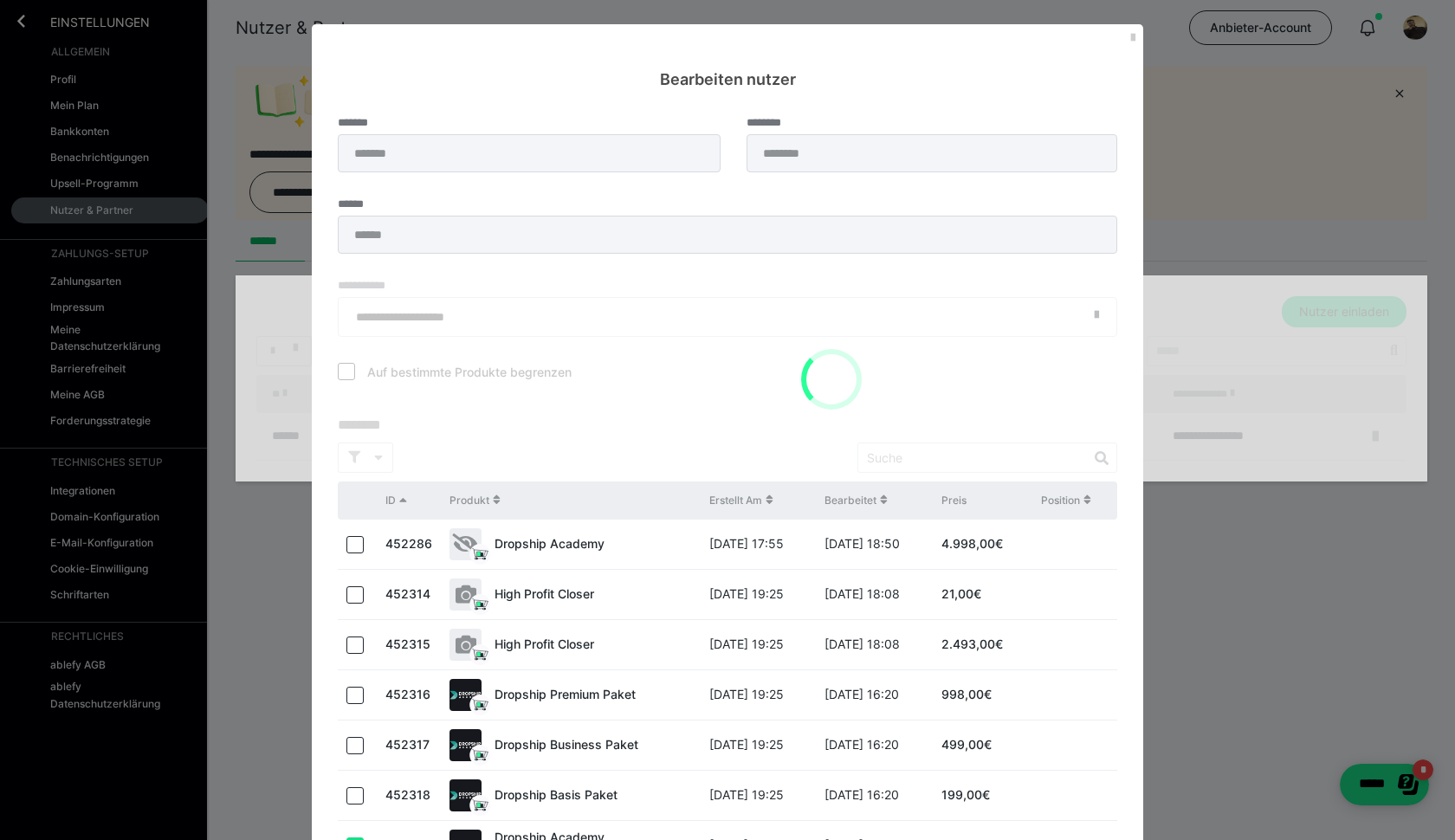 checkbox on "false" 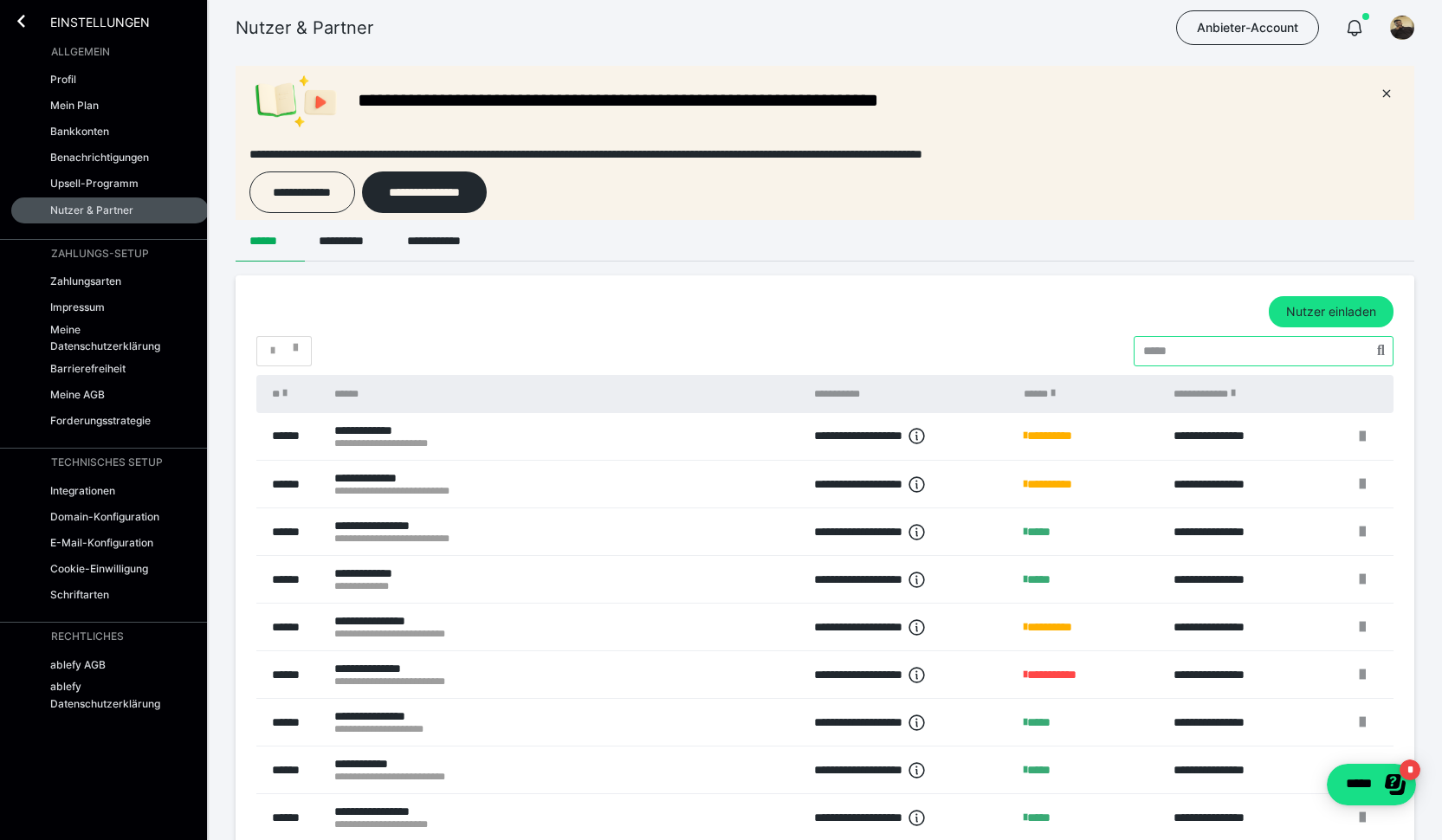 click at bounding box center (1264, 351) 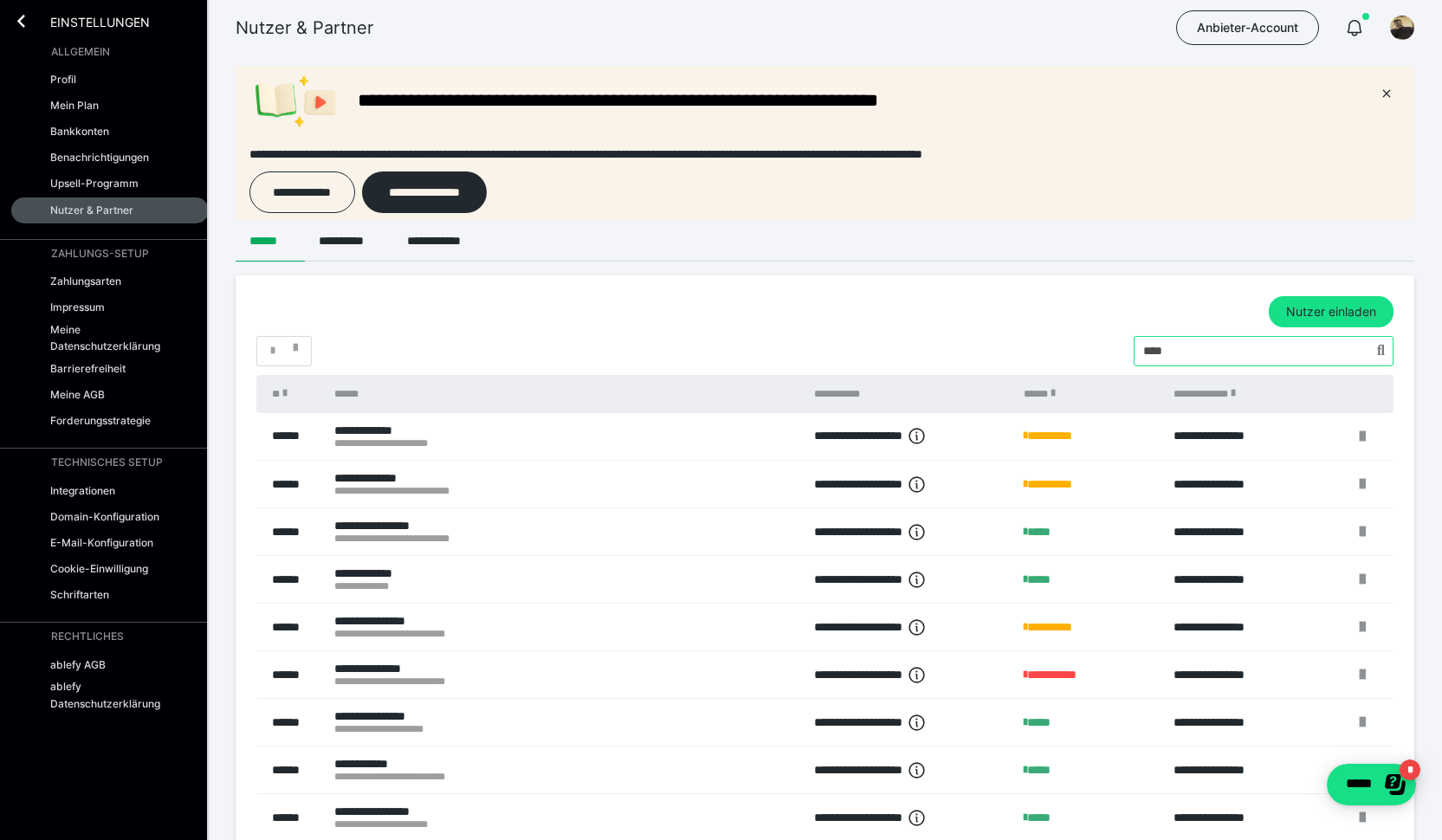 type on "*****" 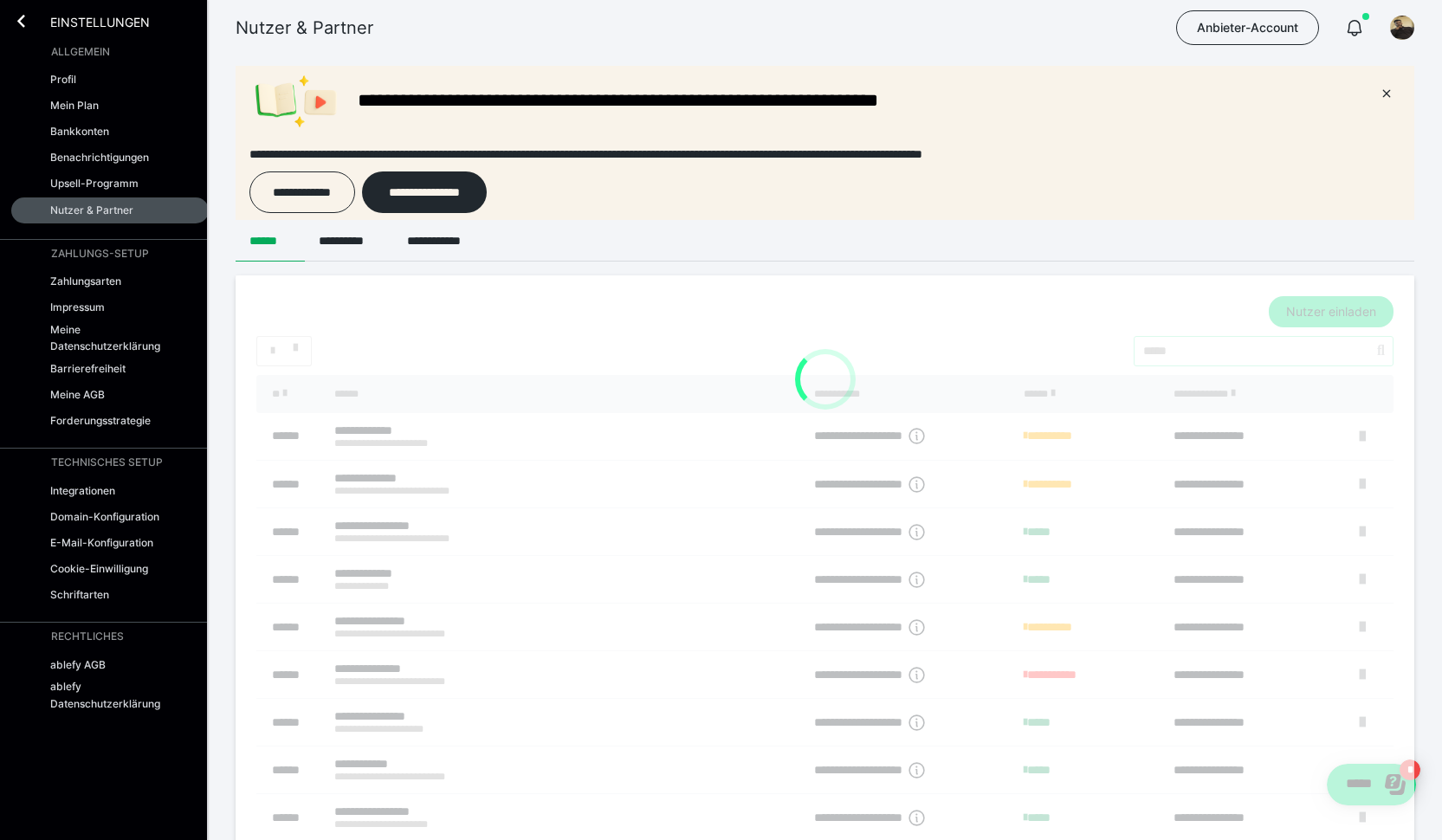 type 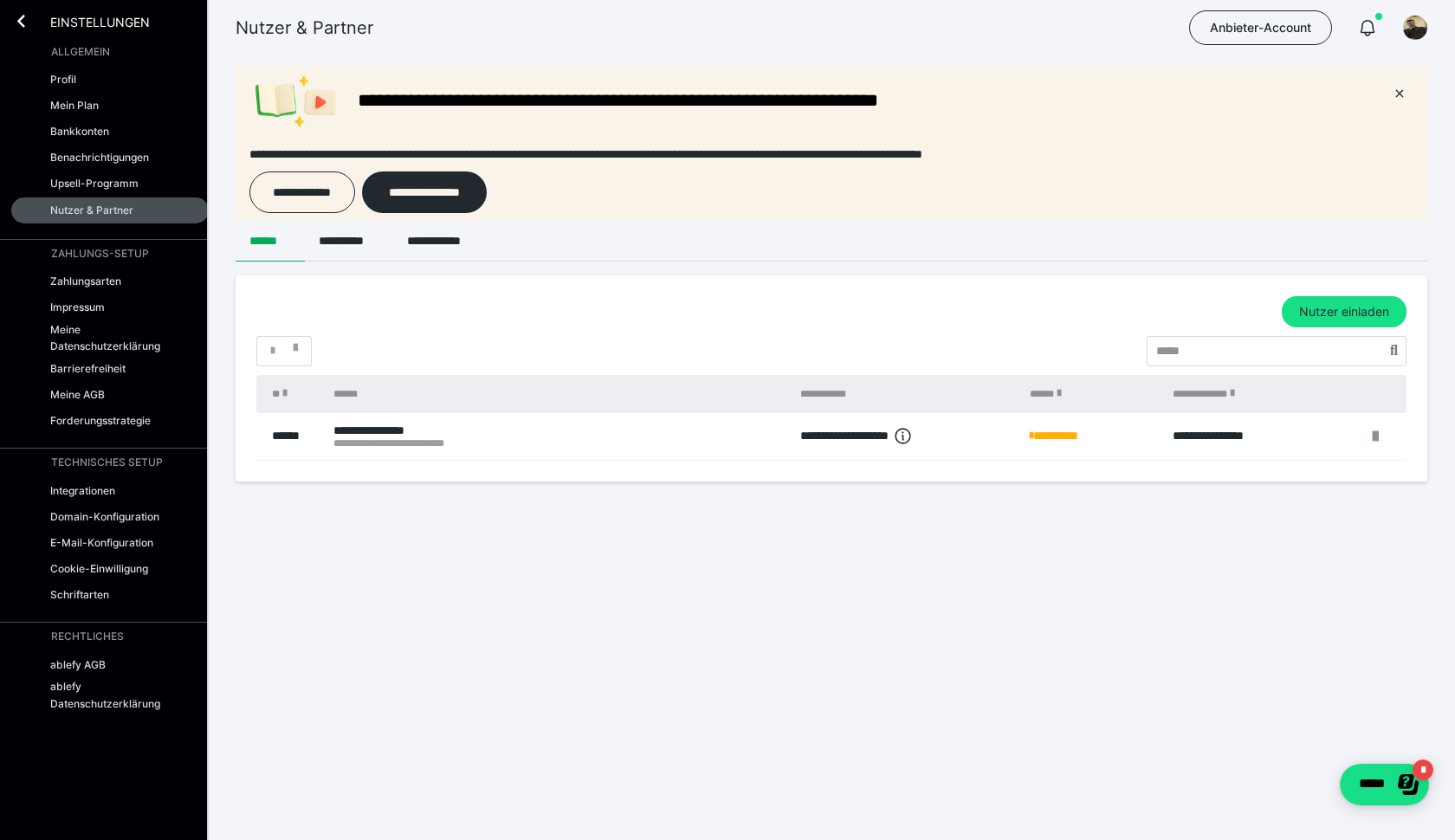 click on "**********" at bounding box center (541, 443) 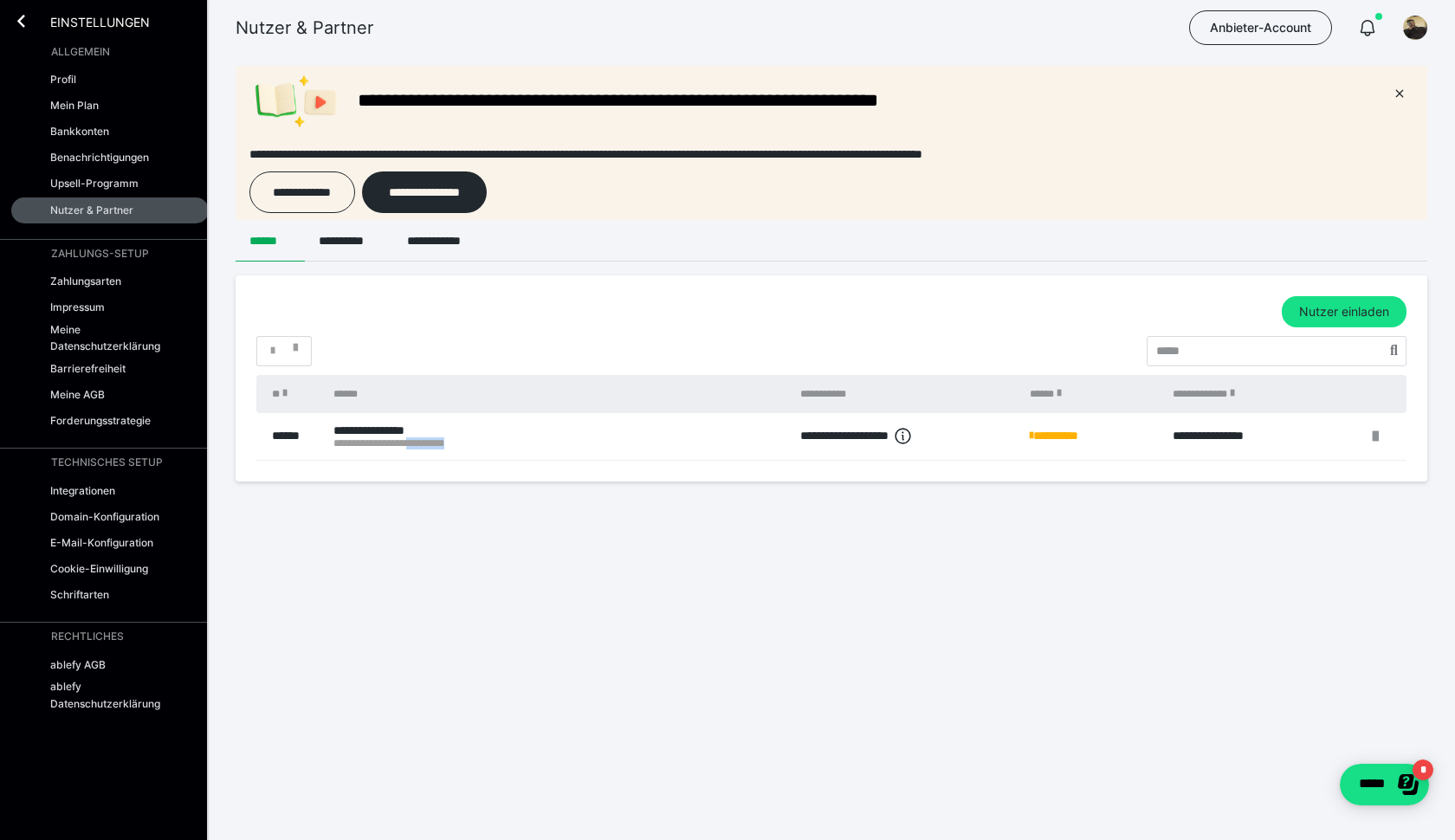 click on "**********" at bounding box center (541, 443) 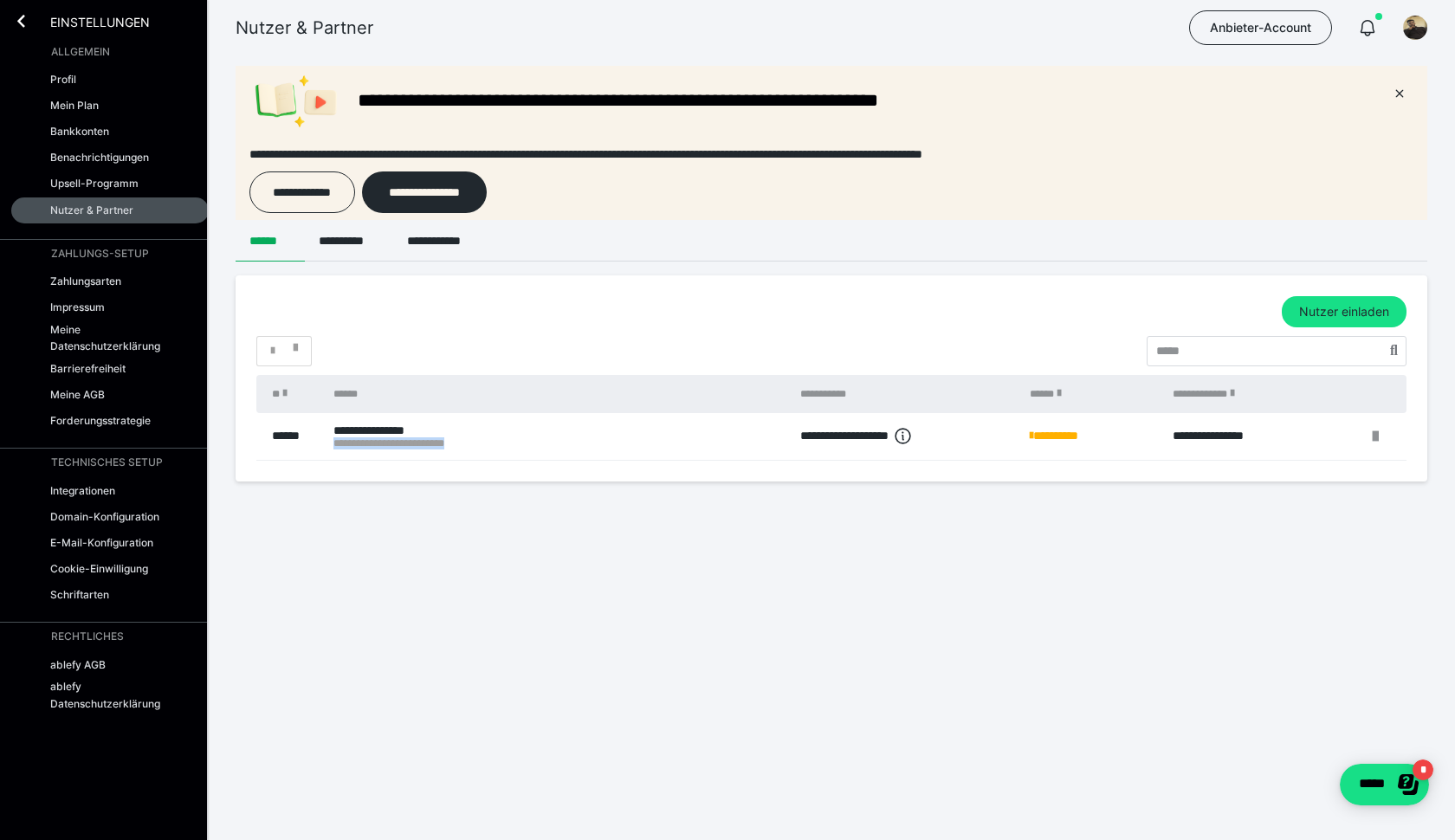 drag, startPoint x: 469, startPoint y: 457, endPoint x: 333, endPoint y: 458, distance: 136.00368 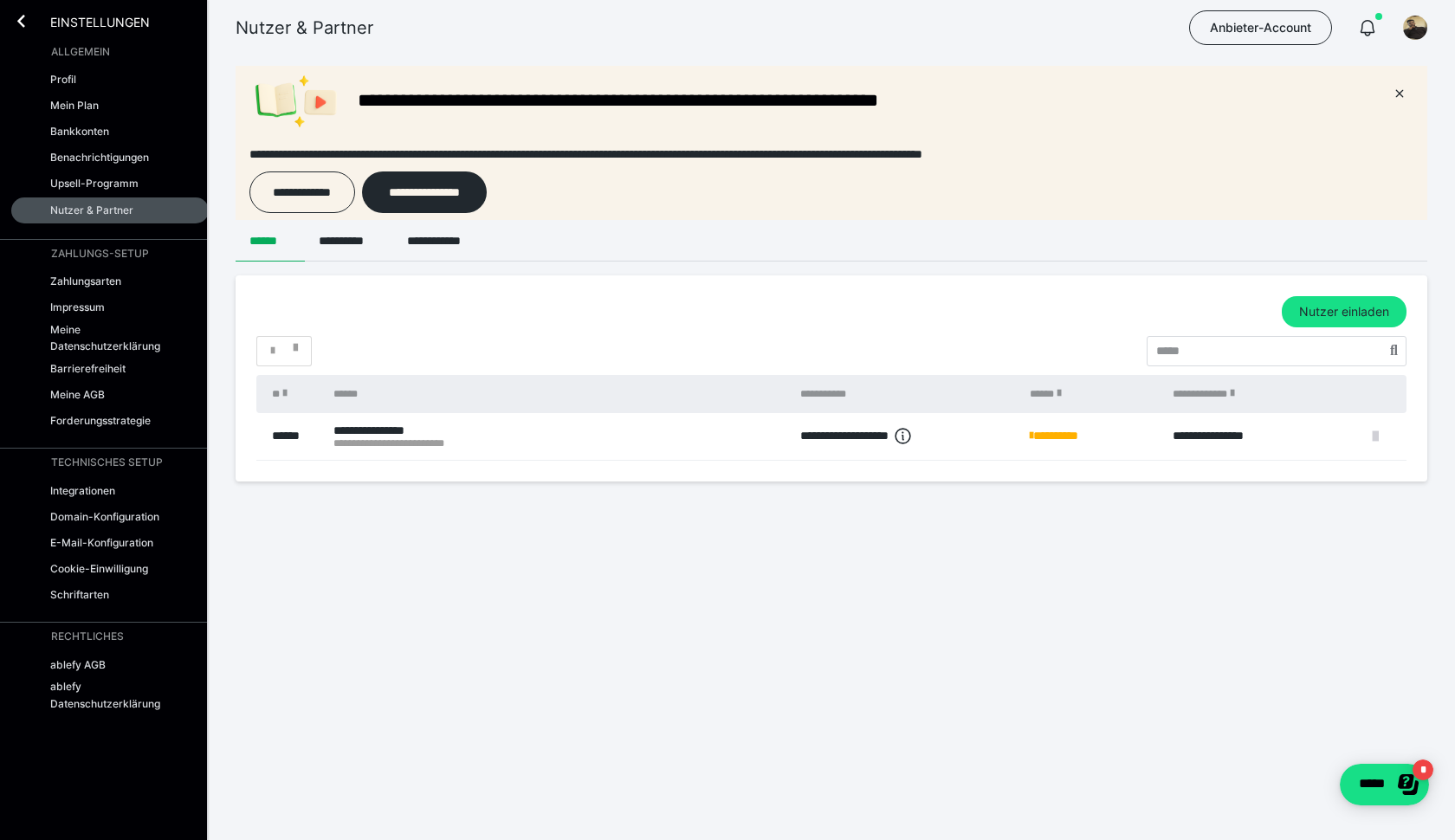 click at bounding box center [1375, 436] 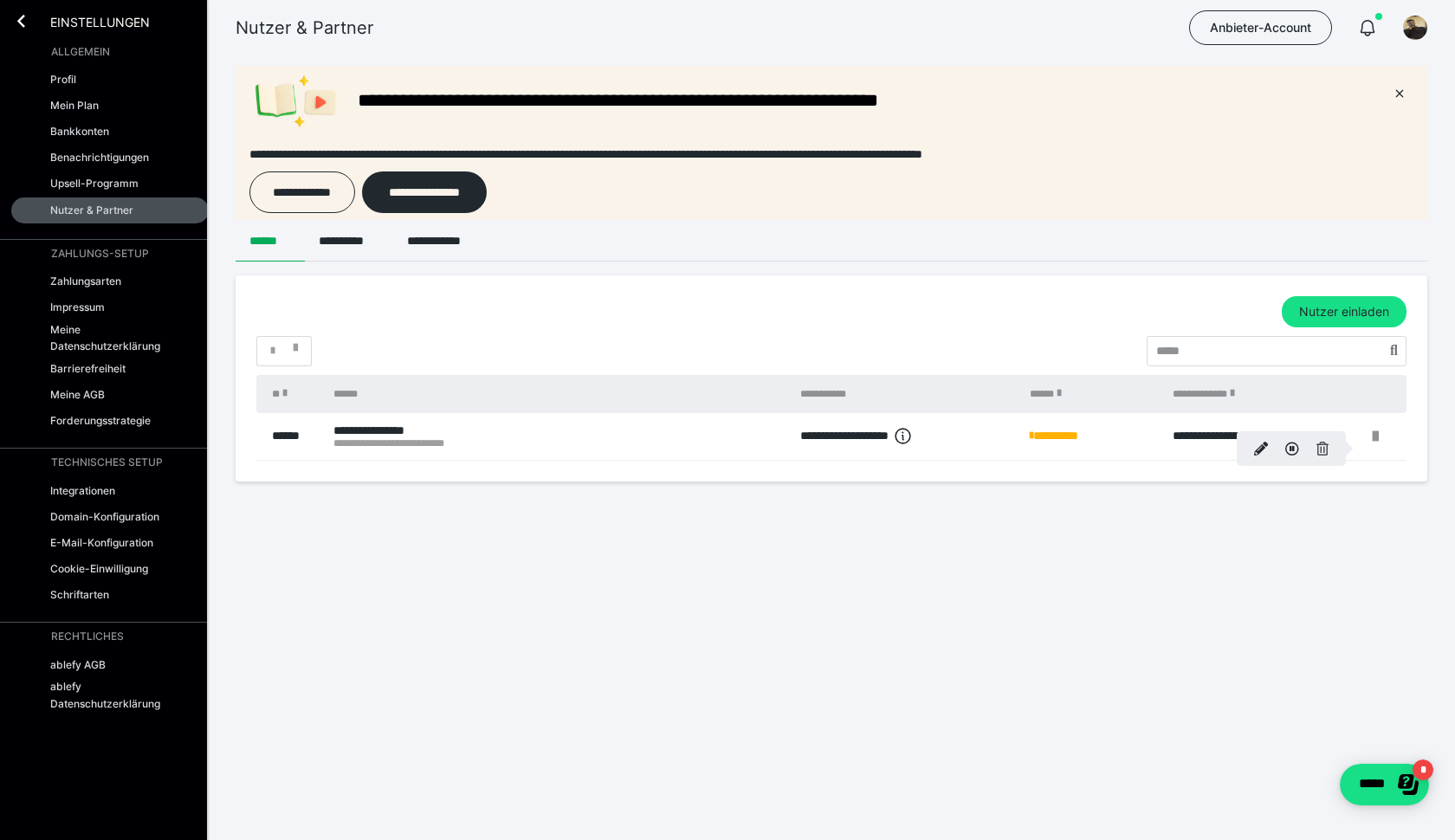 click at bounding box center [1322, 449] 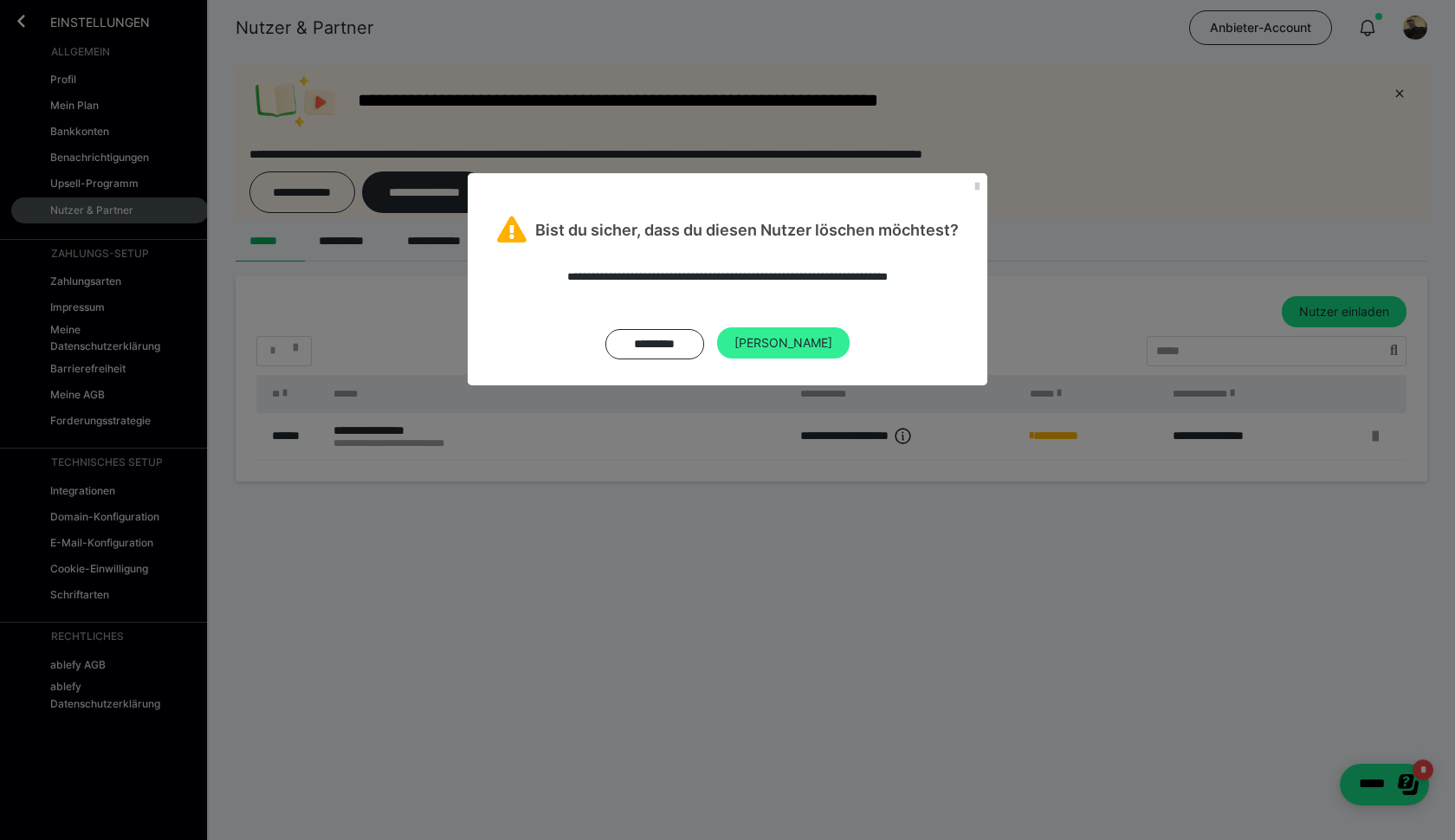 click on "[PERSON_NAME]" at bounding box center (783, 343) 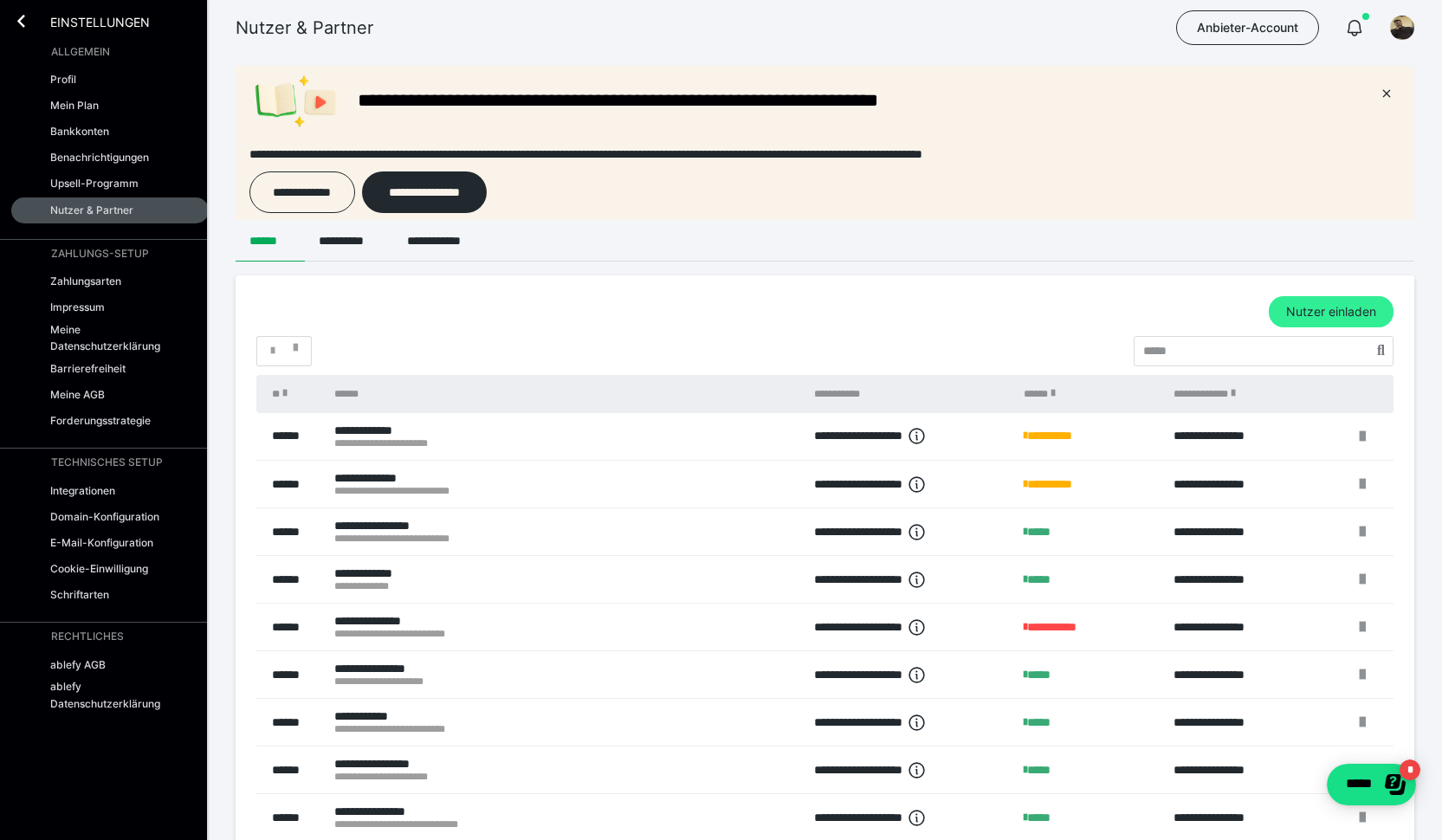 click on "Nutzer einladen" at bounding box center [1331, 312] 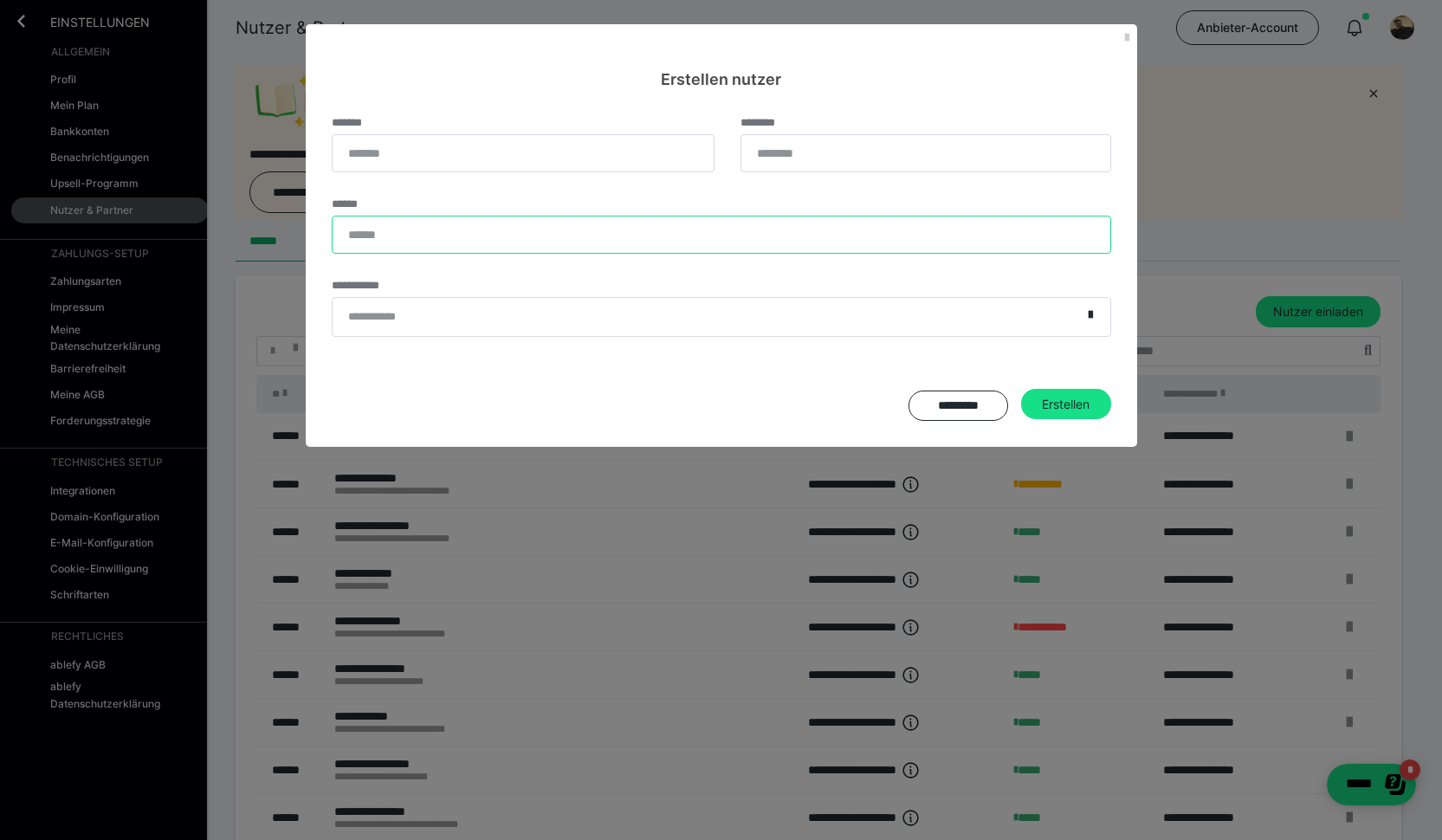 click on "******" at bounding box center (721, 235) 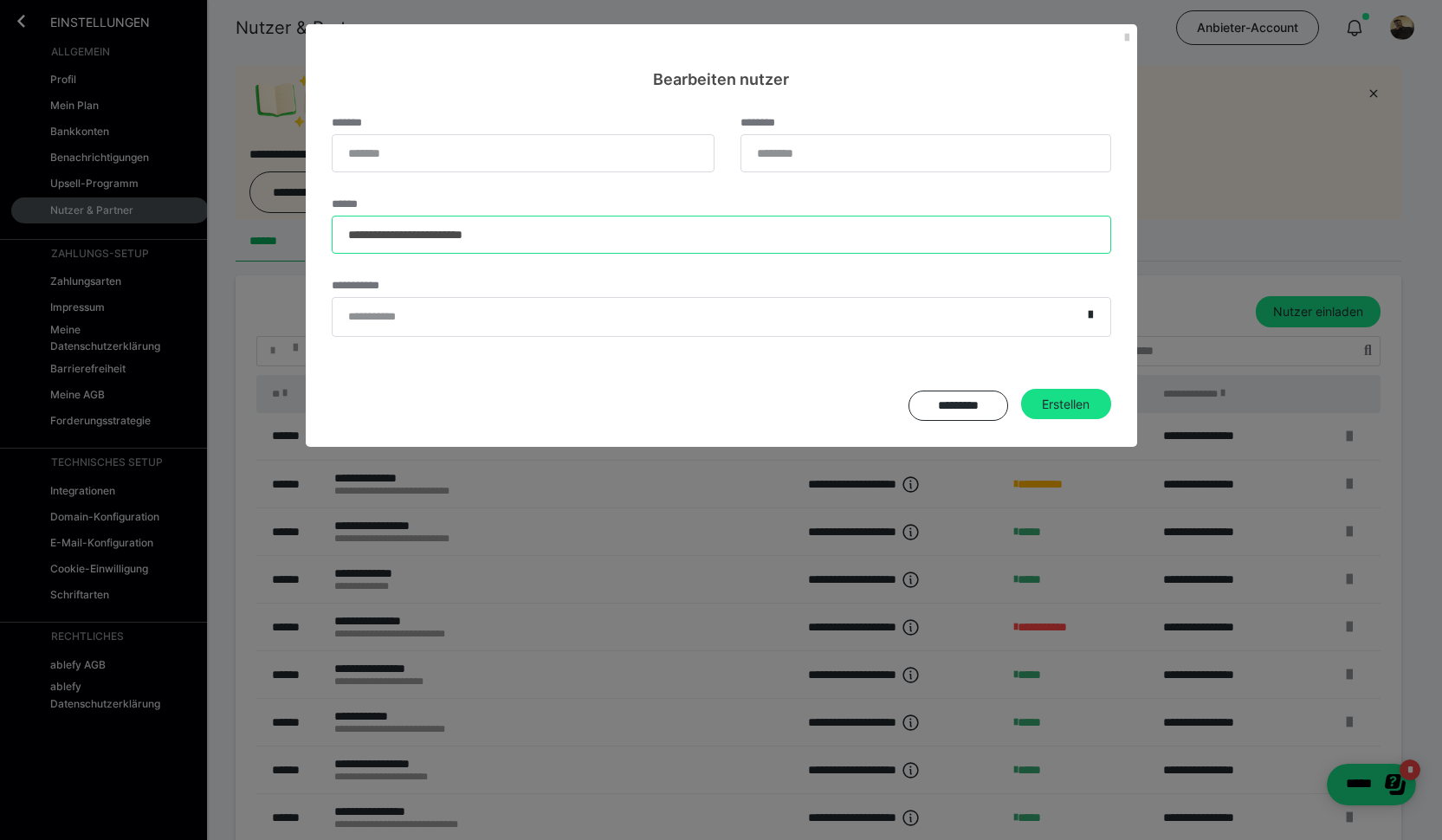 type on "**********" 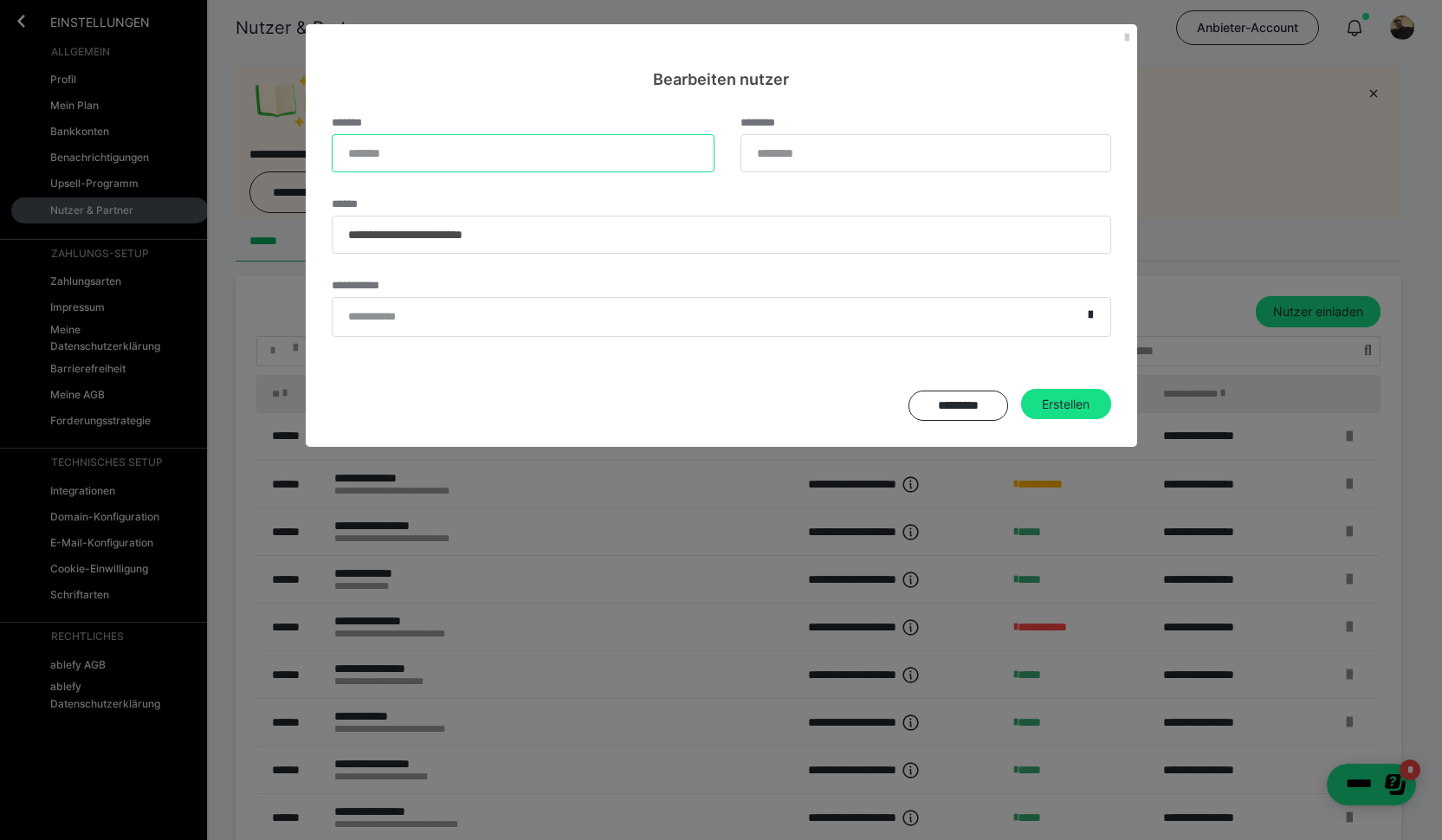 click on "*******" at bounding box center [523, 153] 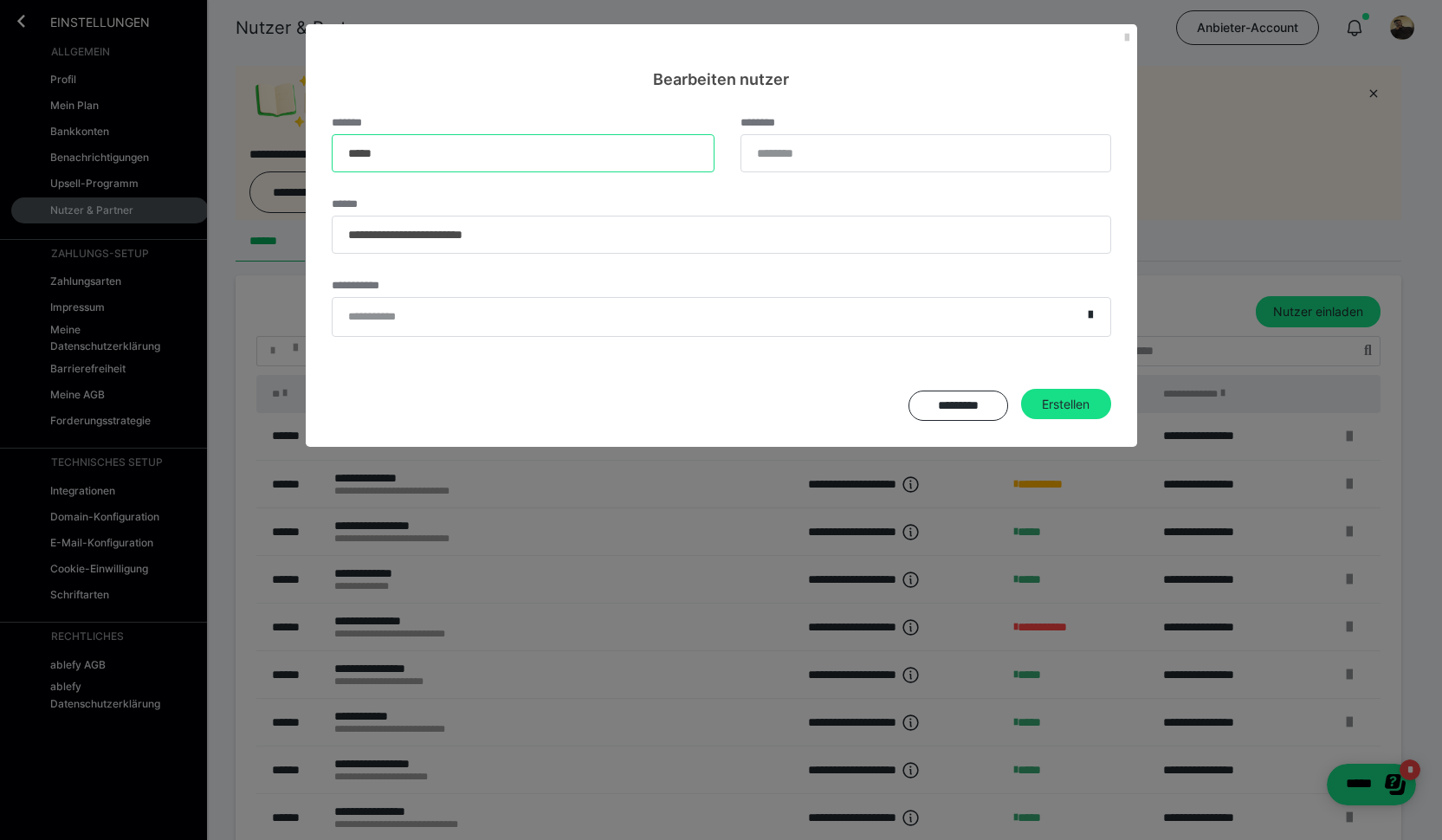 type on "*****" 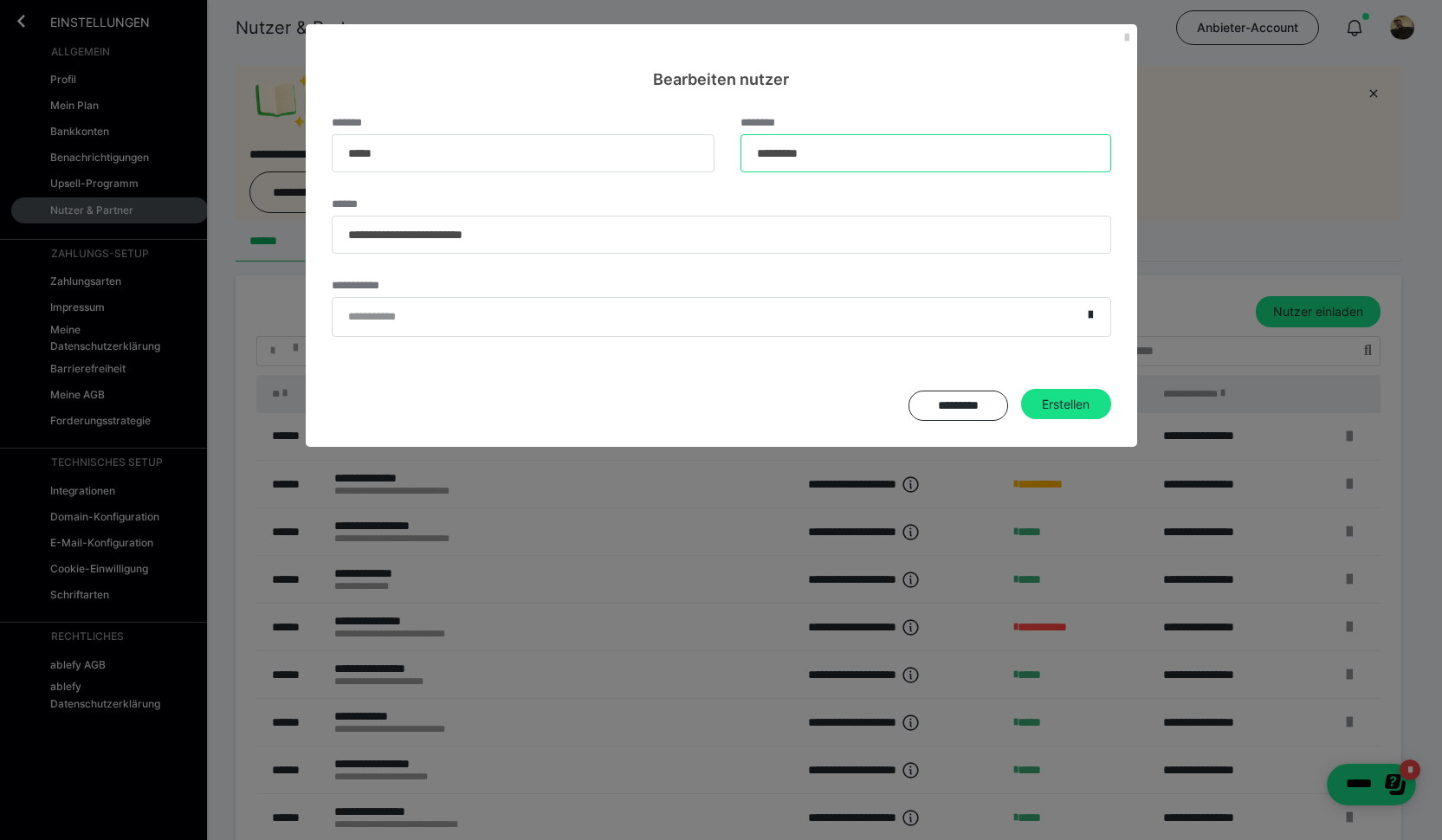 type on "*********" 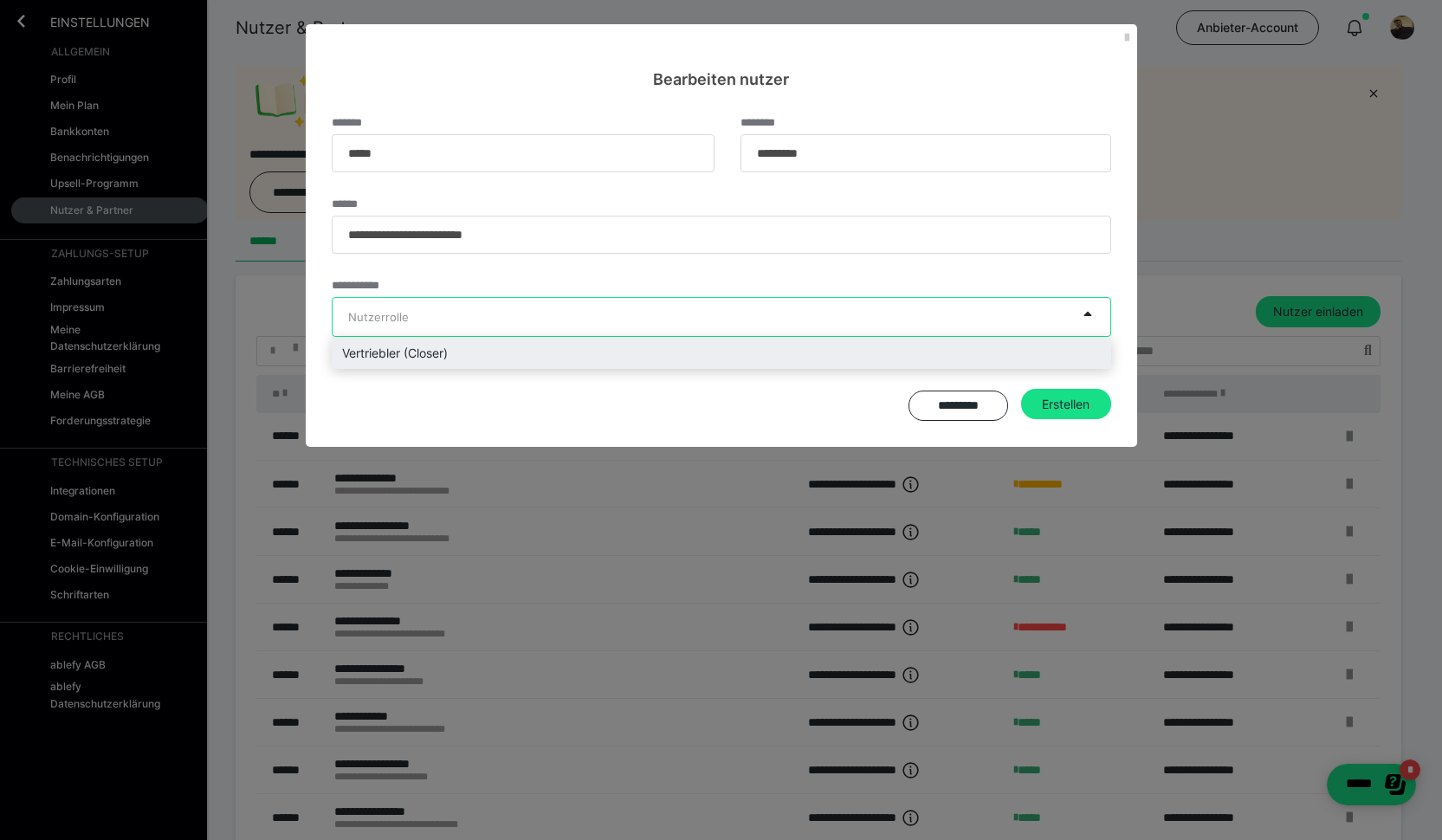 click on "Nutzerrolle" at bounding box center (378, 317) 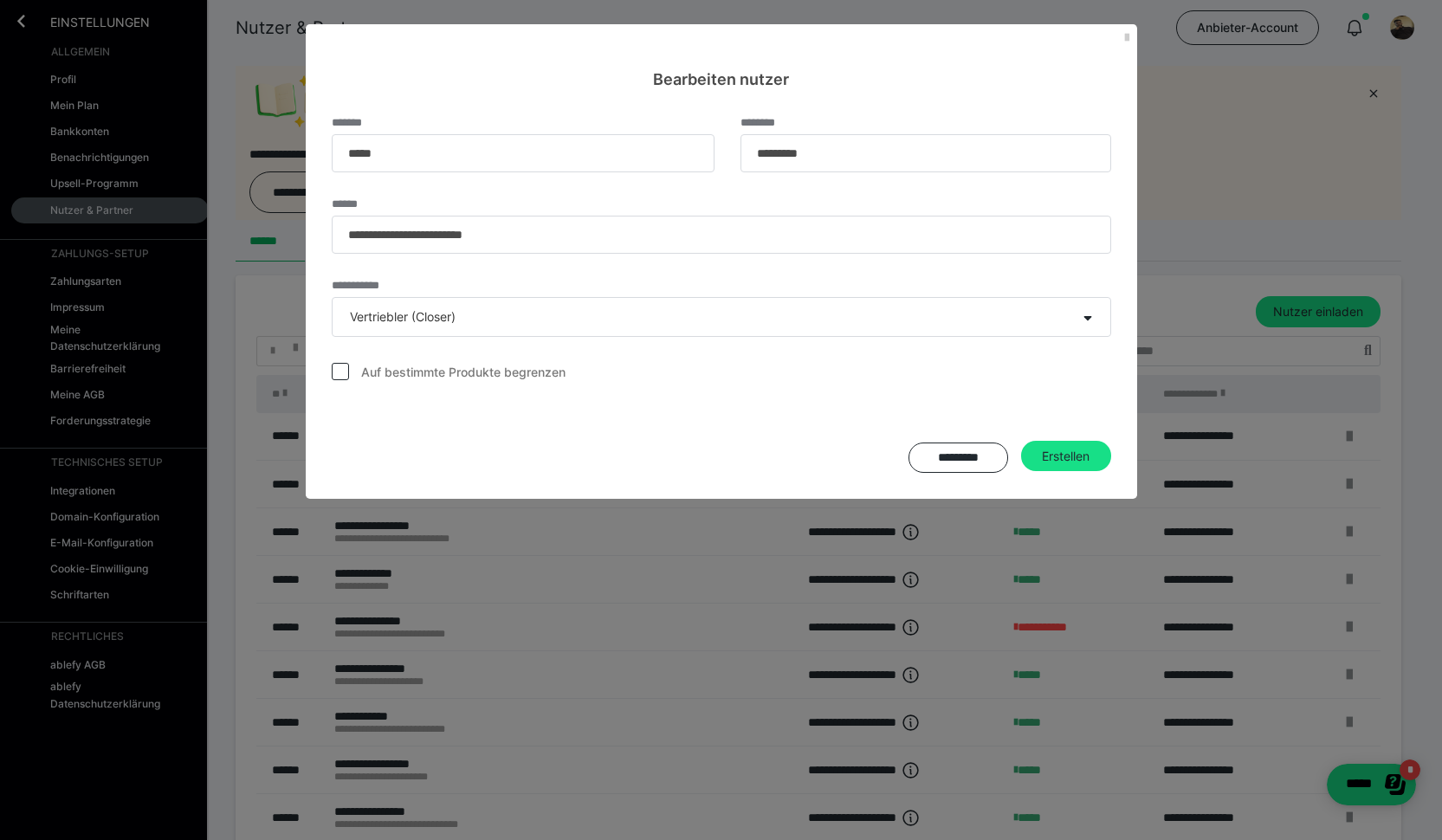 click on "Auf bestimmte Produkte begrenzen" at bounding box center [366, 368] 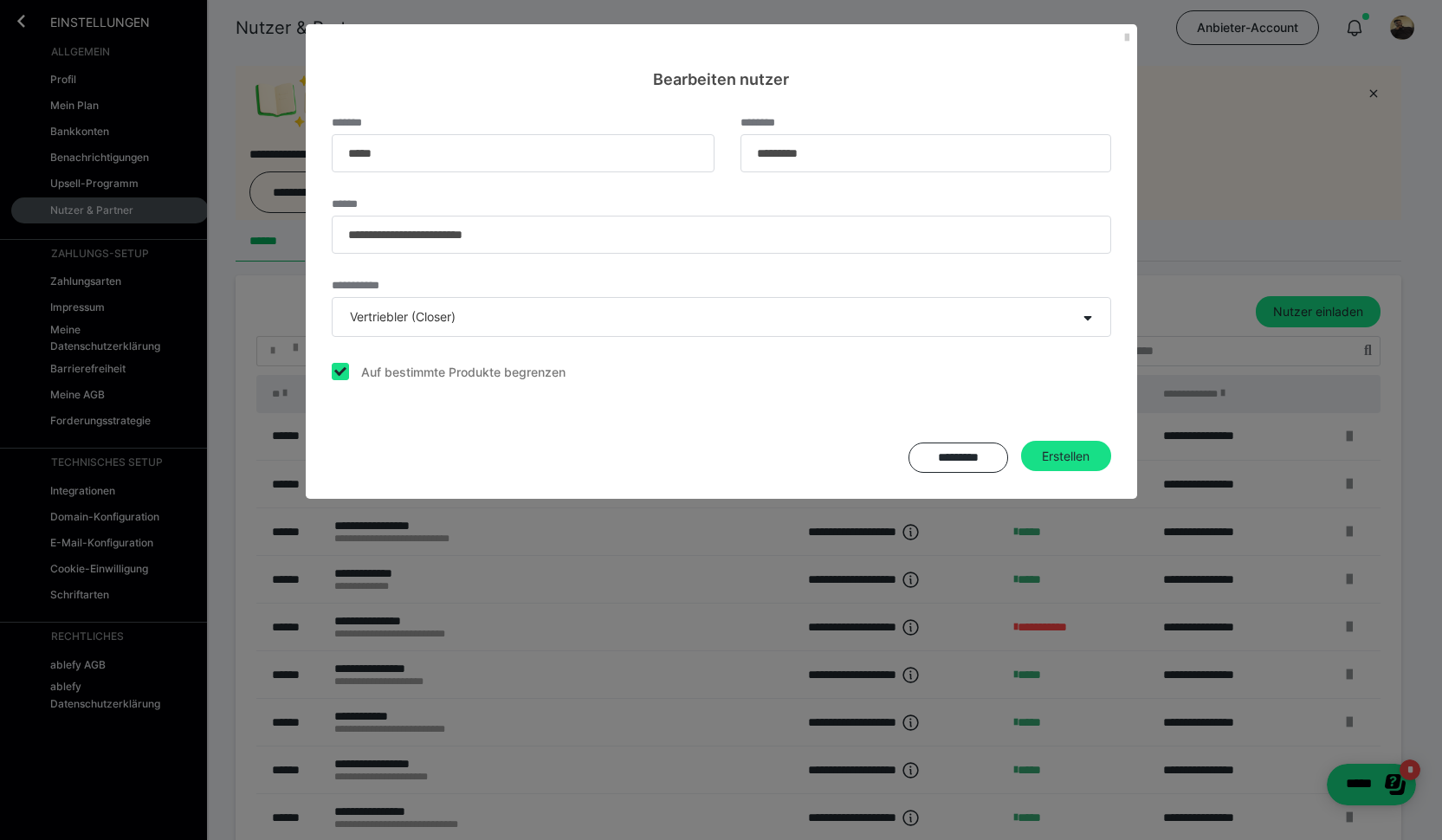 checkbox on "true" 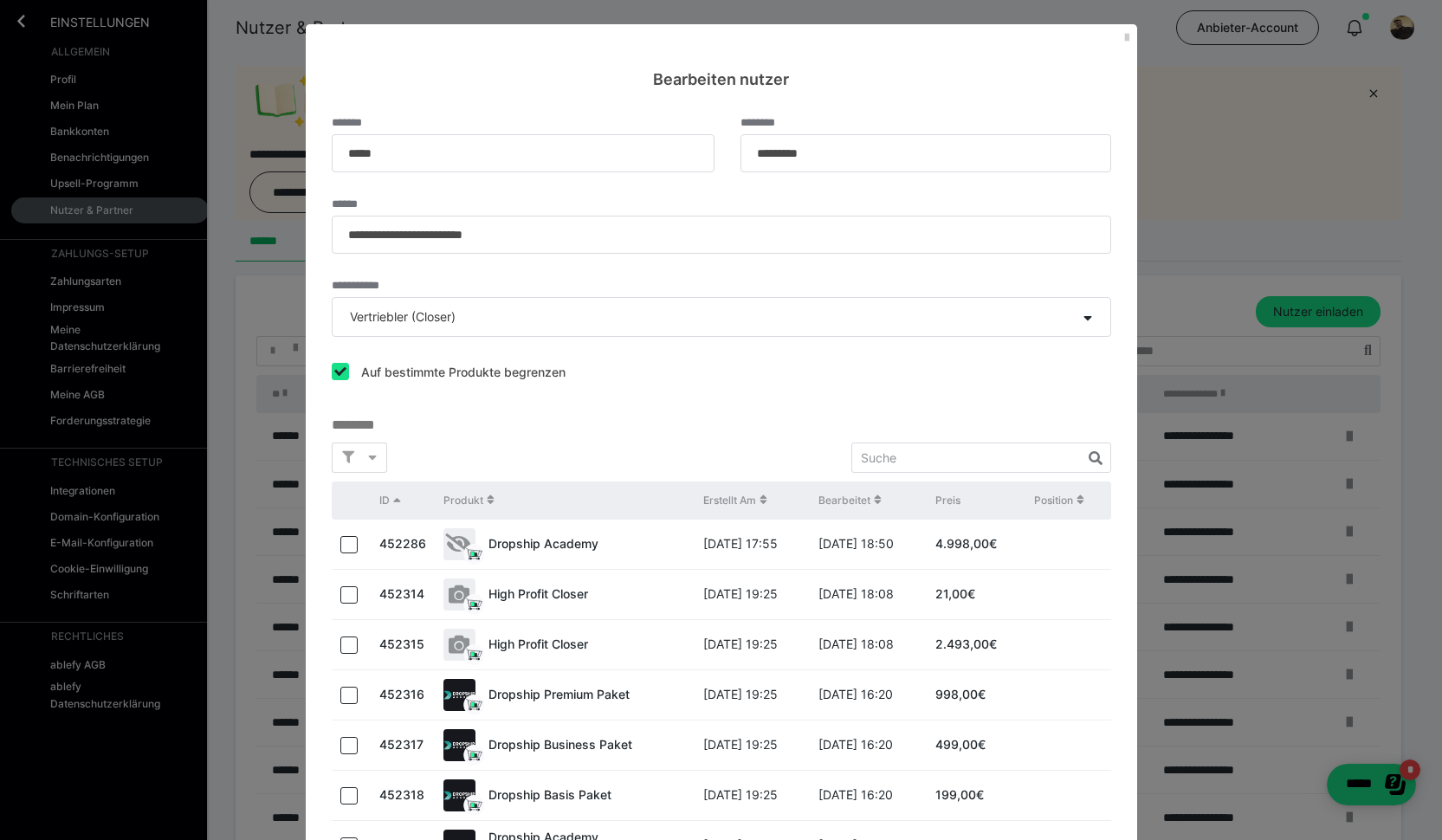 scroll, scrollTop: 28, scrollLeft: 0, axis: vertical 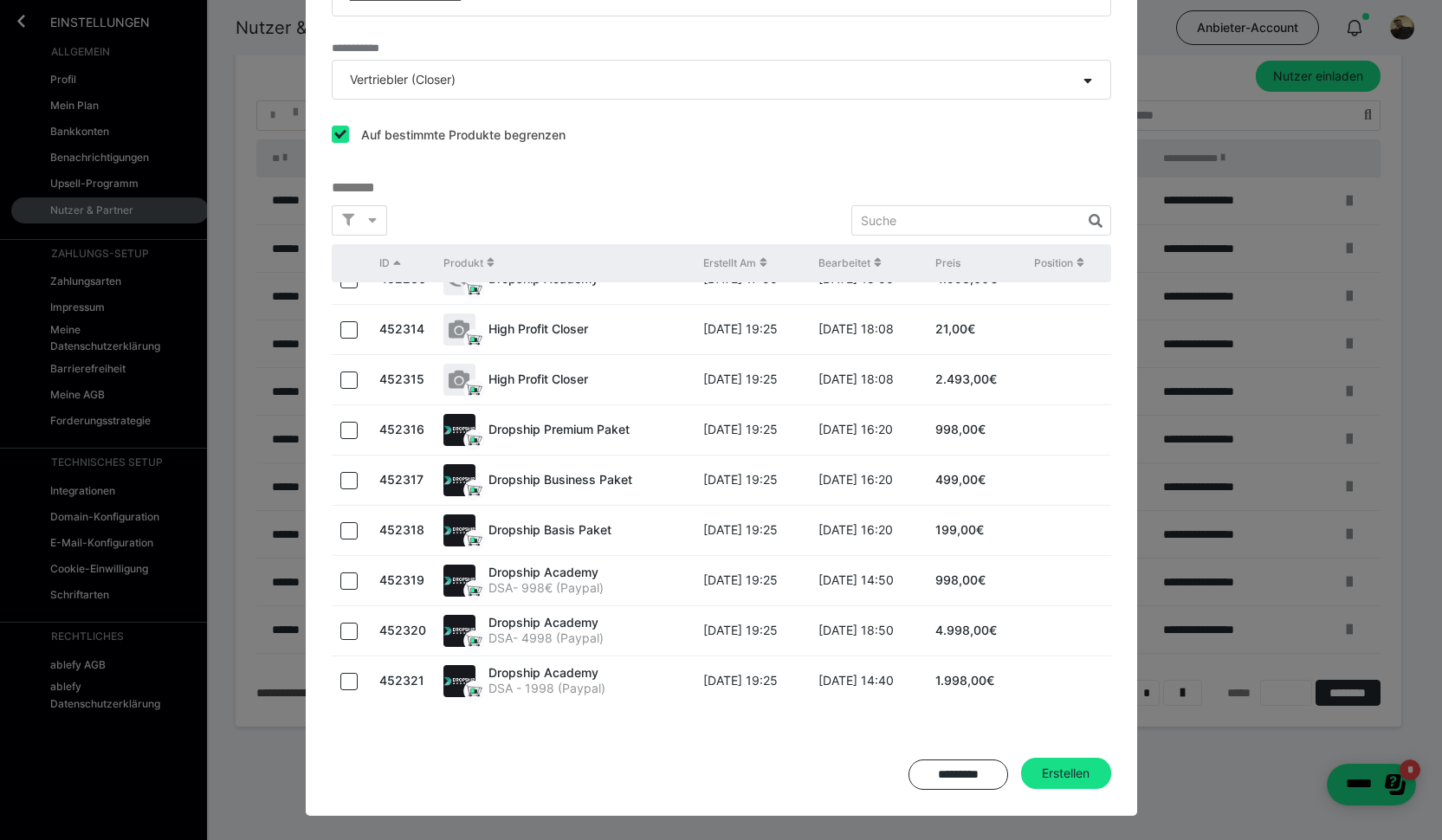 click at bounding box center (349, 631) 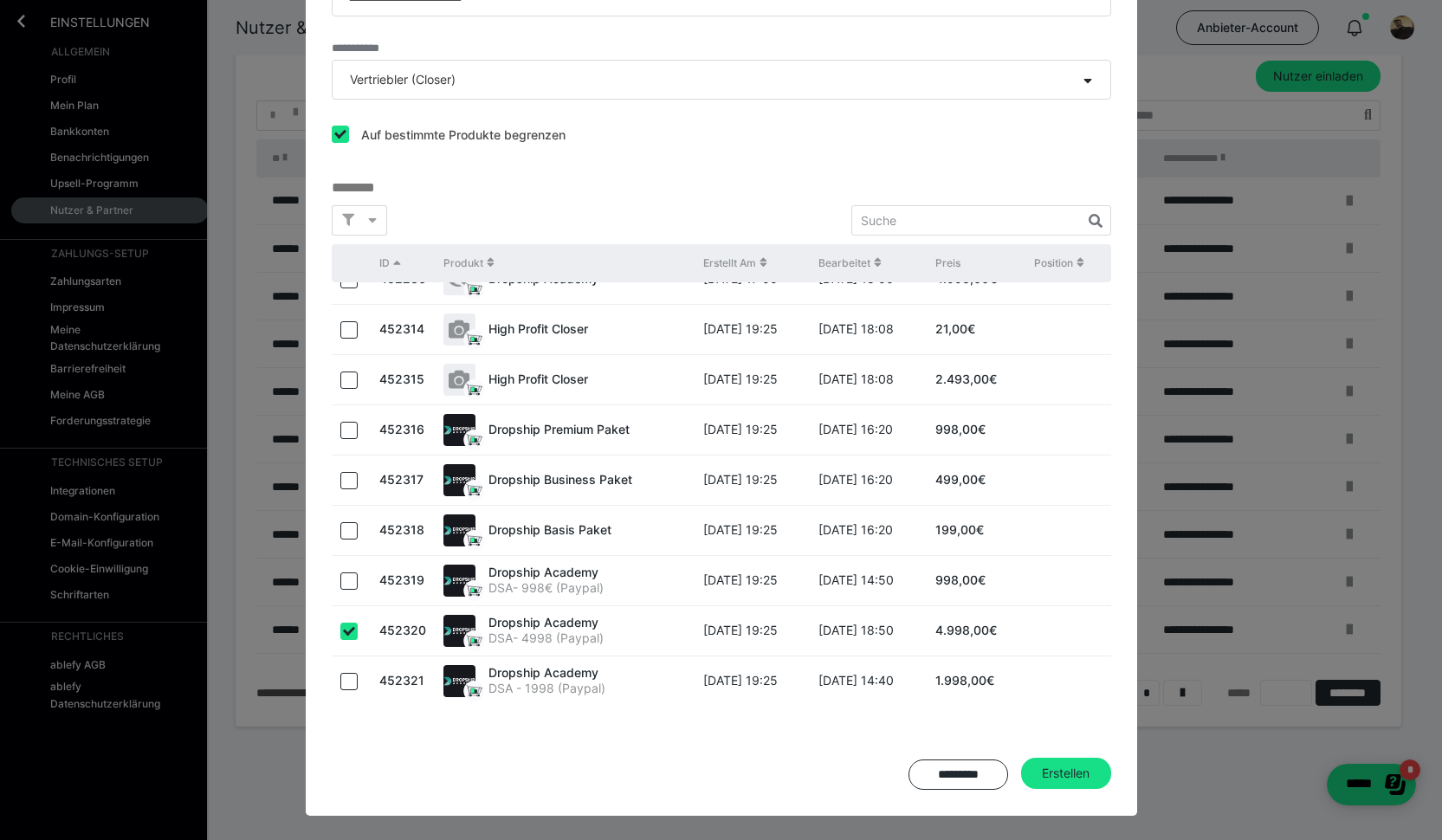 checkbox on "true" 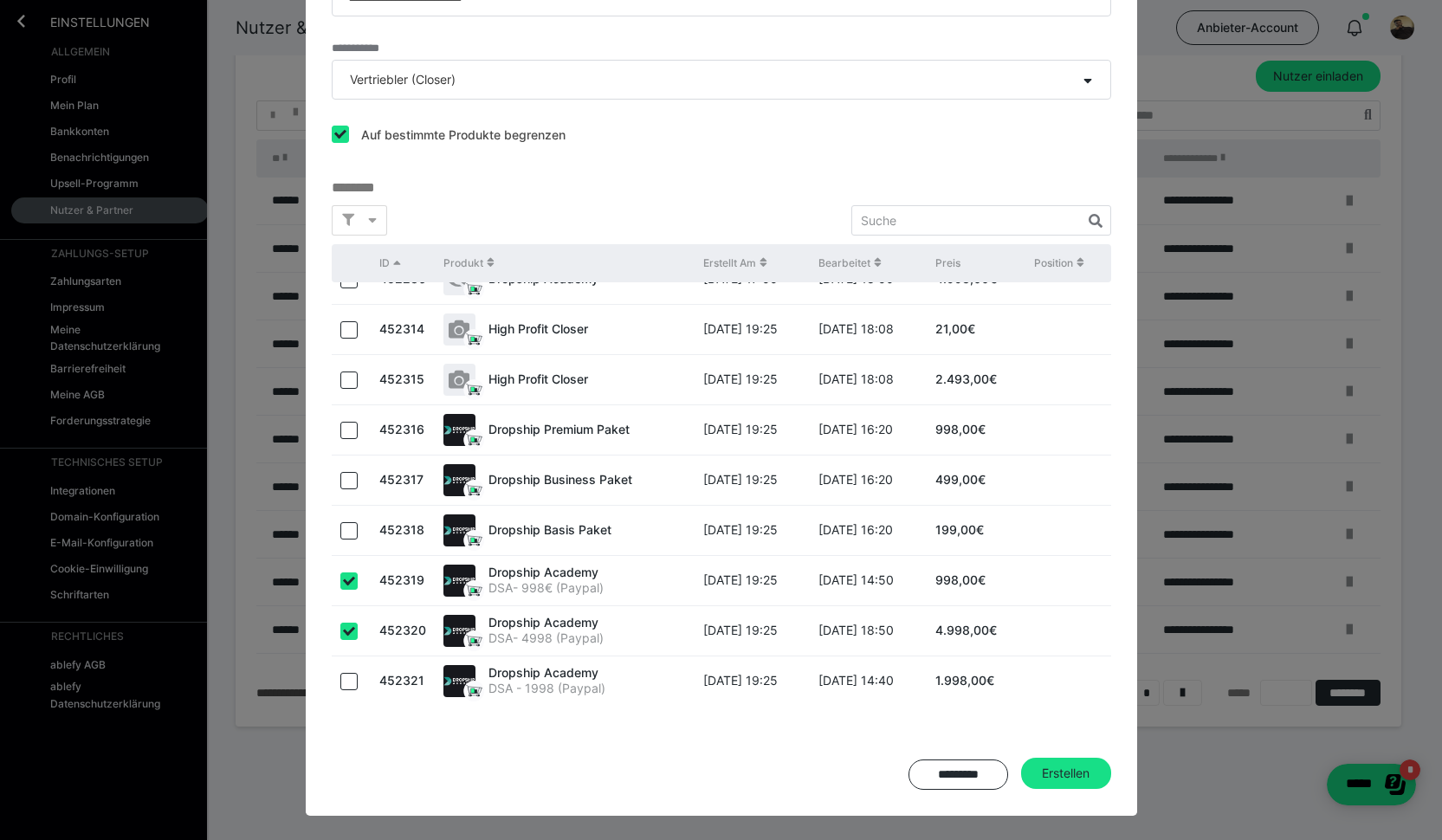 checkbox on "true" 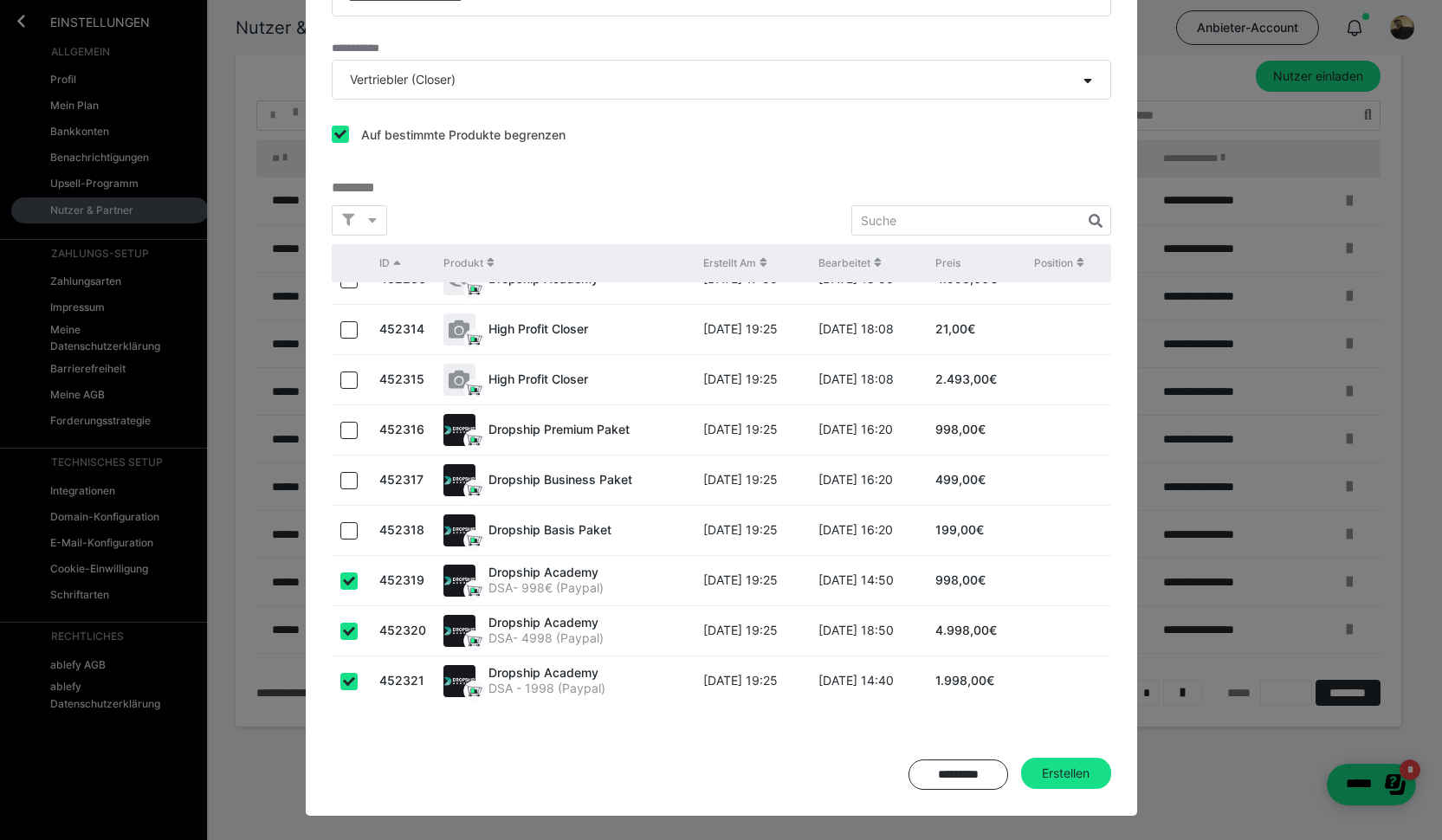 checkbox on "true" 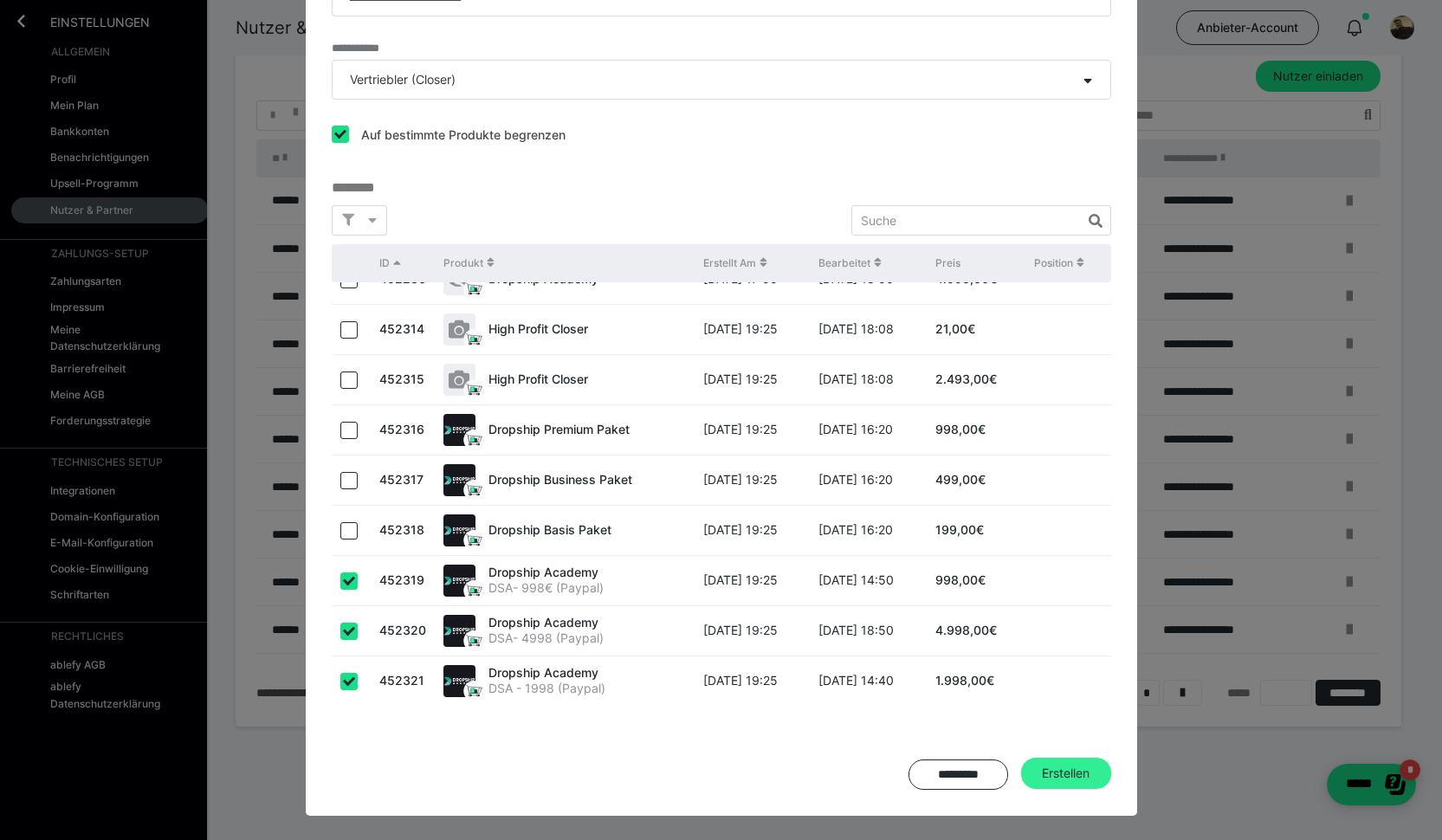 click on "Erstellen" at bounding box center [1066, 773] 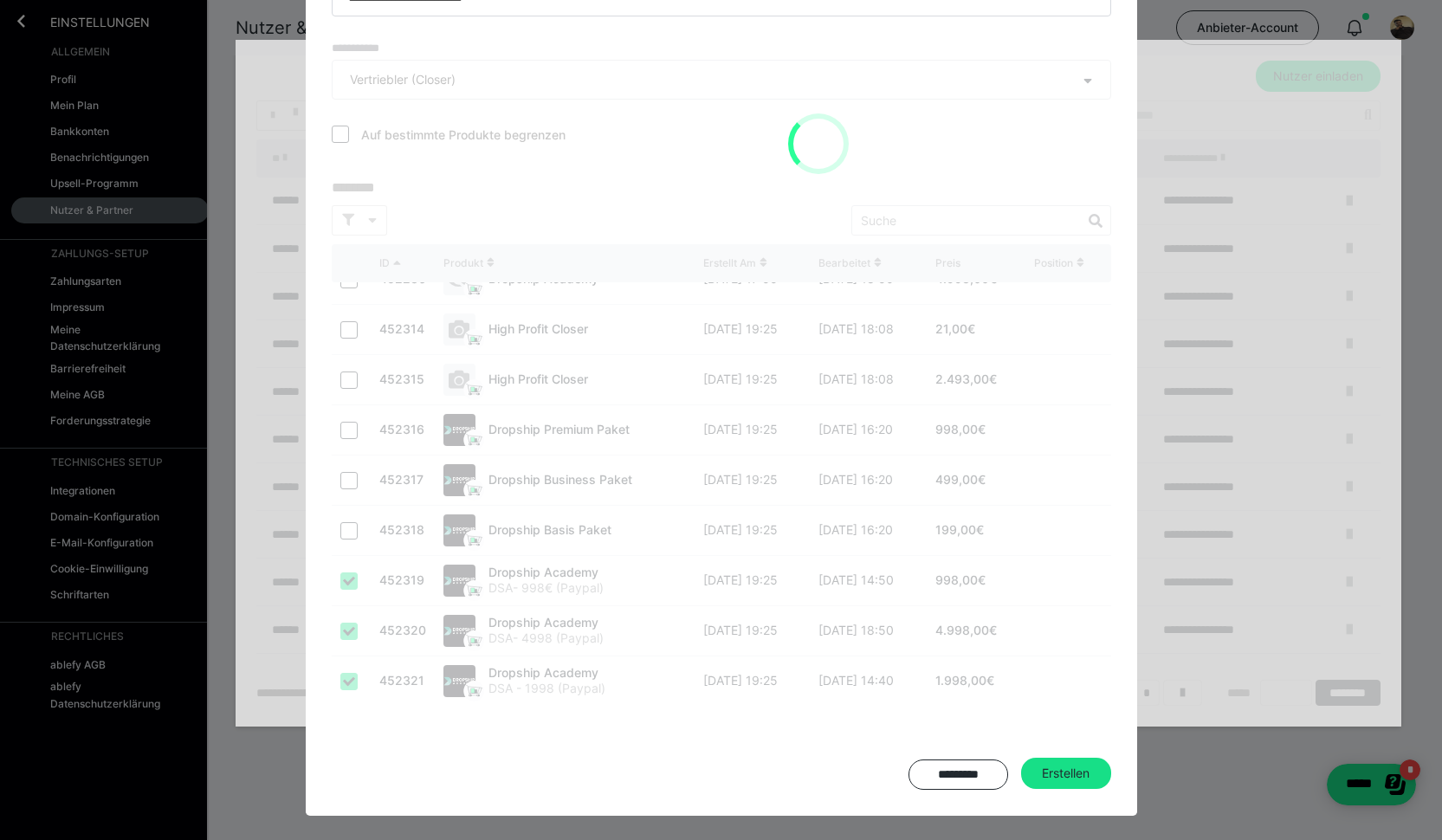 type 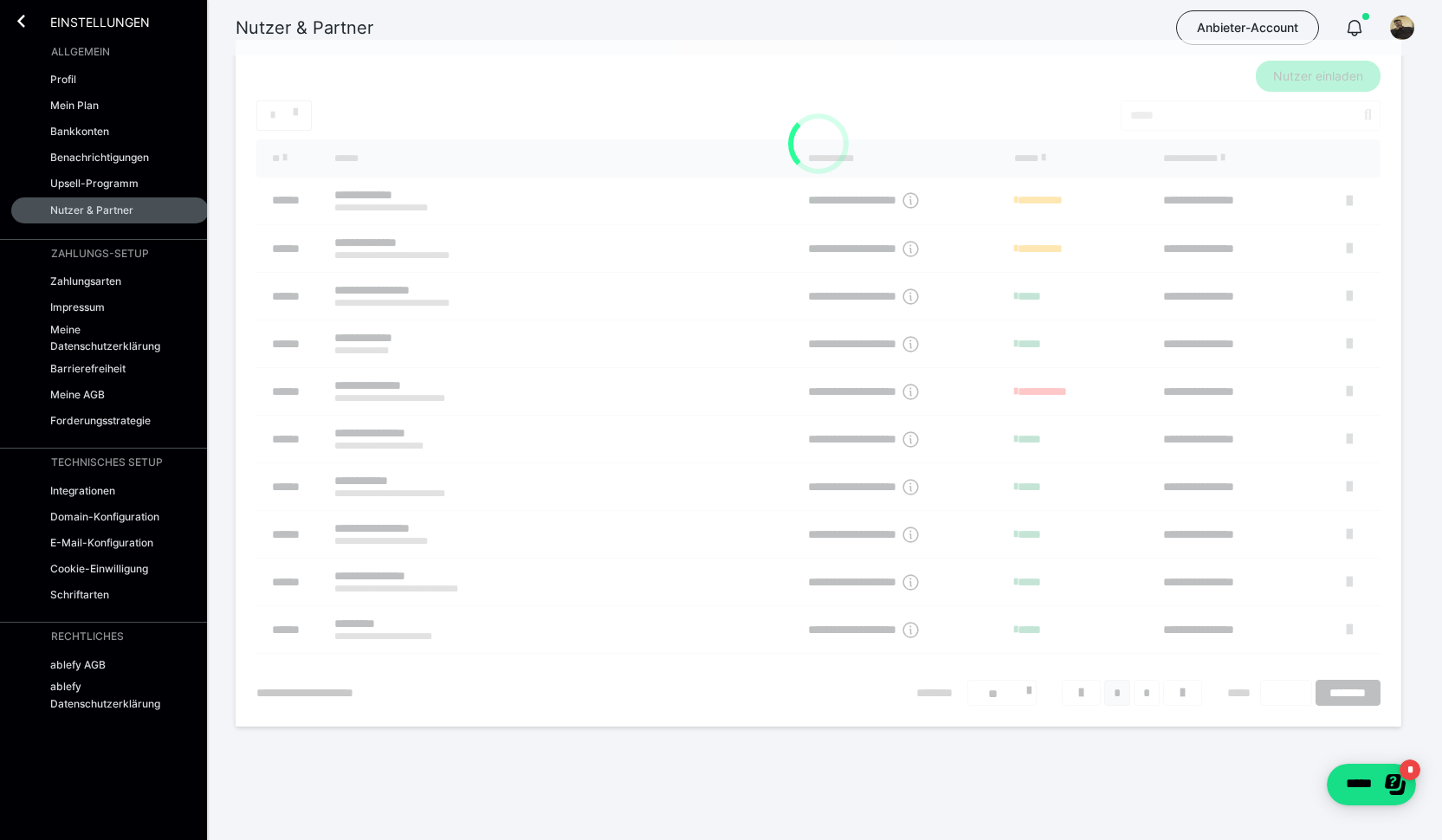 scroll, scrollTop: 0, scrollLeft: 0, axis: both 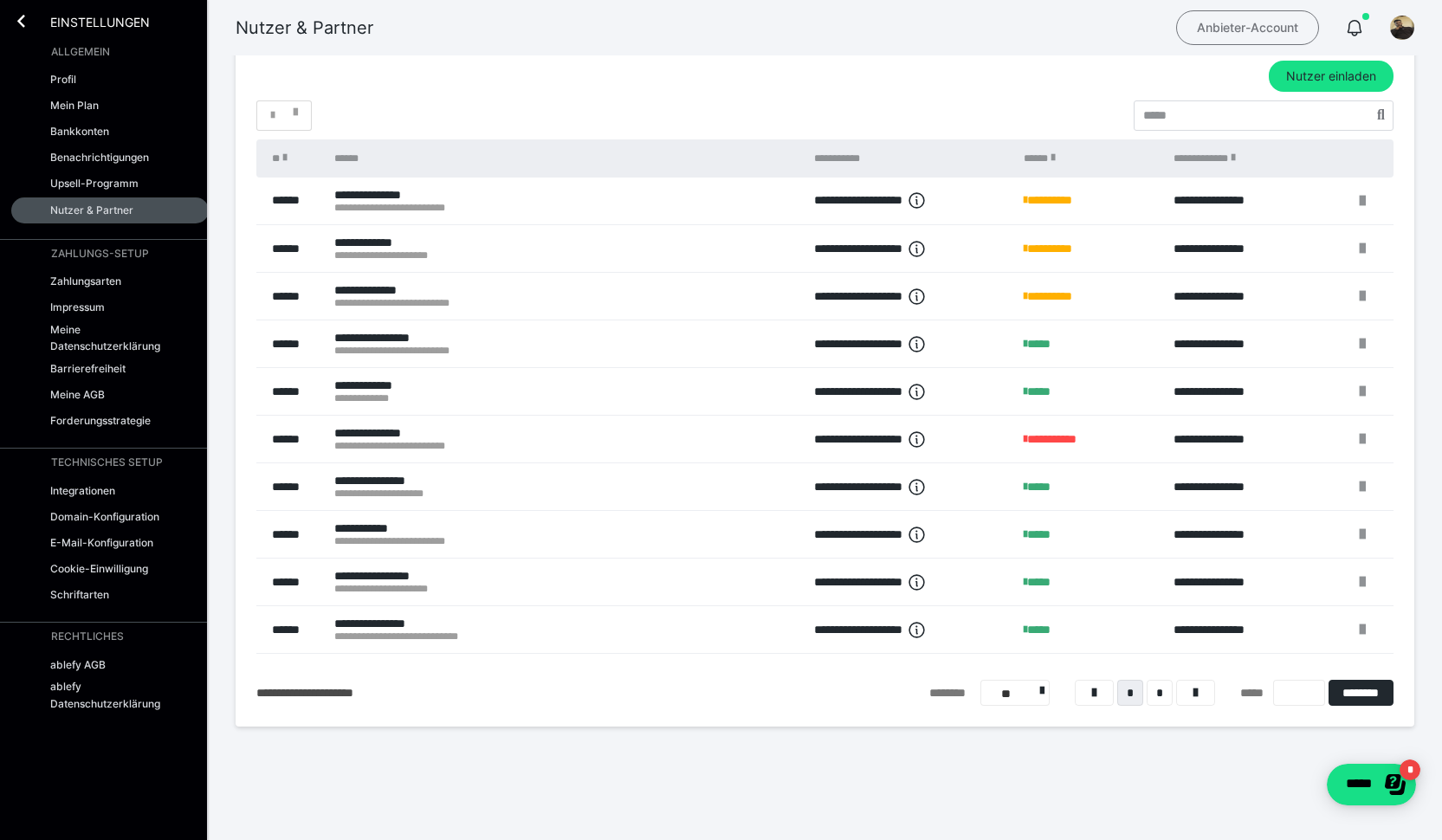 click on "Anbieter-Account" at bounding box center (1247, 28) 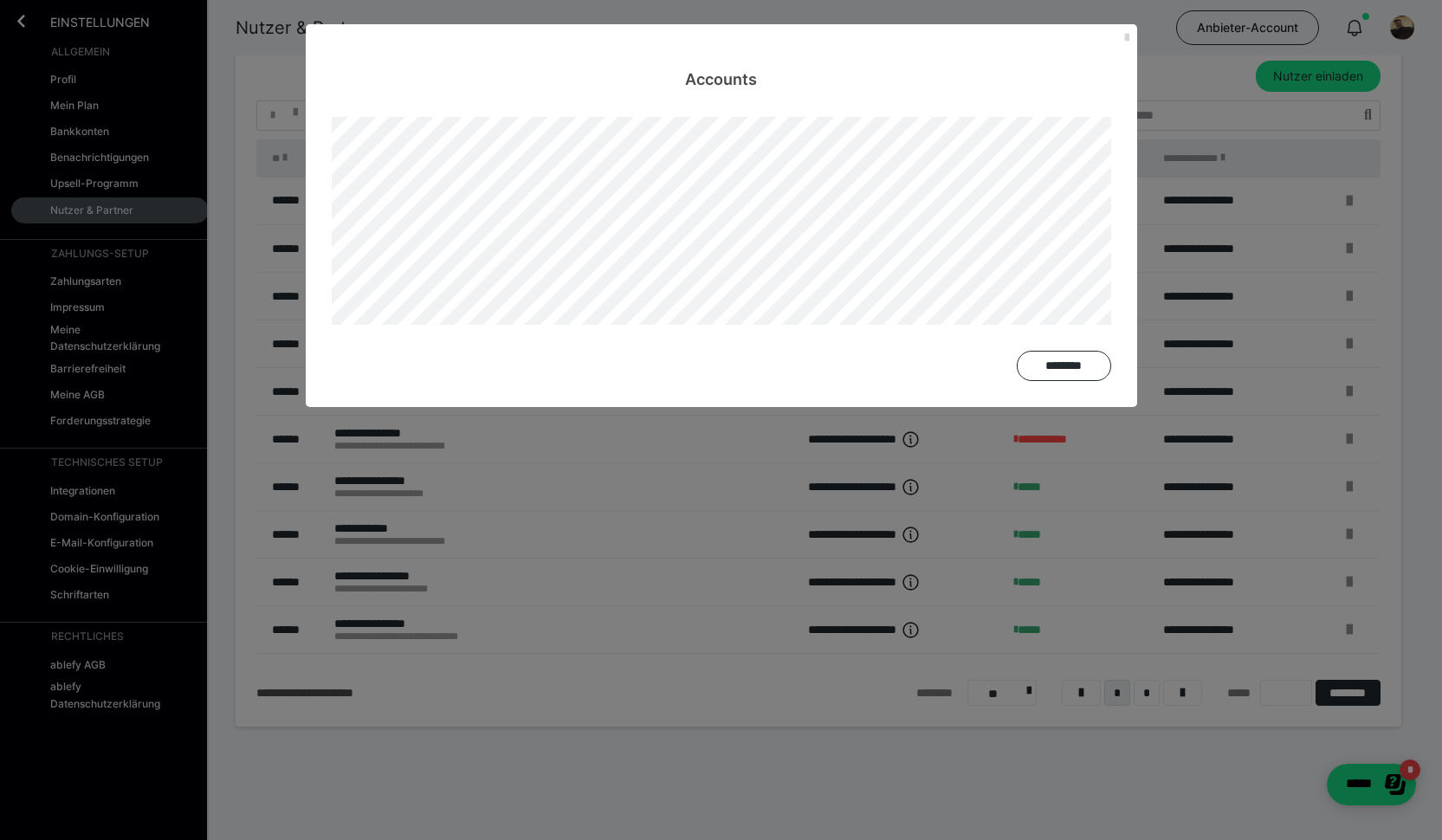 click at bounding box center (1127, 38) 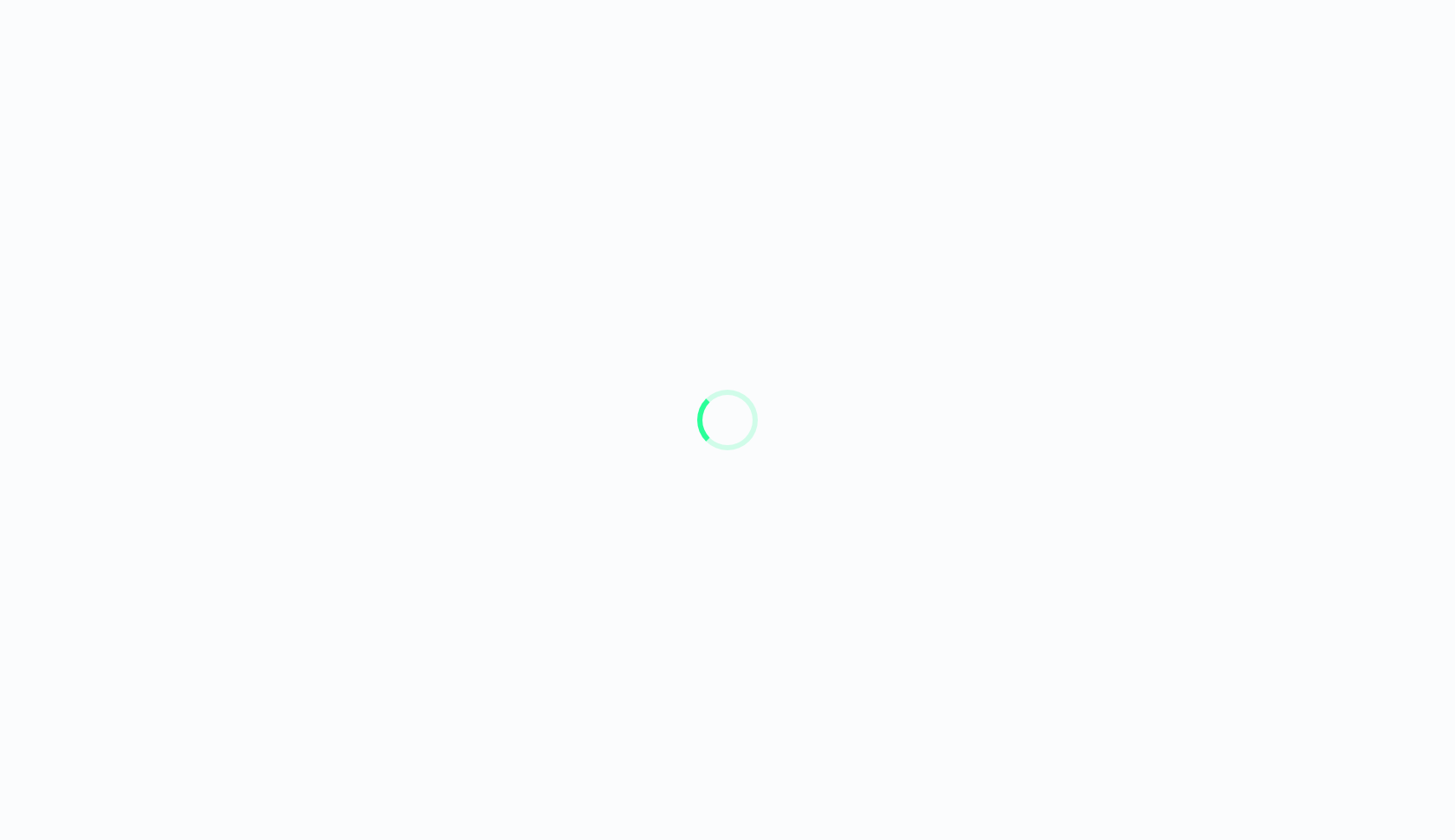 scroll, scrollTop: 0, scrollLeft: 0, axis: both 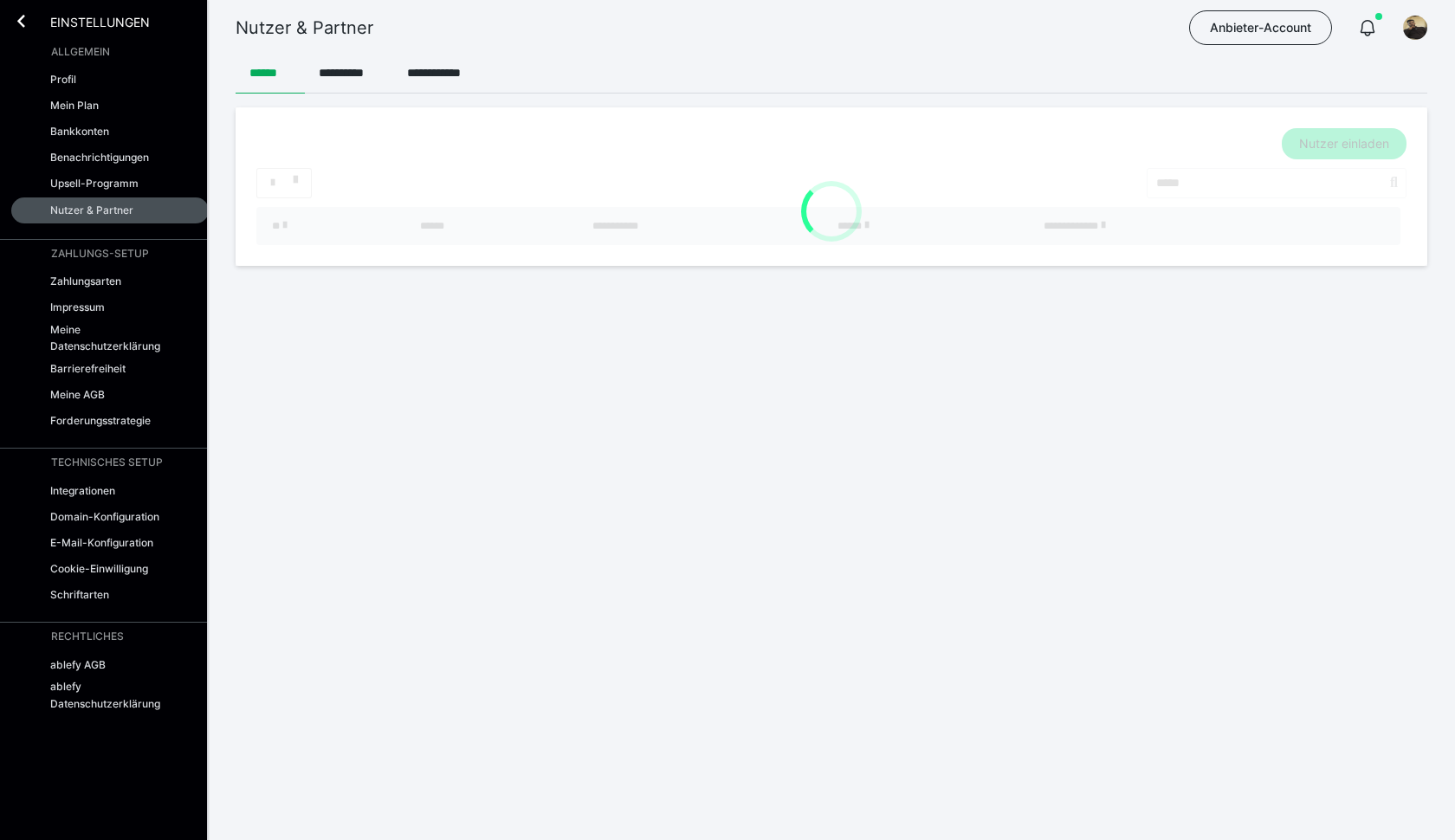 type 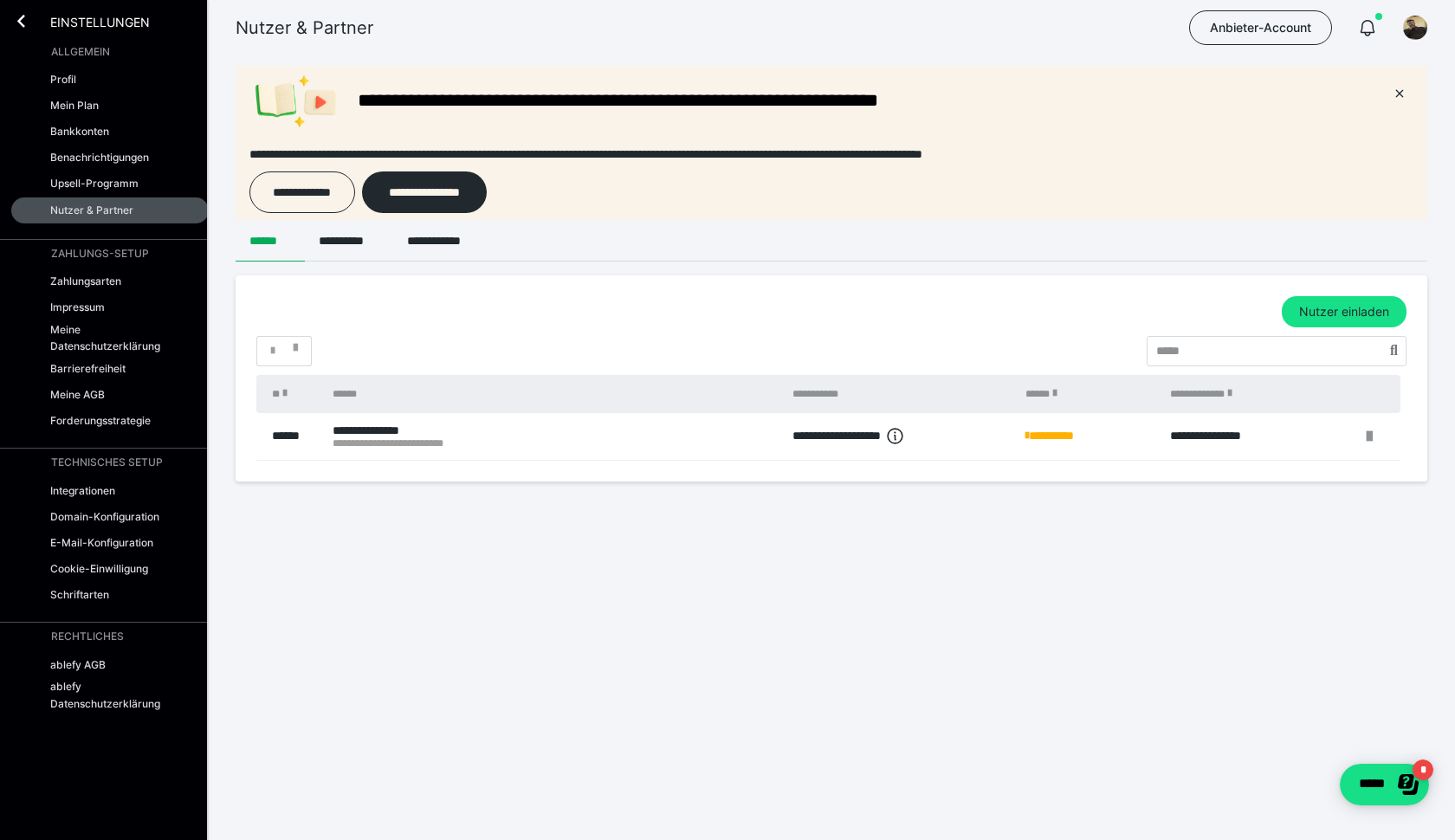 scroll, scrollTop: 0, scrollLeft: 0, axis: both 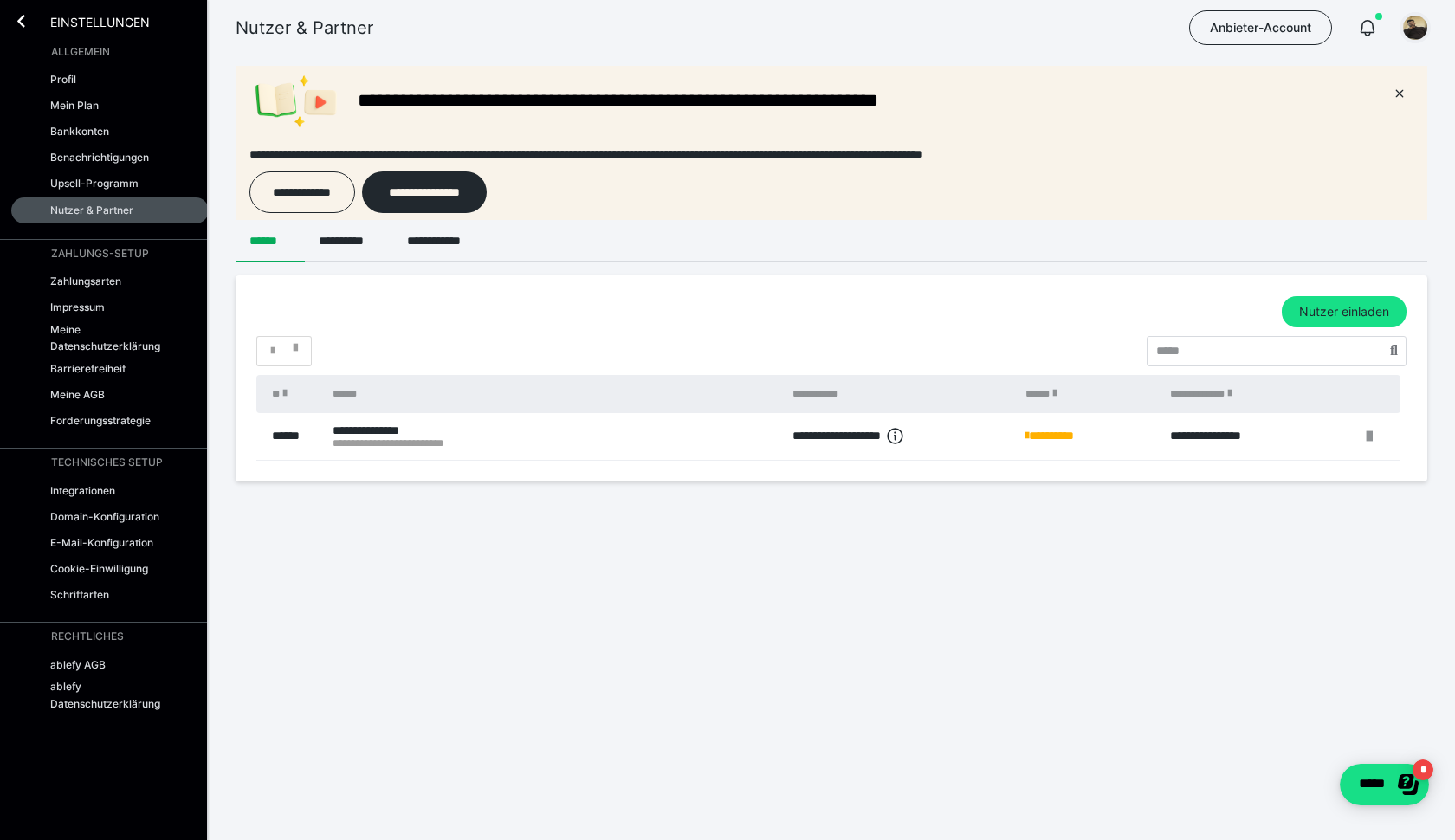 click at bounding box center (1415, 28) 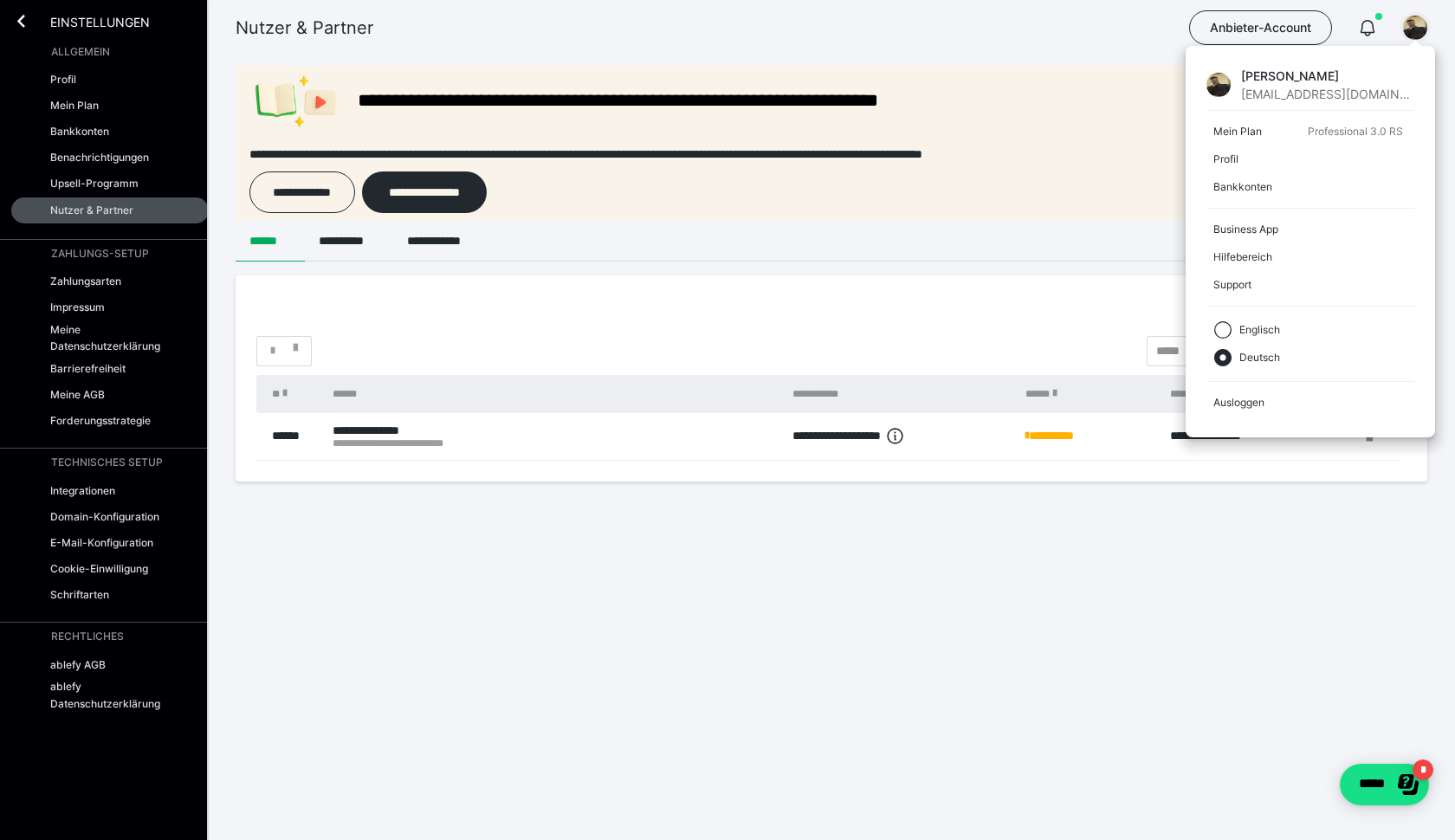 click on "**********" at bounding box center (536, 443) 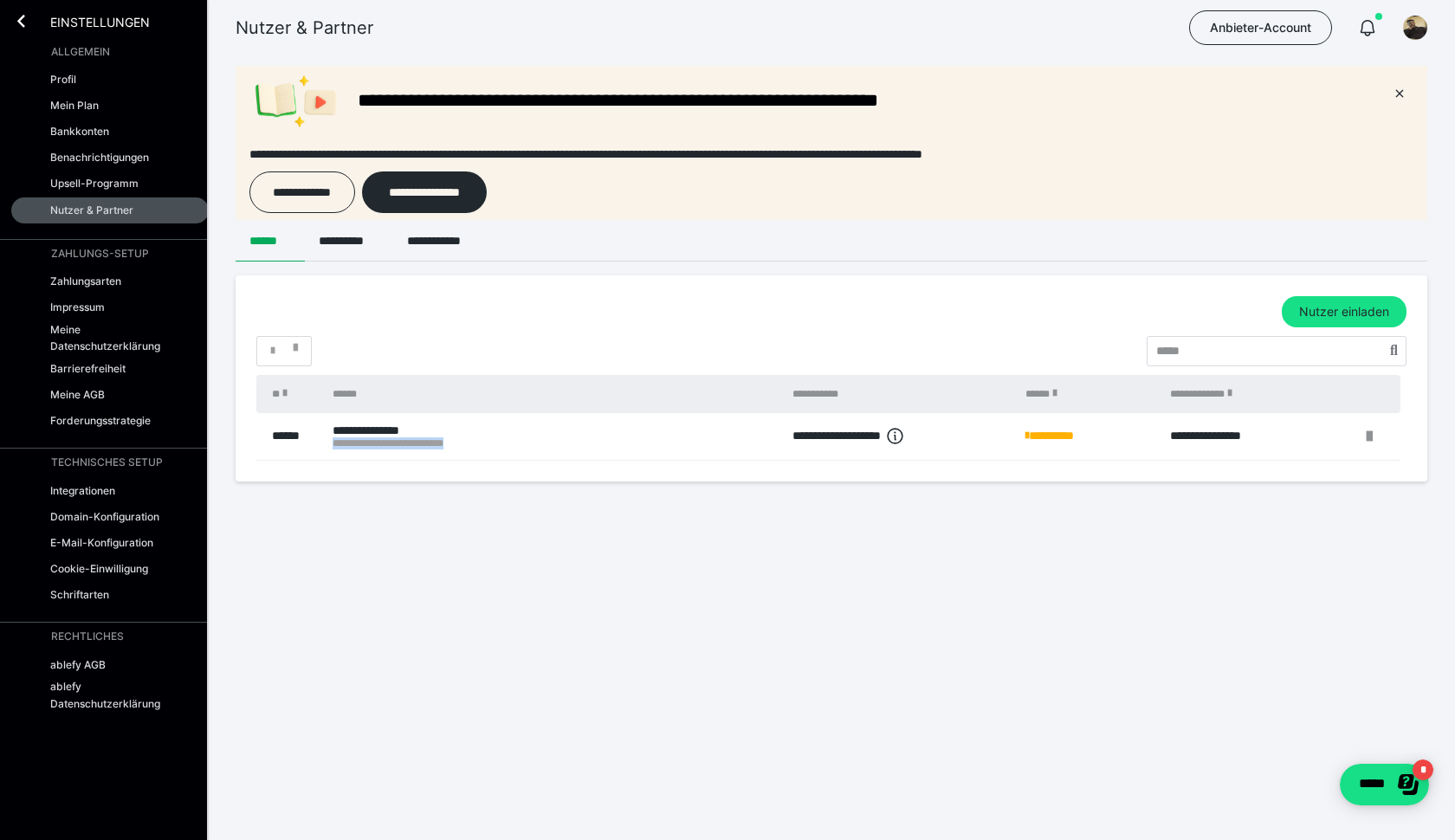 drag, startPoint x: 463, startPoint y: 460, endPoint x: 331, endPoint y: 453, distance: 132.18548 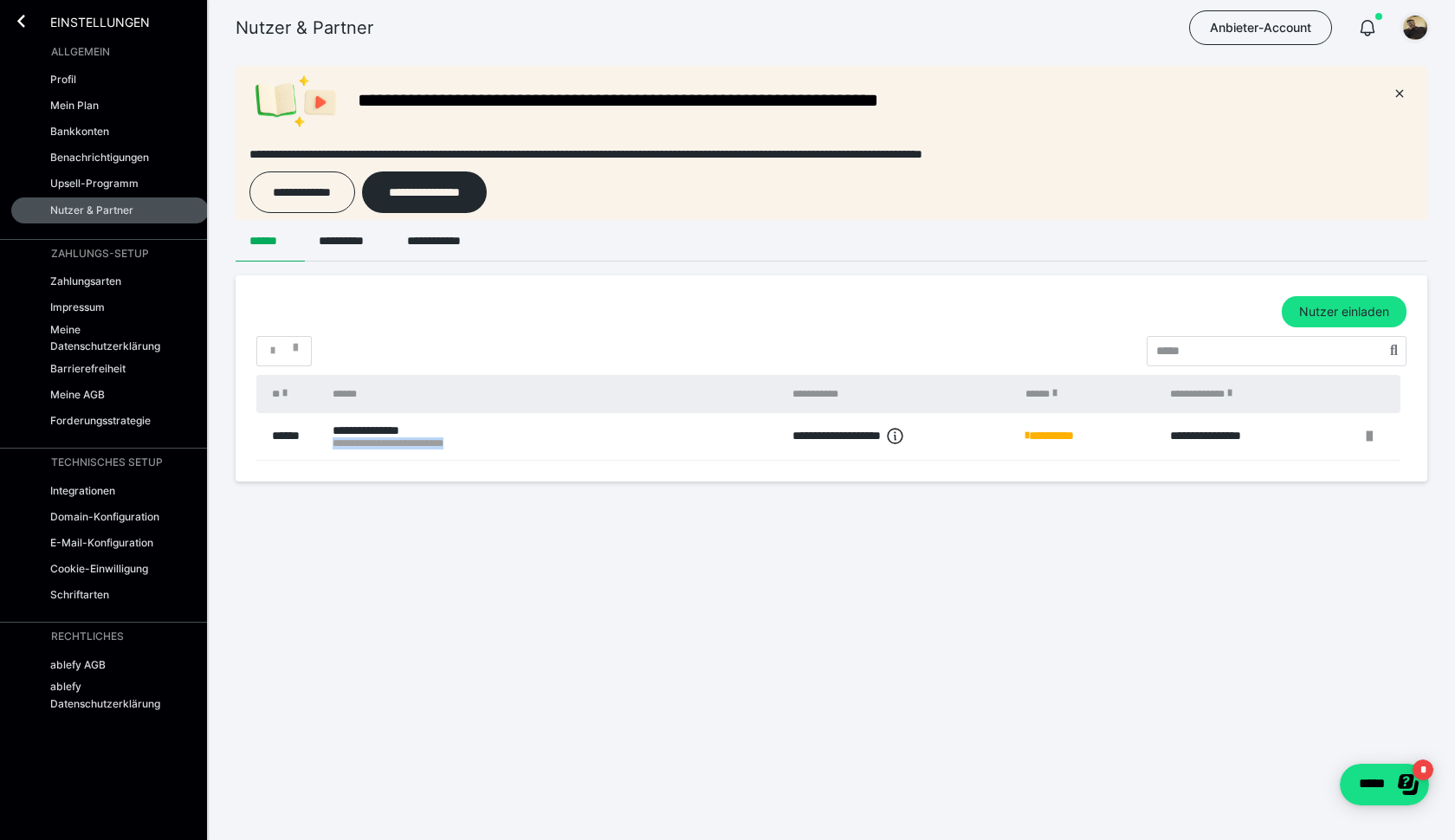 click at bounding box center [1415, 28] 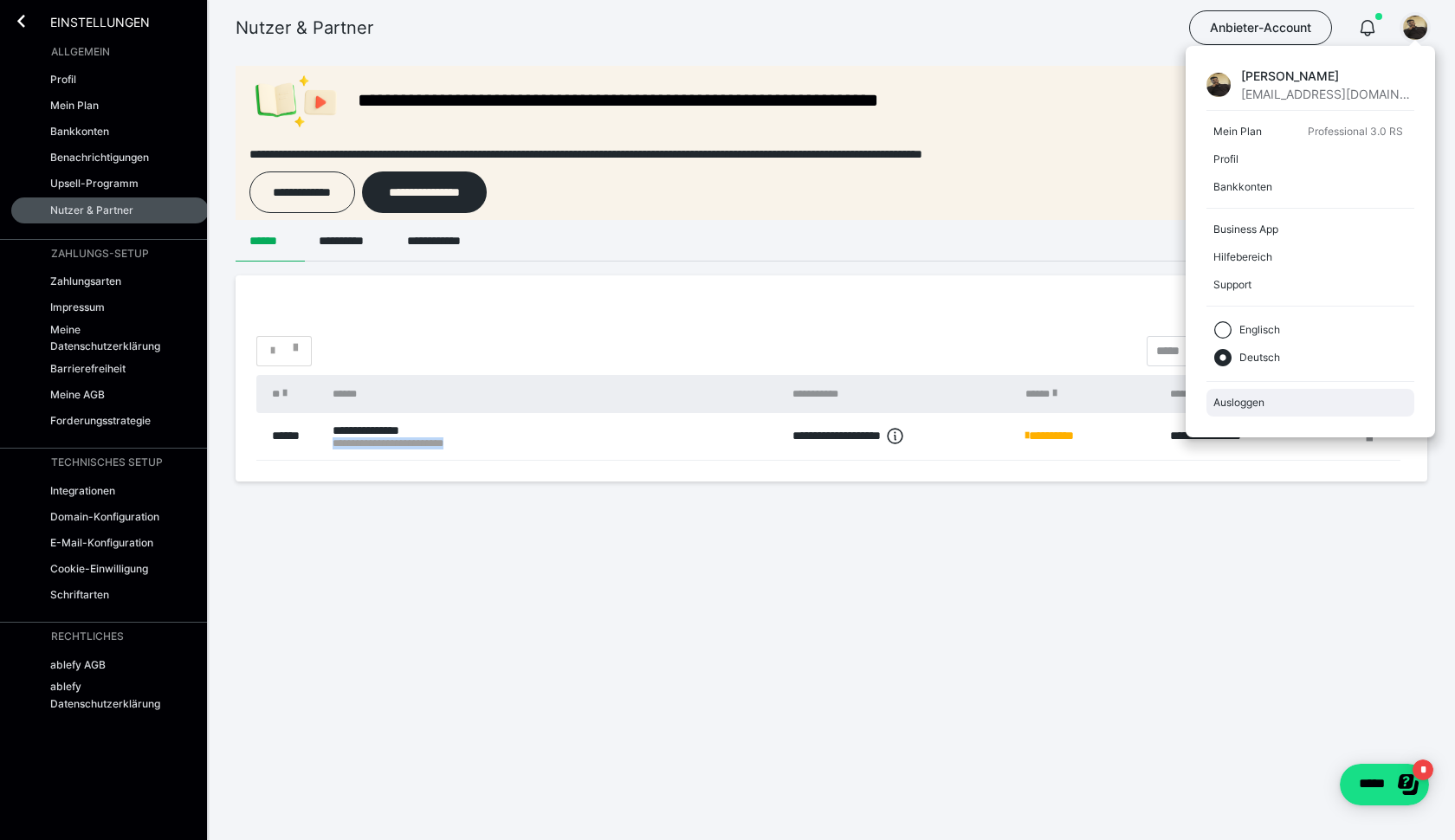click on "Ausloggen" at bounding box center [1310, 403] 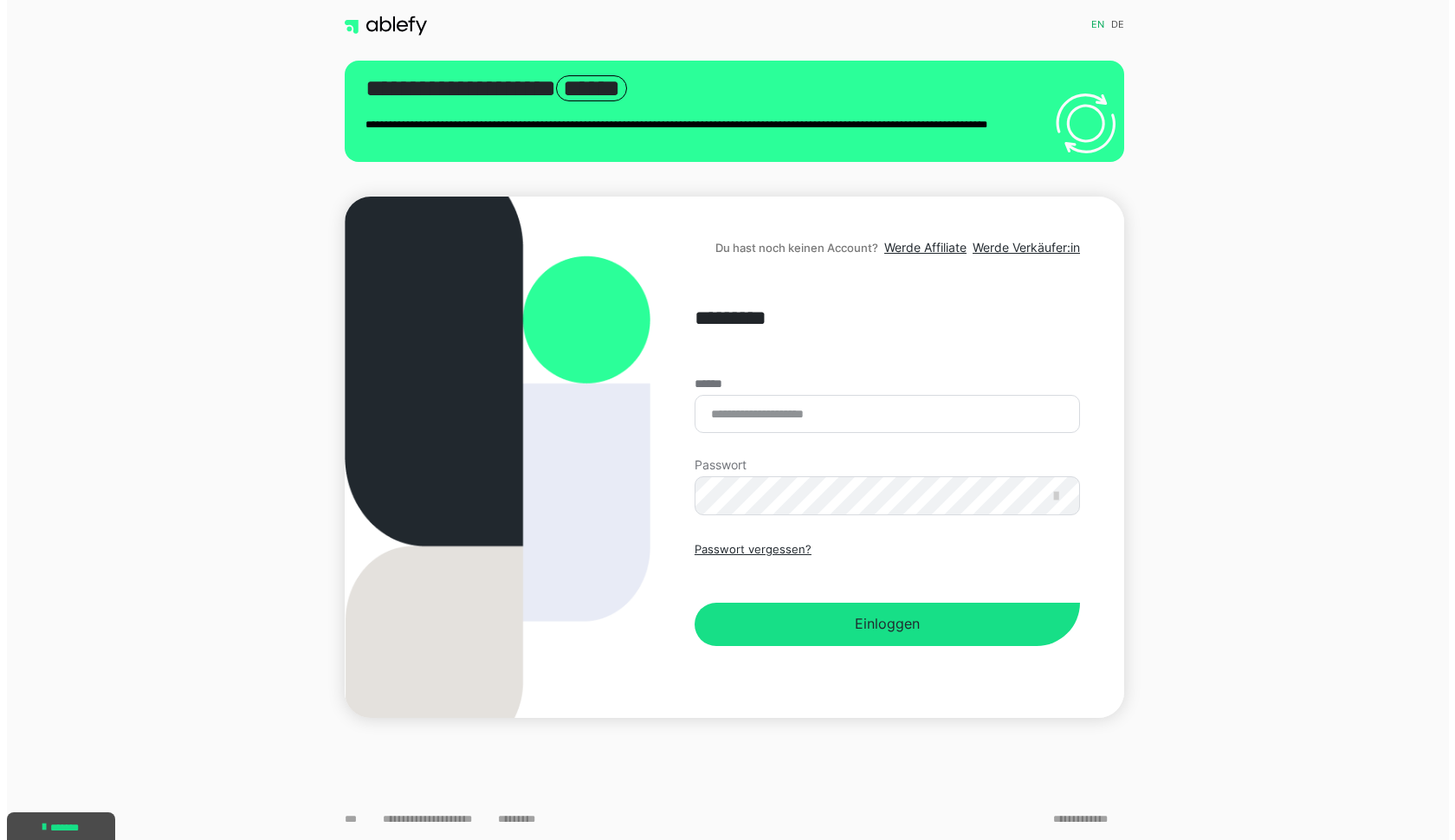 scroll, scrollTop: 0, scrollLeft: 0, axis: both 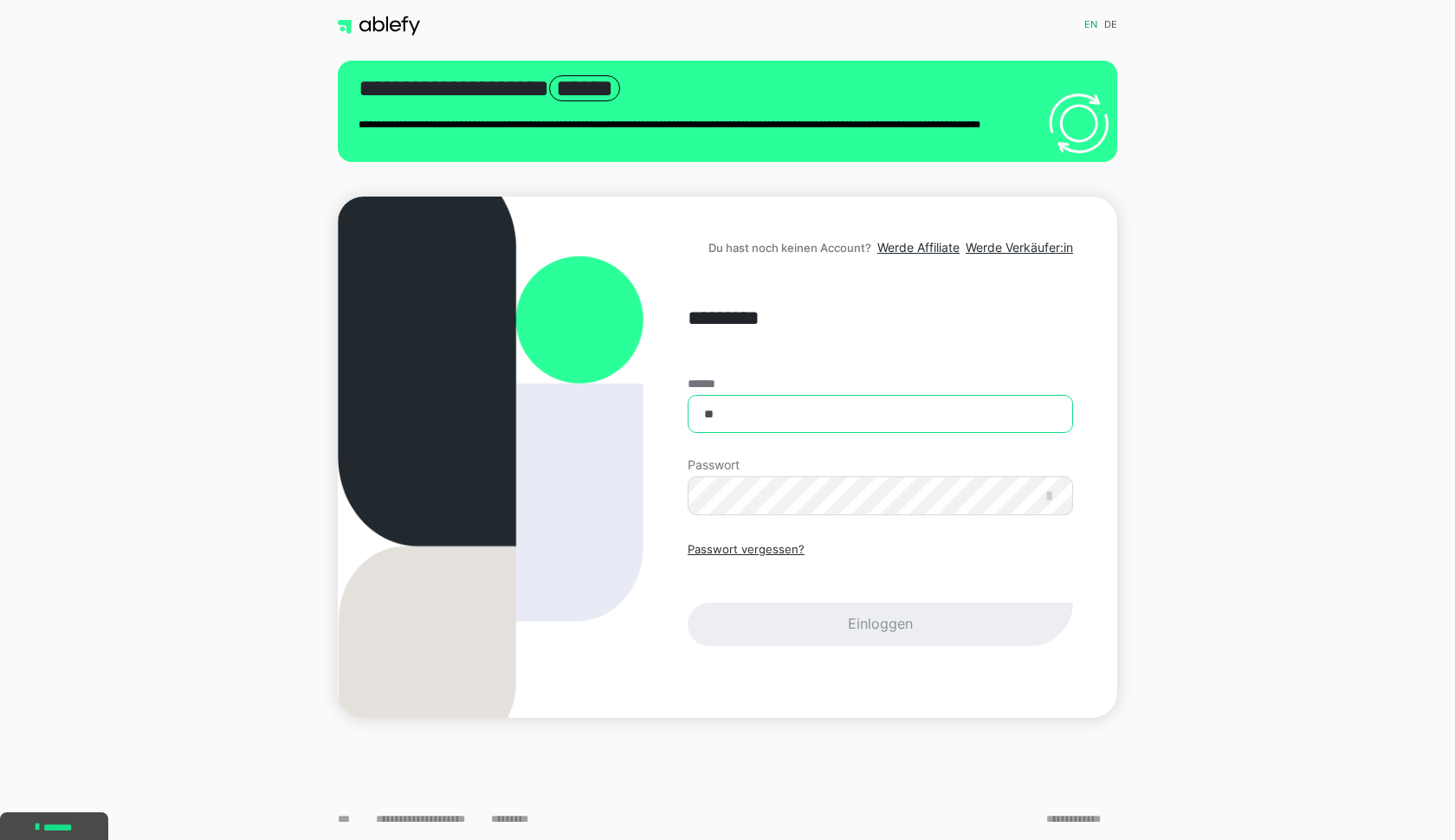 type on "**********" 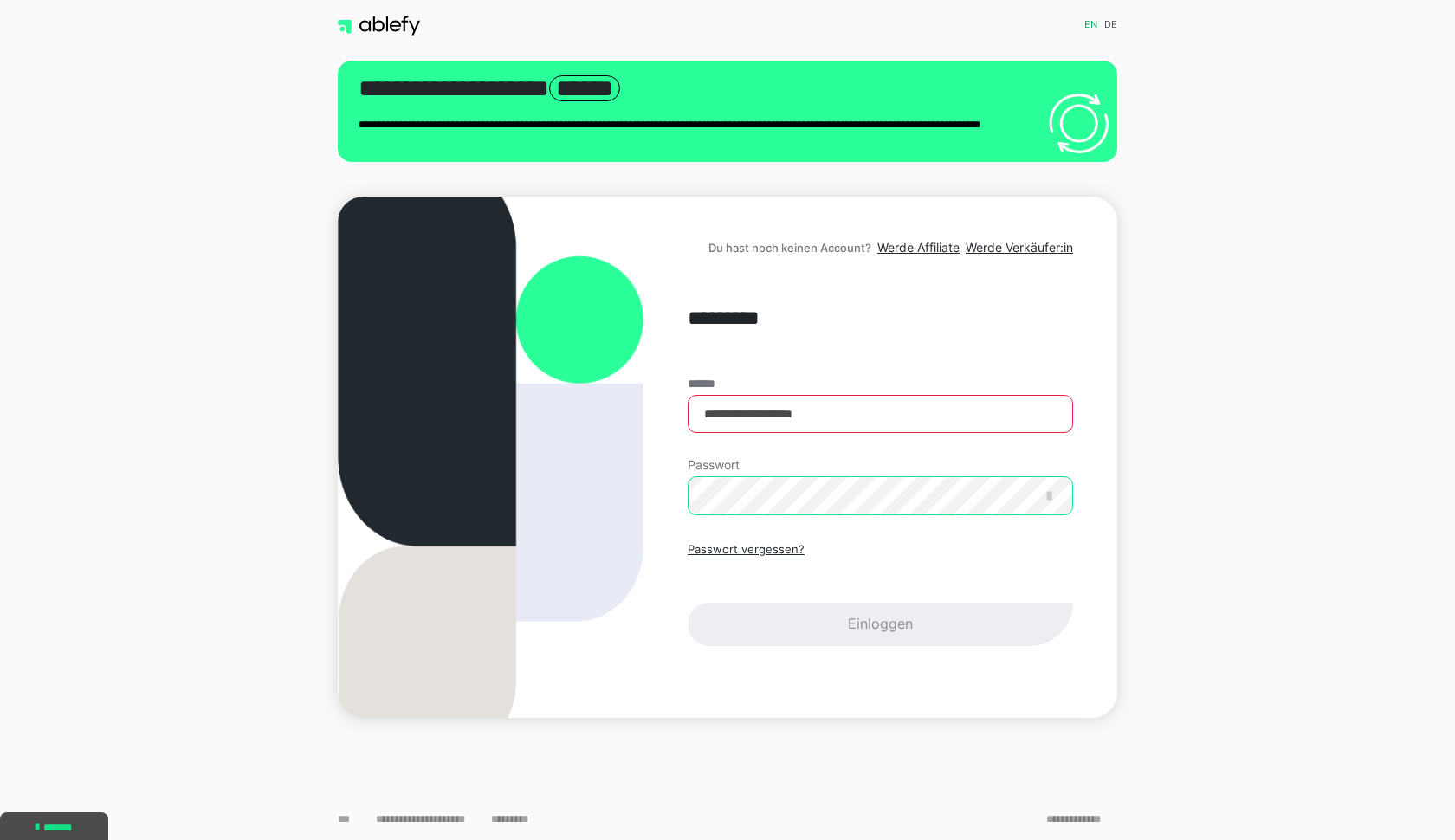 click on "Einloggen" at bounding box center (880, 624) 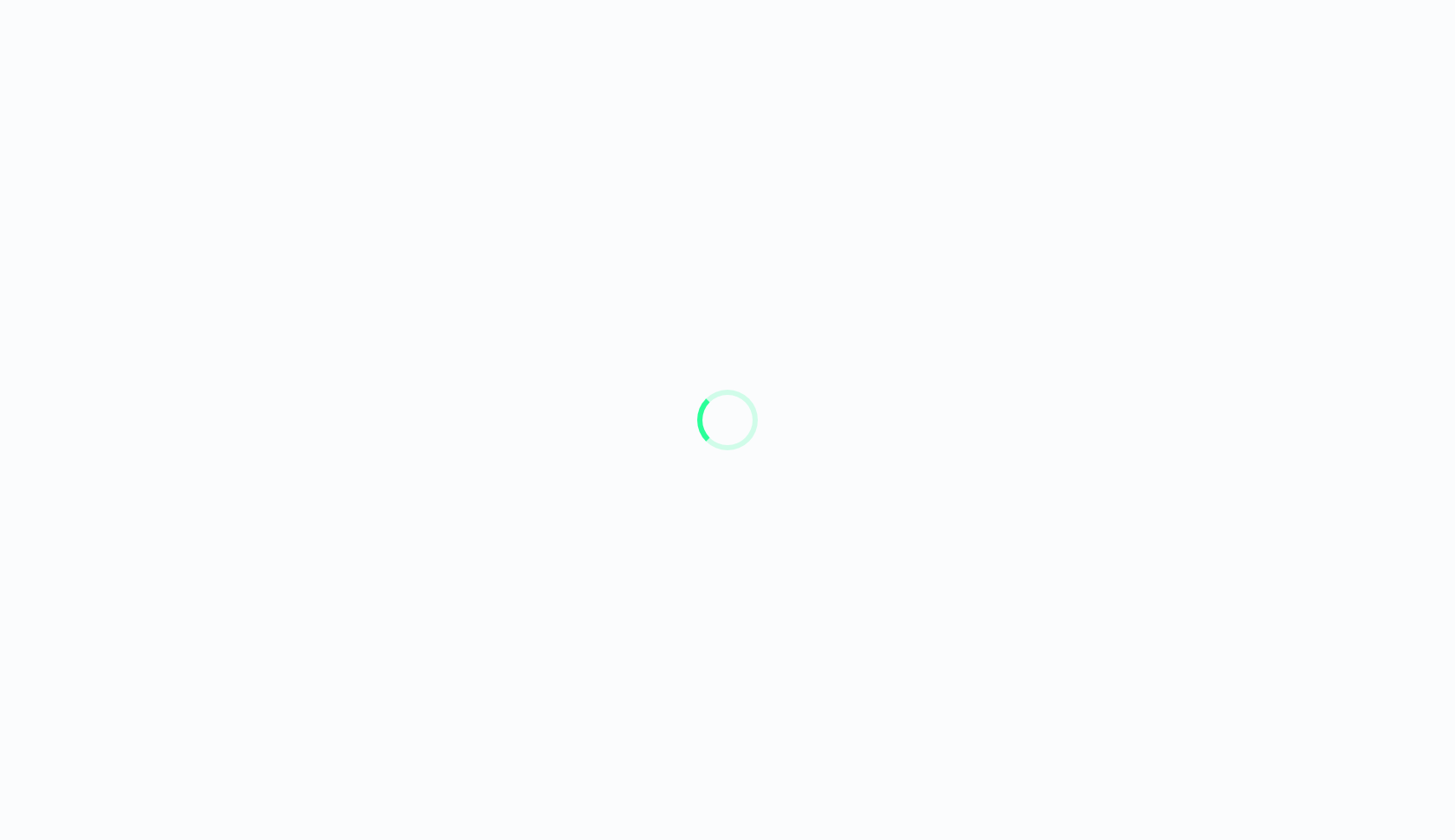 scroll, scrollTop: 0, scrollLeft: 0, axis: both 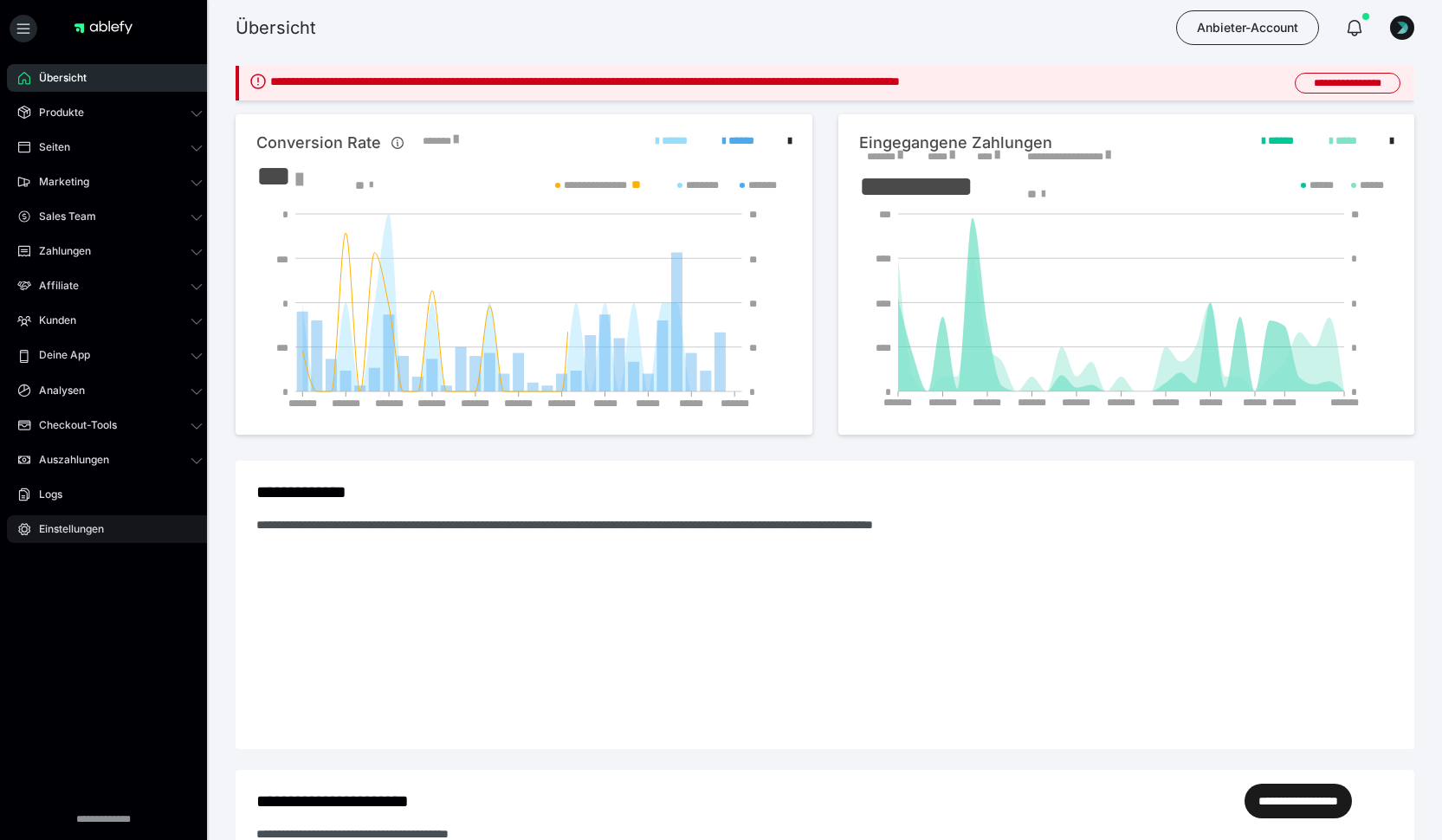 click on "Einstellungen" at bounding box center [110, 529] 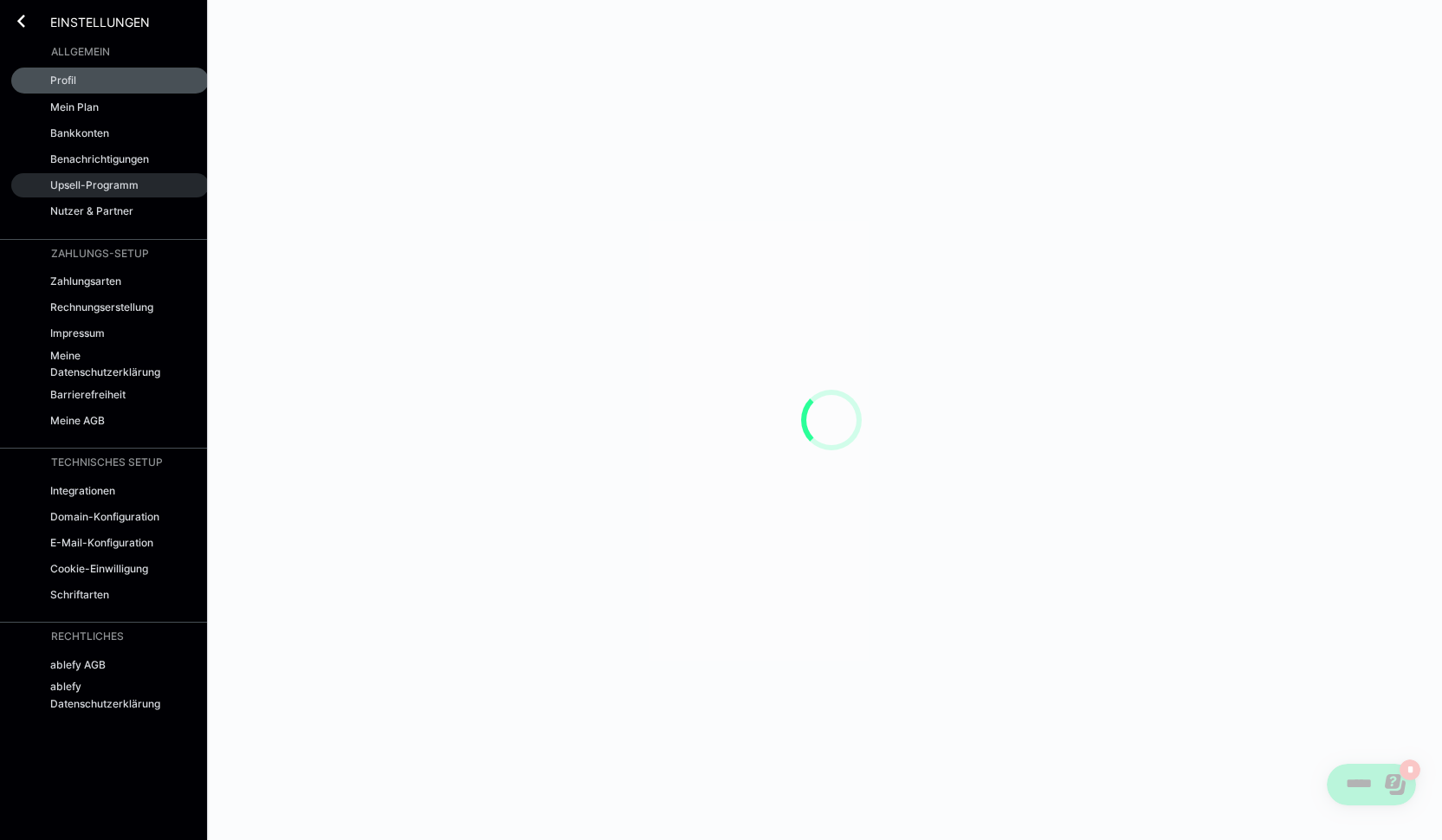 scroll, scrollTop: 0, scrollLeft: 0, axis: both 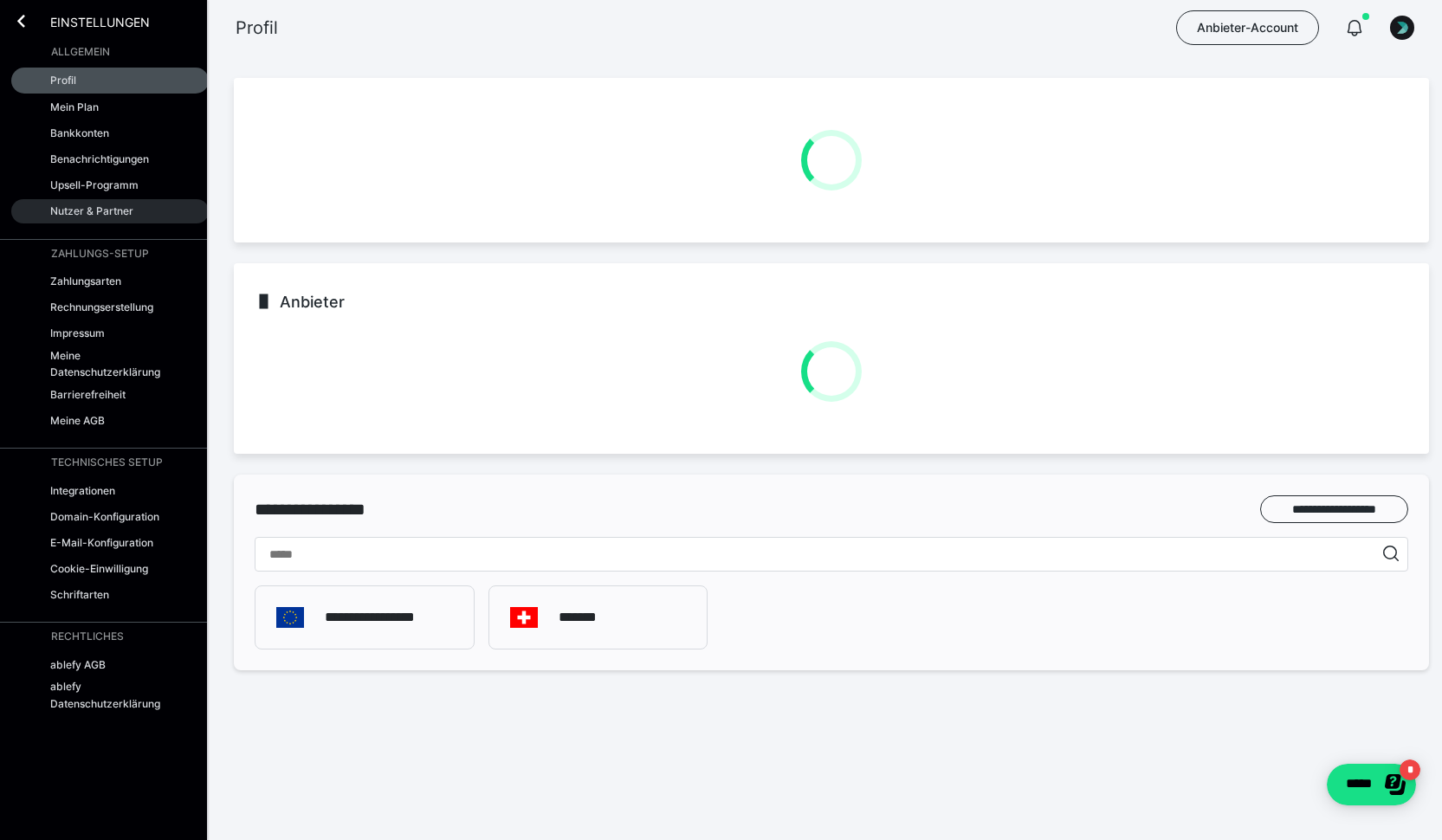 click on "Nutzer & Partner" at bounding box center (92, 210) 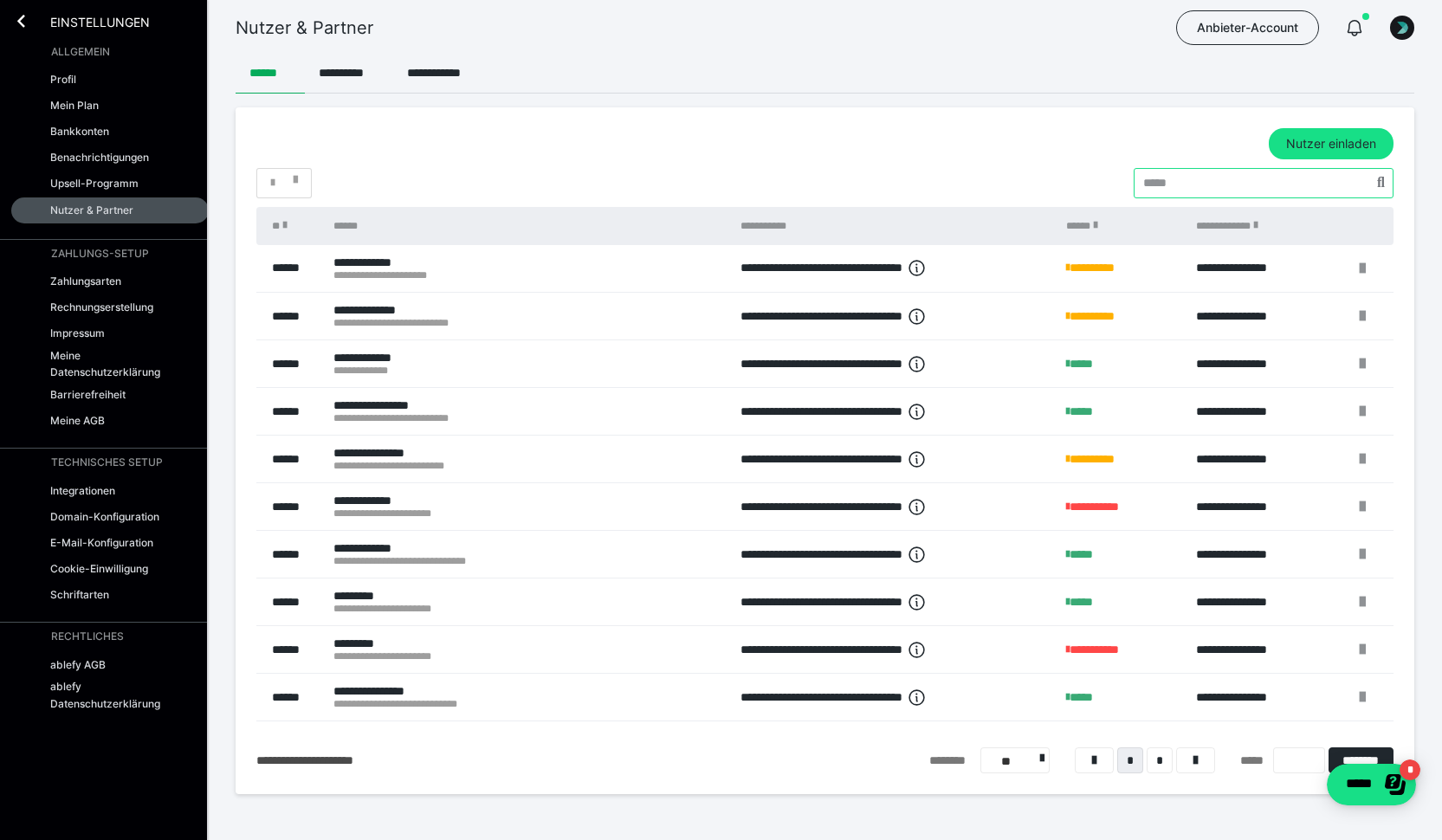 click at bounding box center [1264, 183] 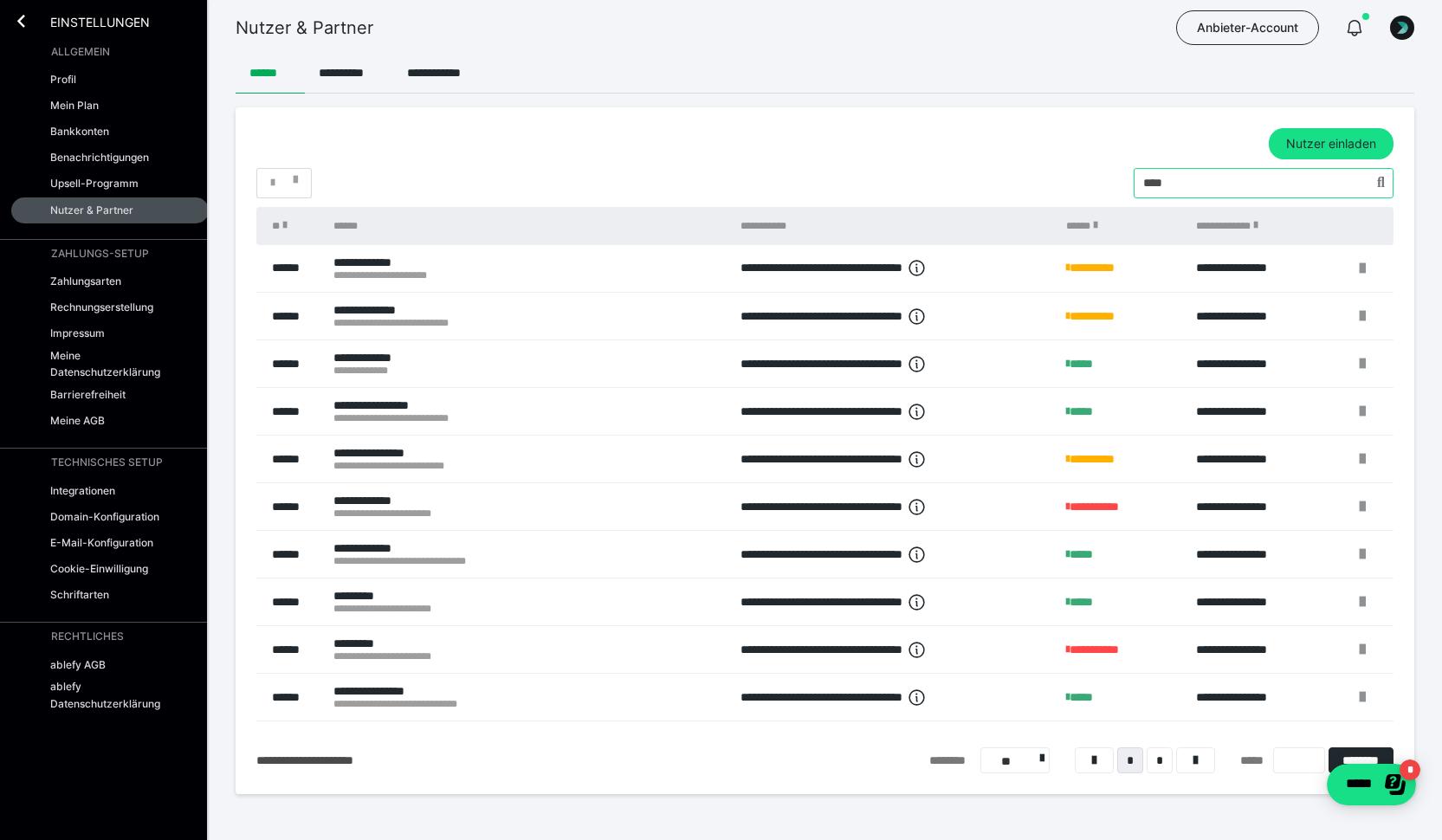 type on "*****" 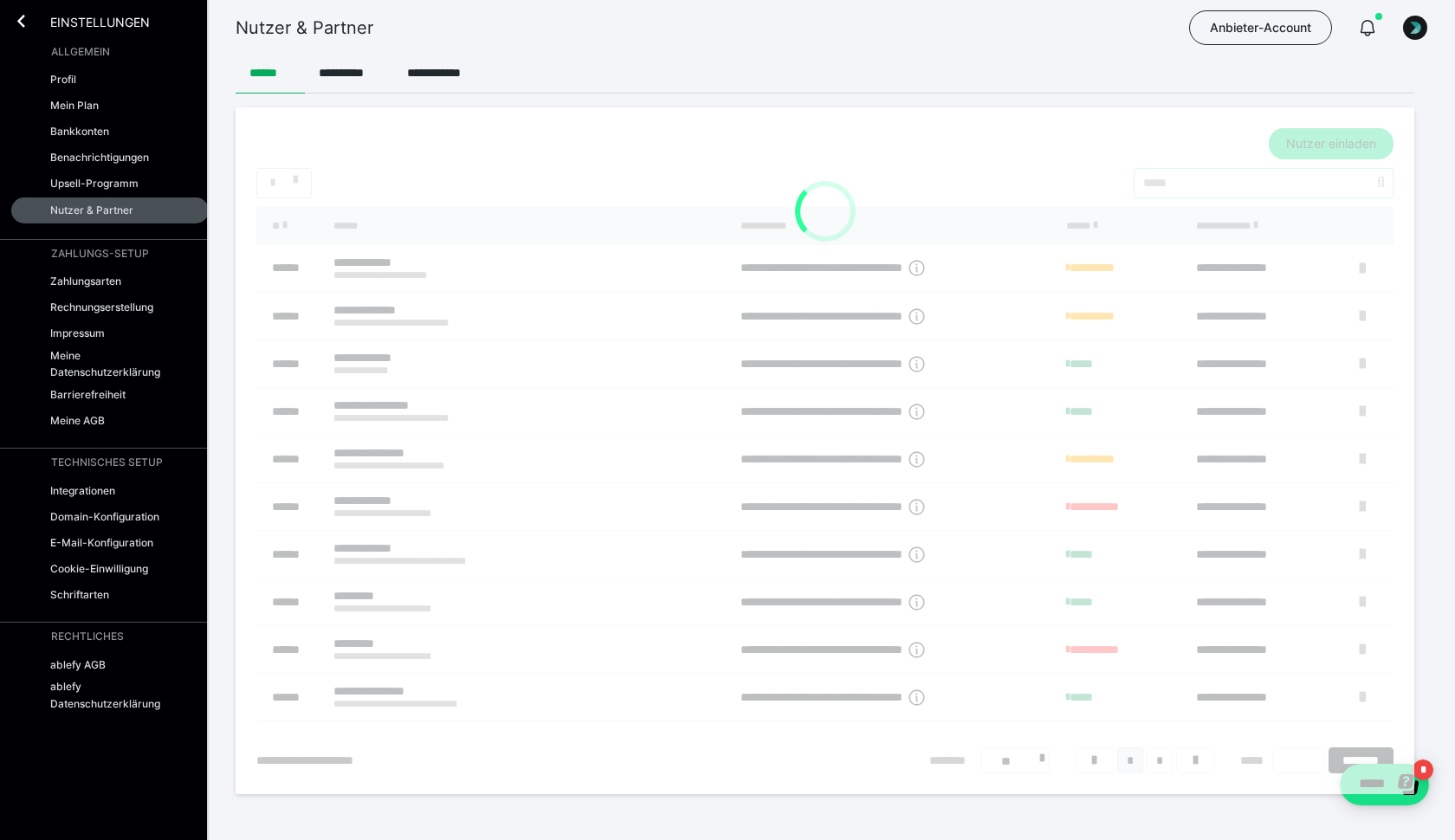 type 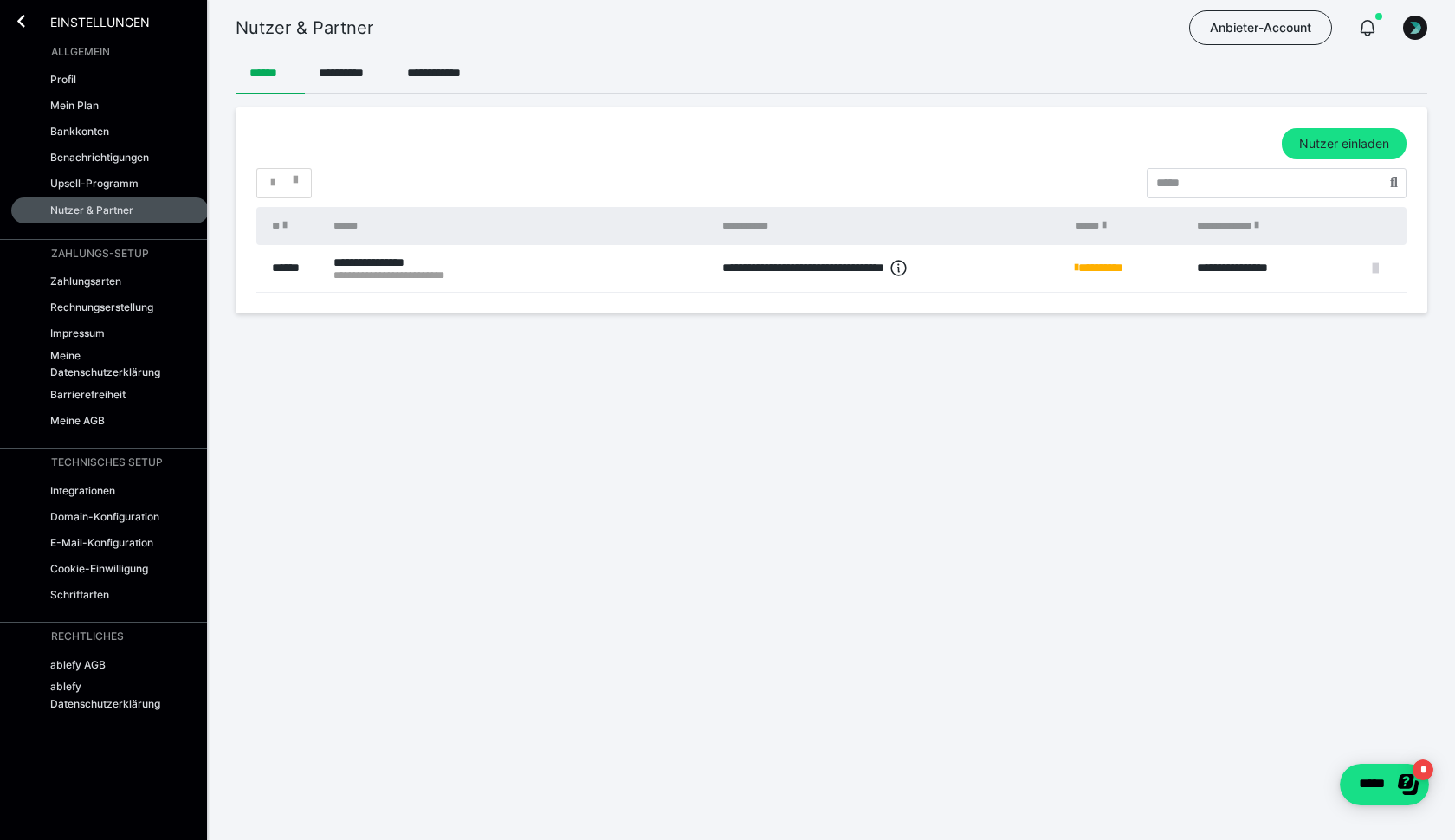 click at bounding box center (1375, 268) 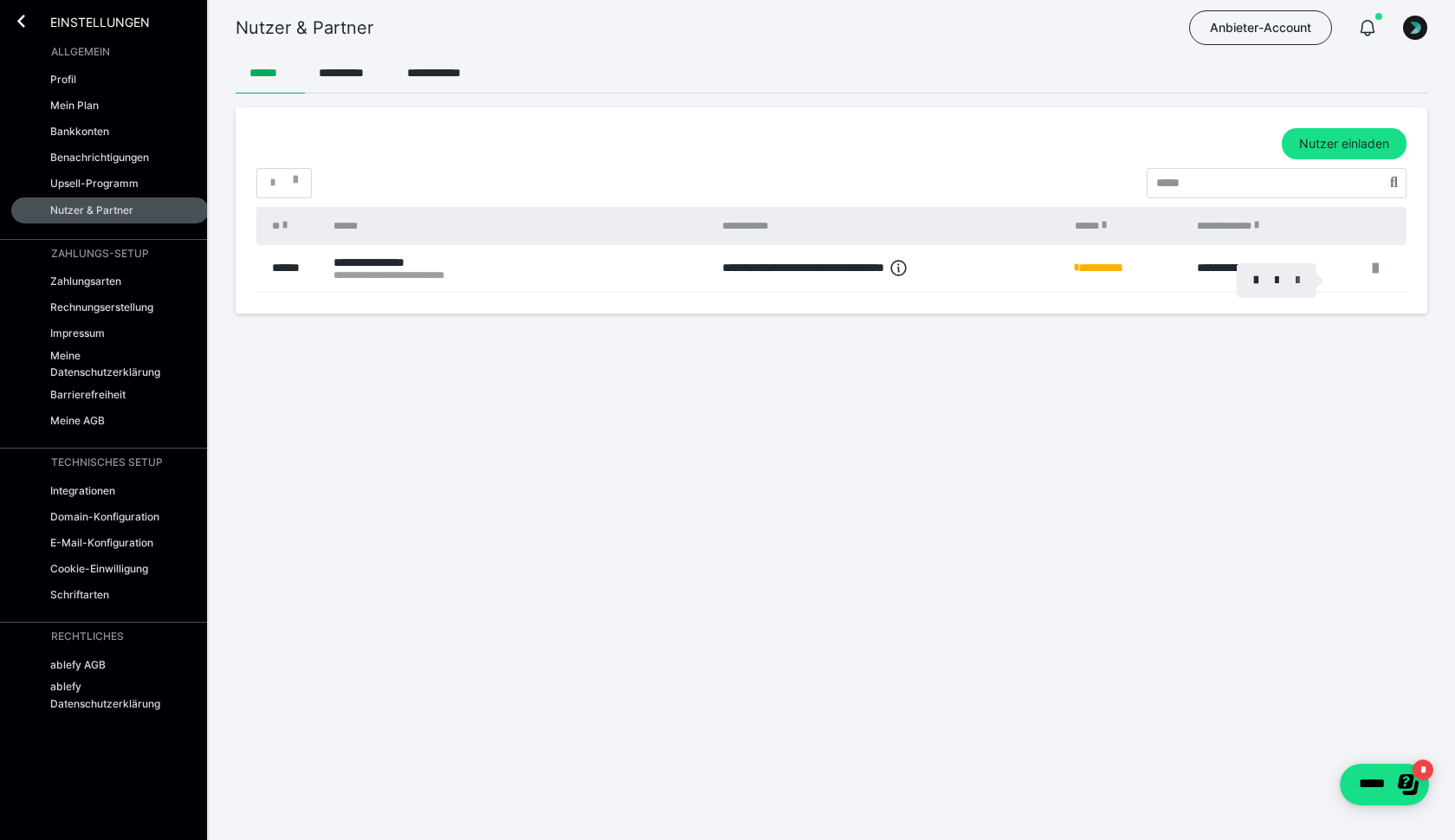 click at bounding box center (1297, 281) 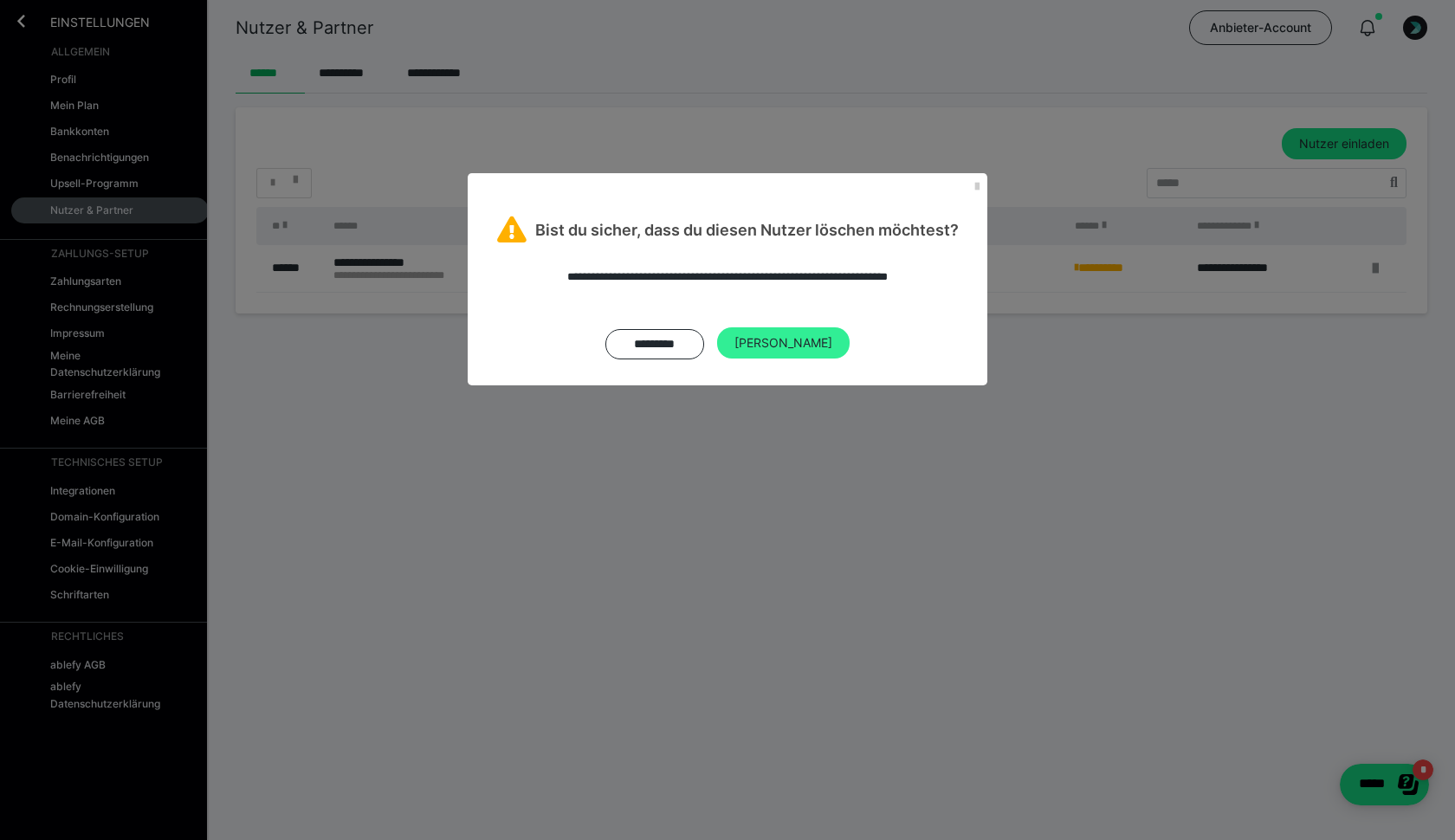 click on "[PERSON_NAME]" at bounding box center (783, 343) 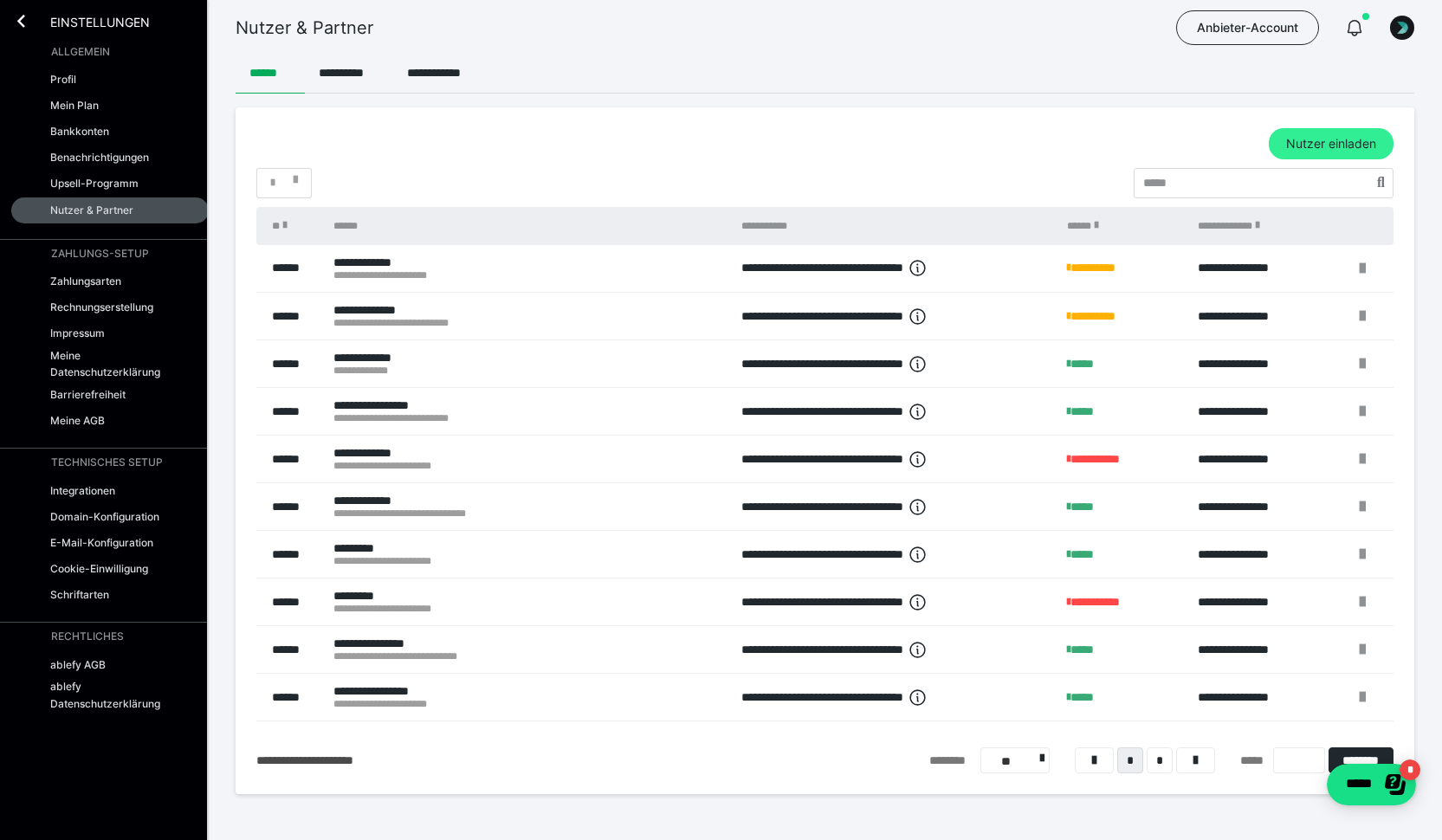 click on "Nutzer einladen" at bounding box center [1331, 144] 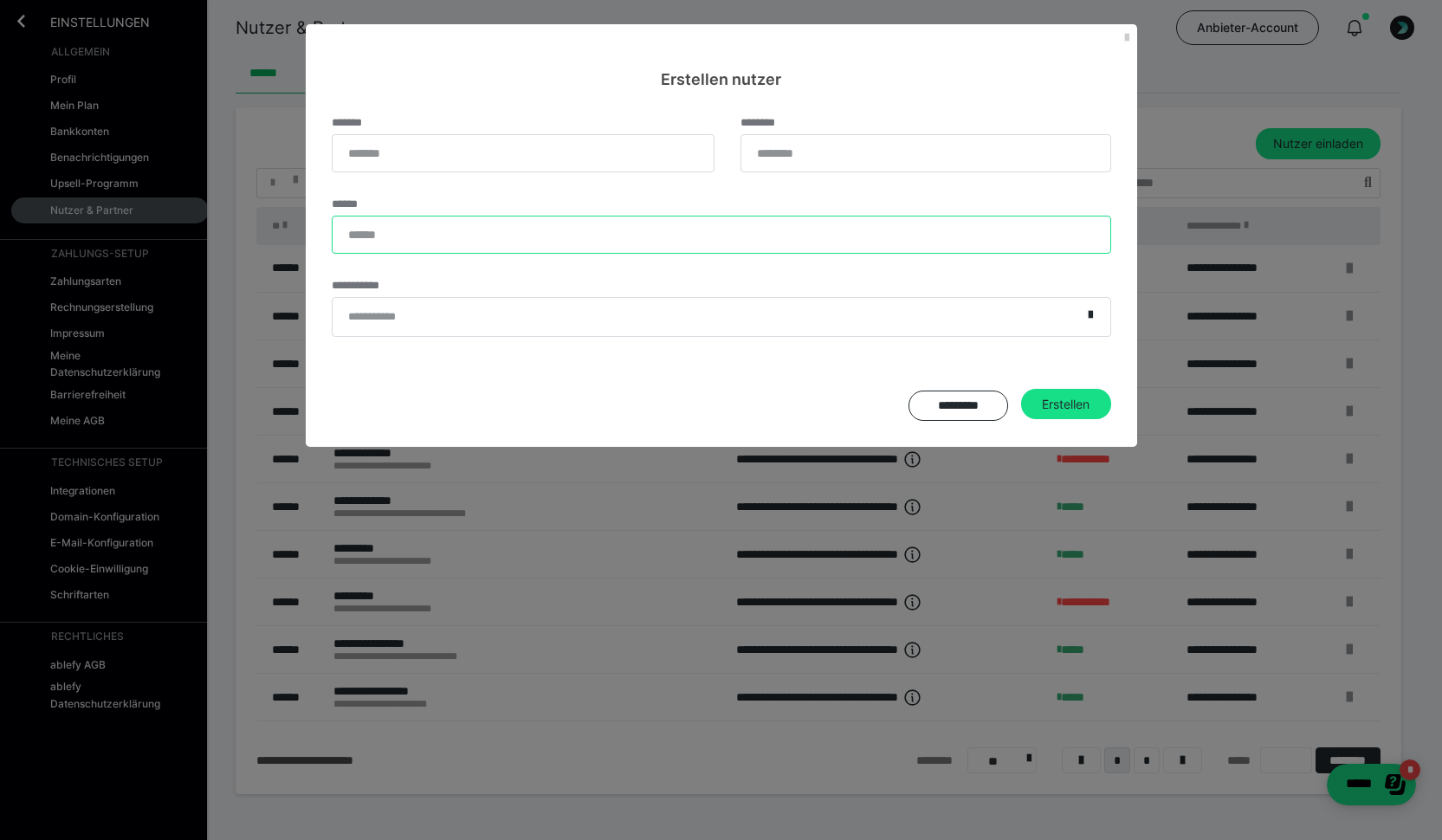 click on "******" at bounding box center (721, 235) 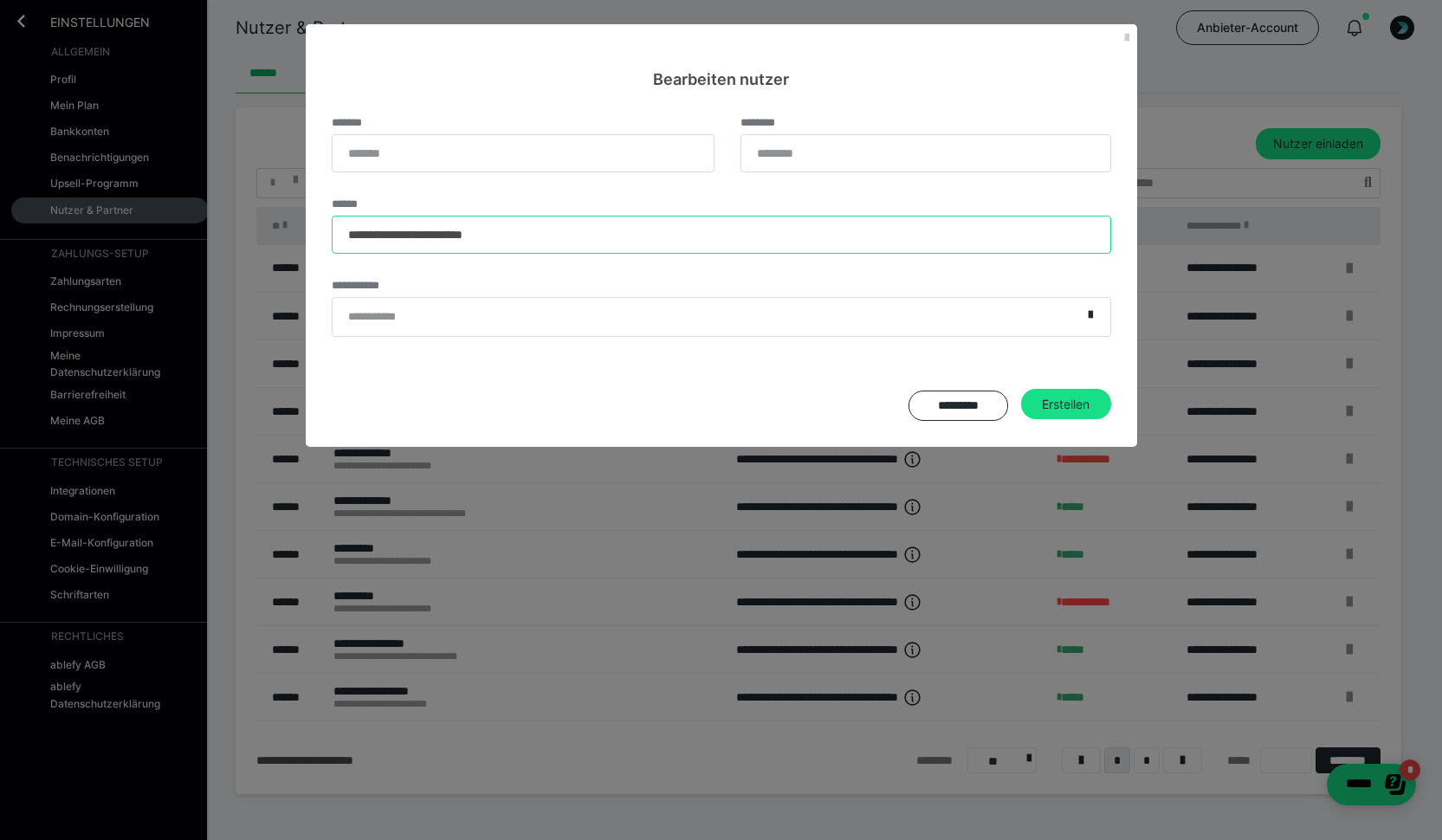 type on "**********" 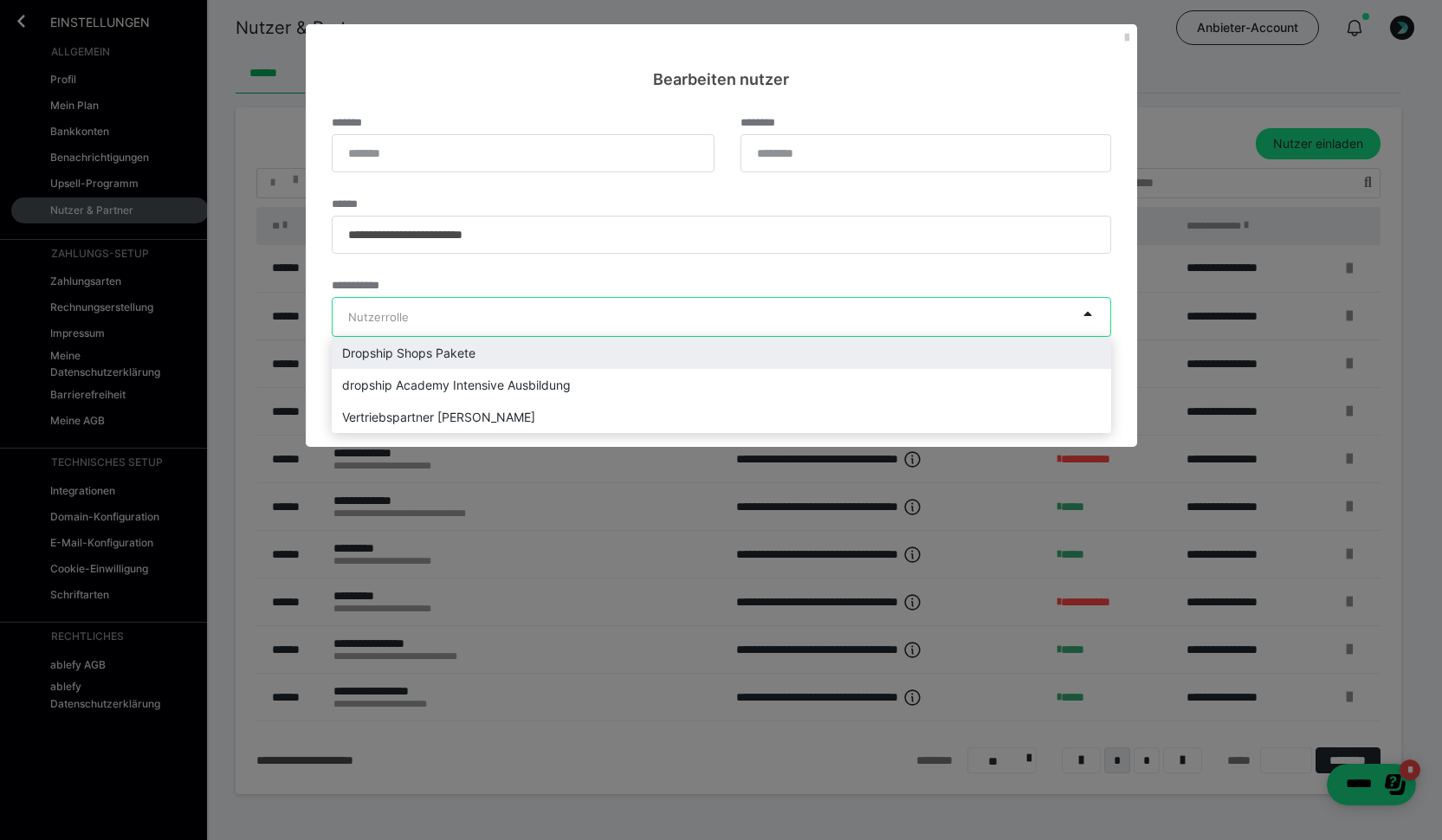click on "Nutzerrolle" at bounding box center (704, 317) 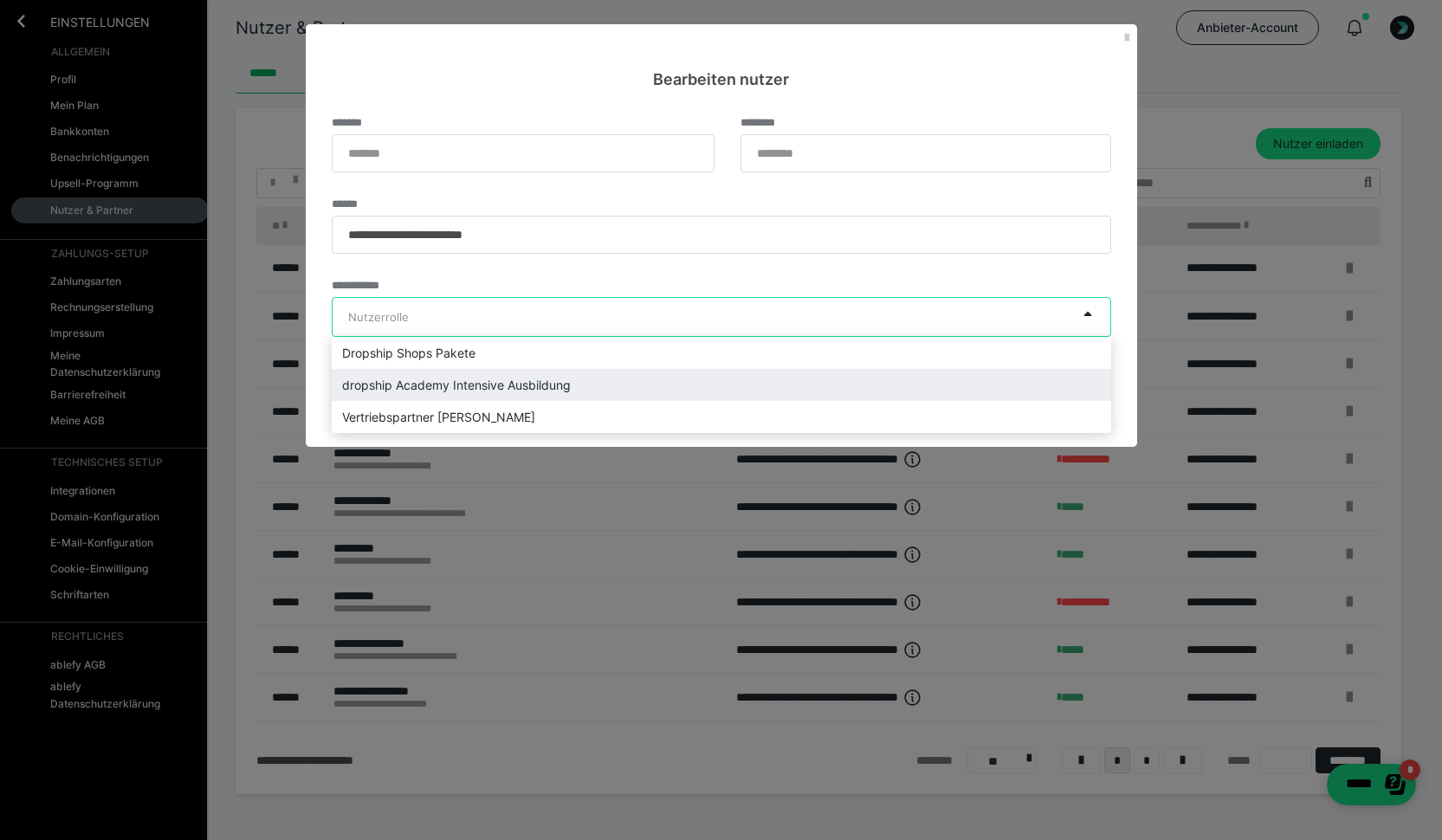 click on "dropship Academy Intensive Ausbildung" at bounding box center [721, 384] 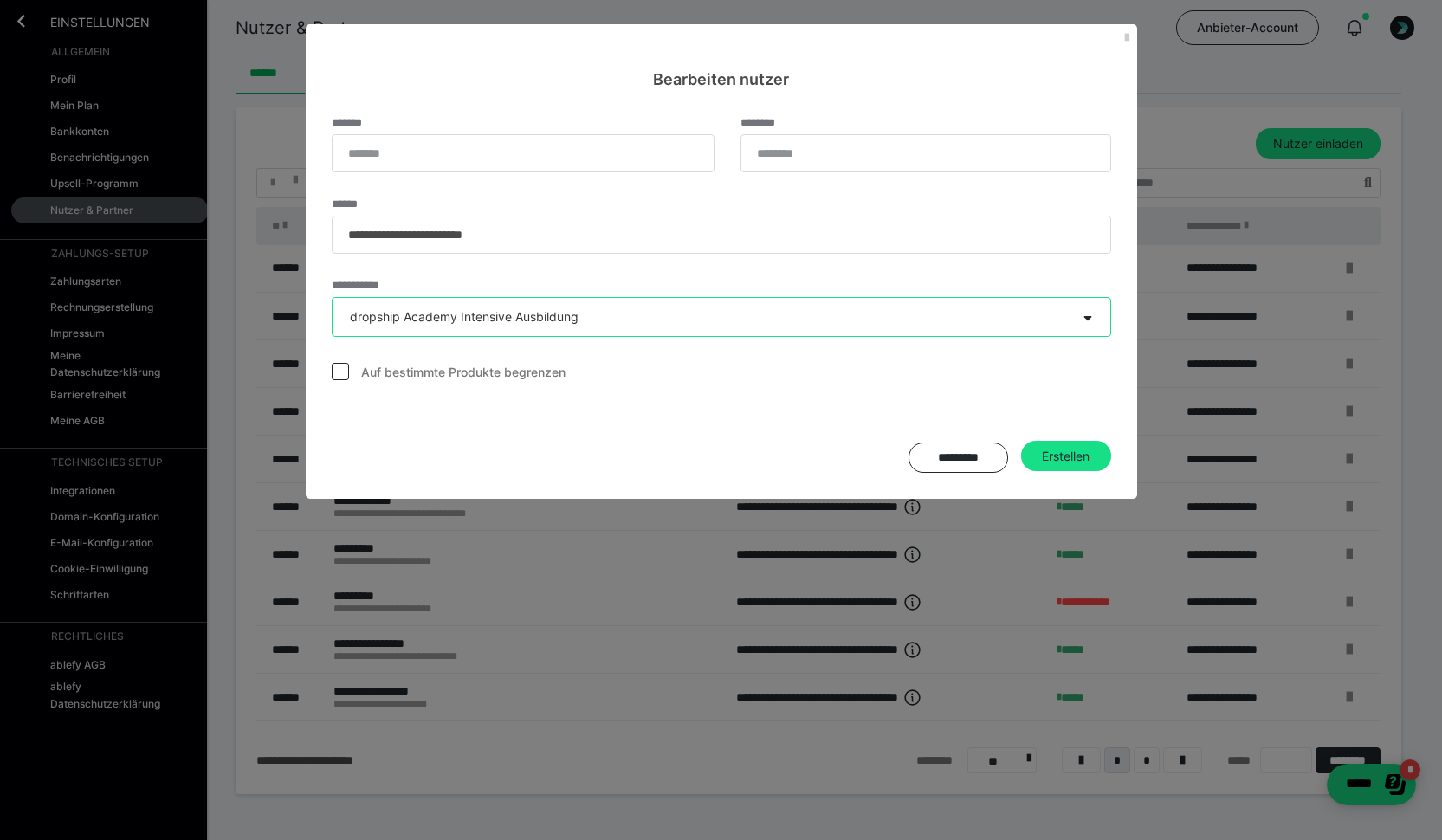 click on "Auf bestimmte Produkte begrenzen" at bounding box center [463, 372] 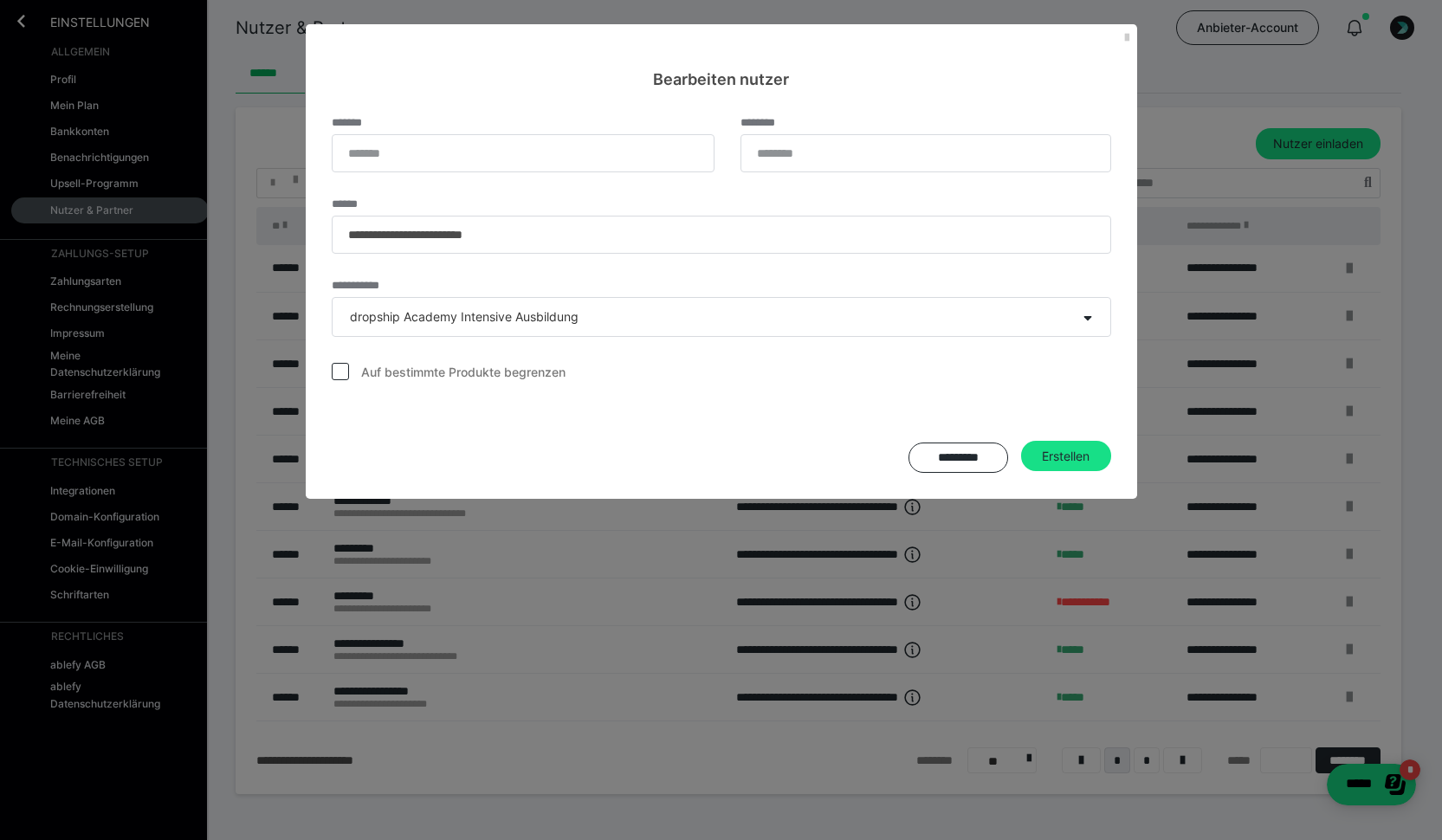 click on "Auf bestimmte Produkte begrenzen" at bounding box center (463, 372) 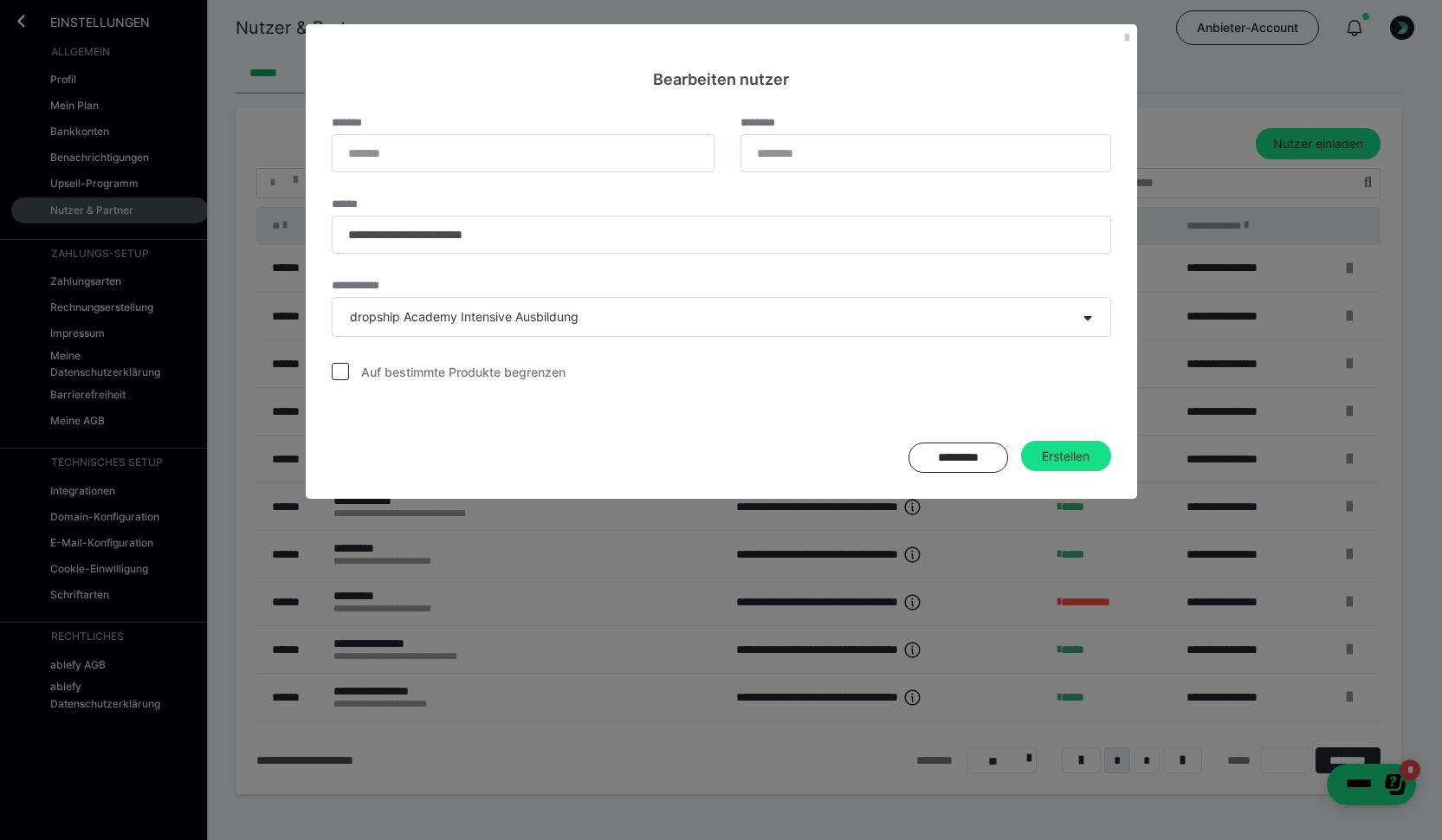 click at bounding box center (340, 372) 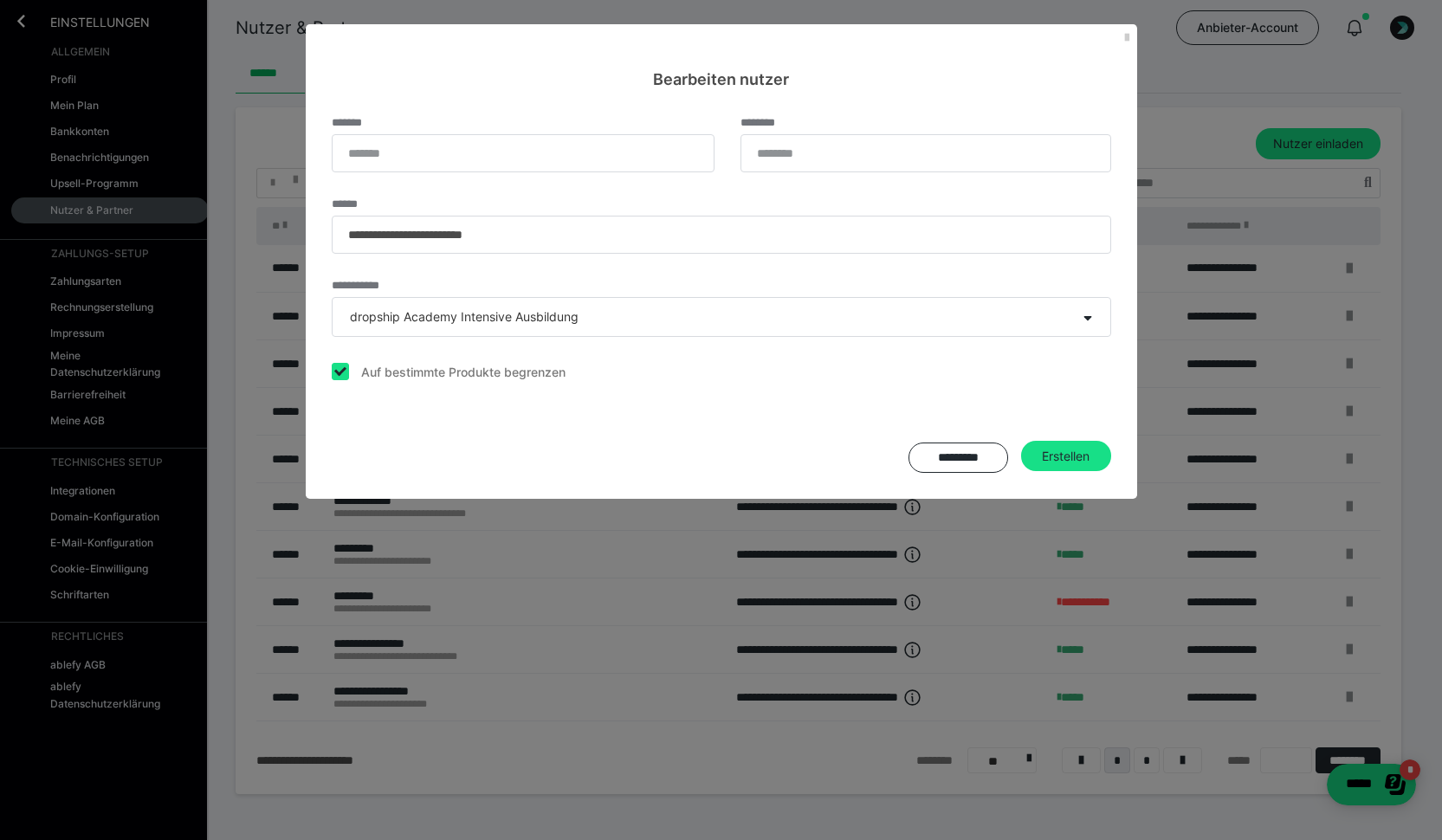 checkbox on "true" 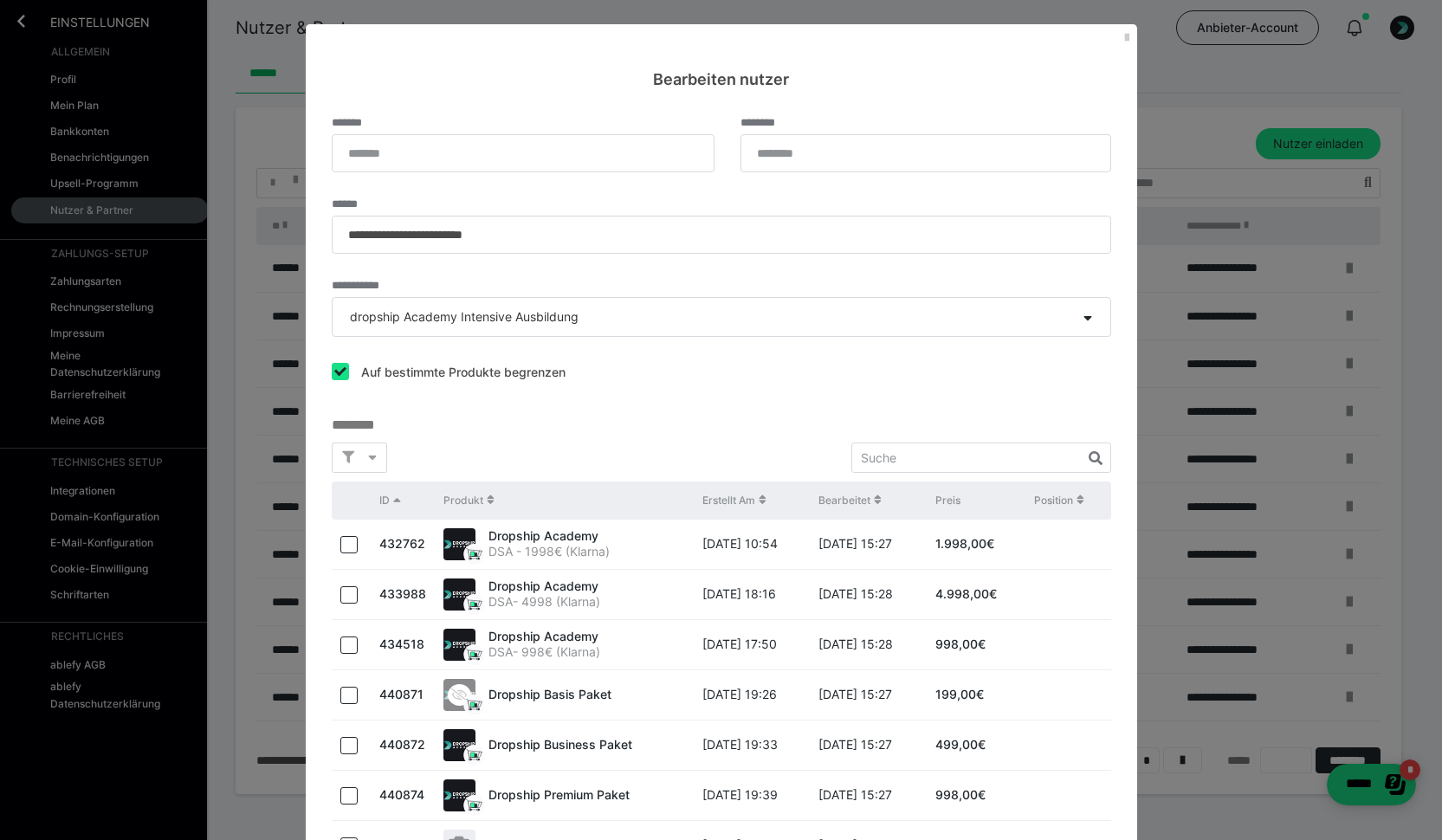 scroll, scrollTop: 147, scrollLeft: 0, axis: vertical 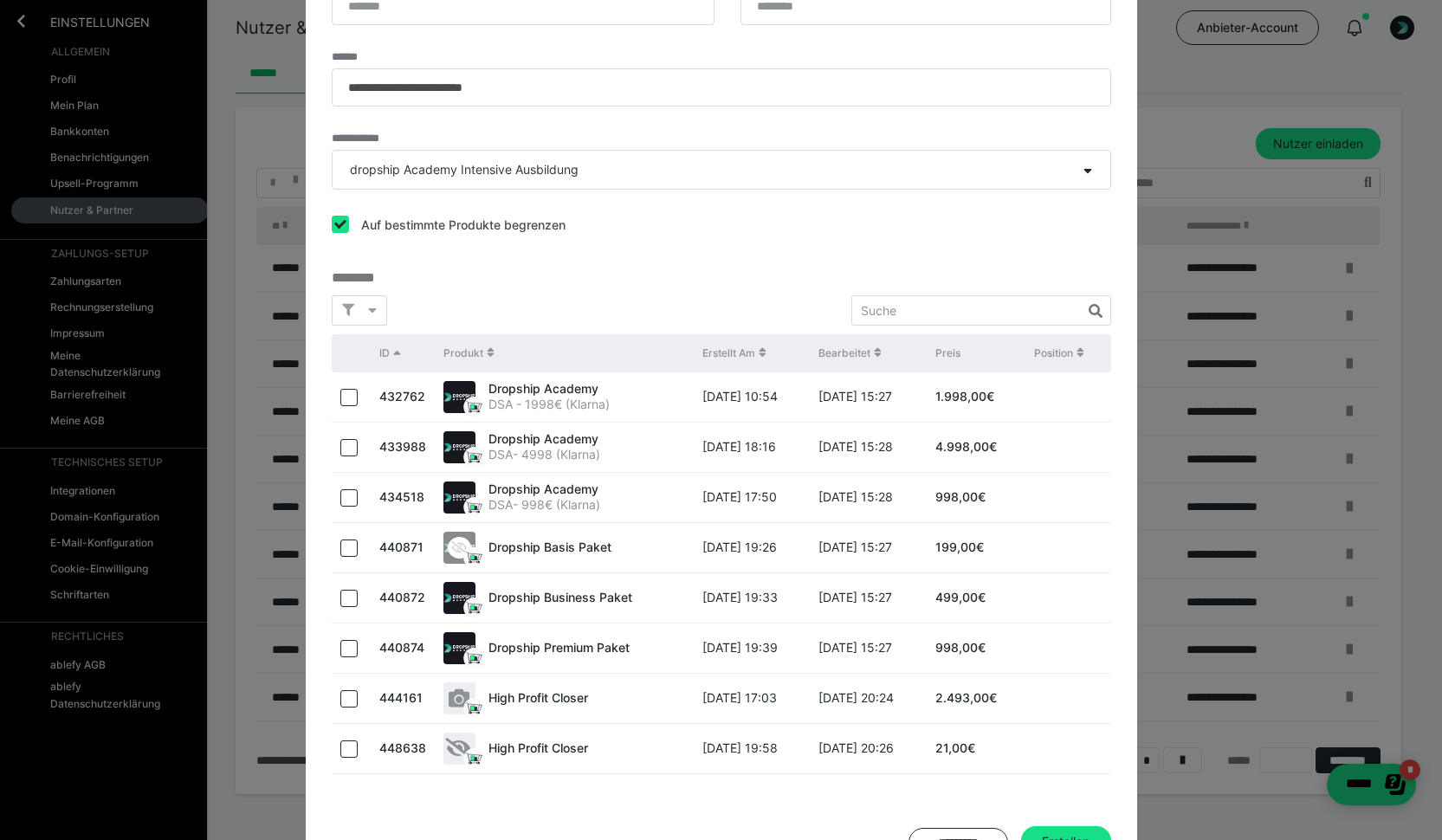 click at bounding box center [349, 498] 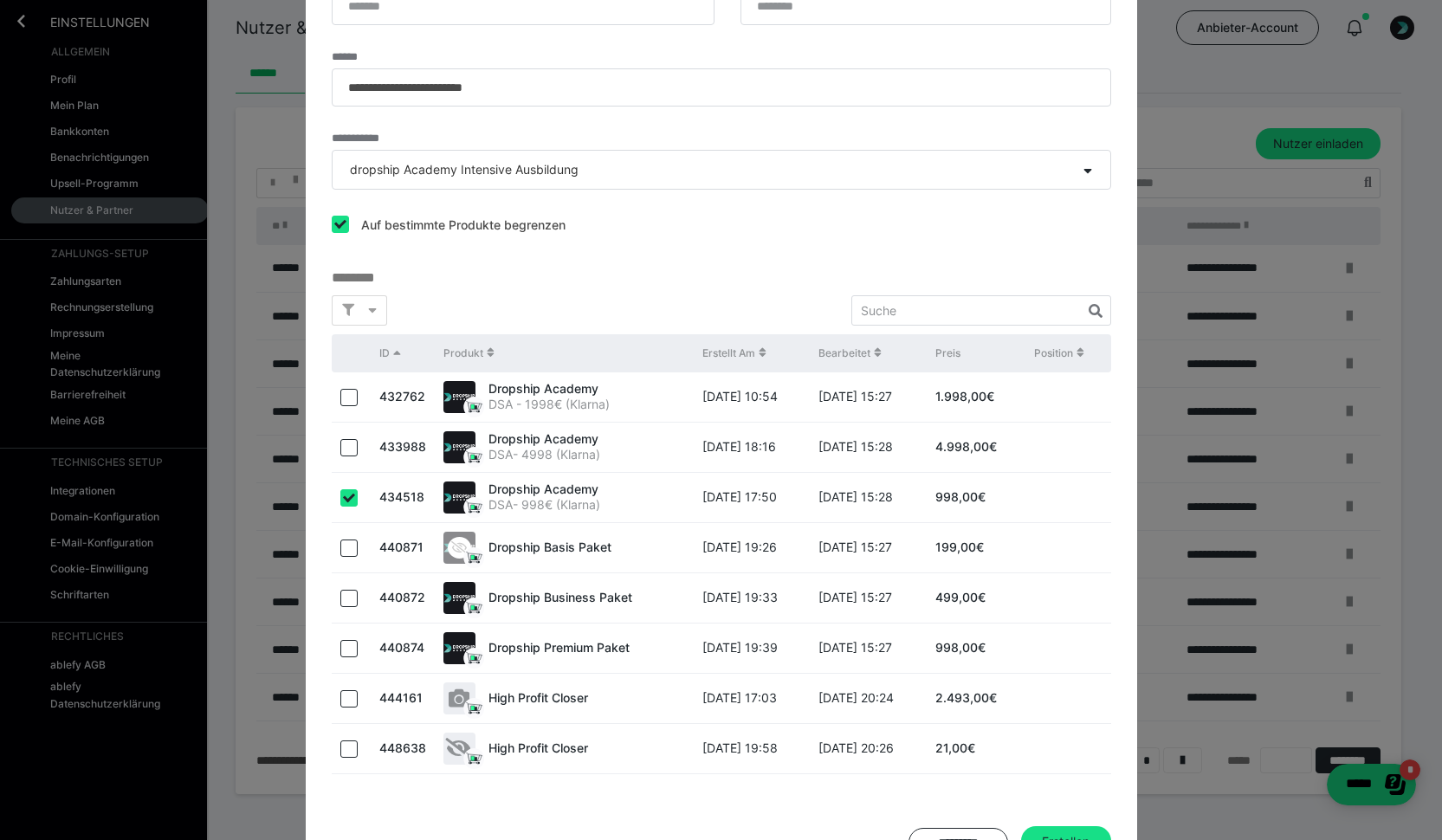 checkbox on "true" 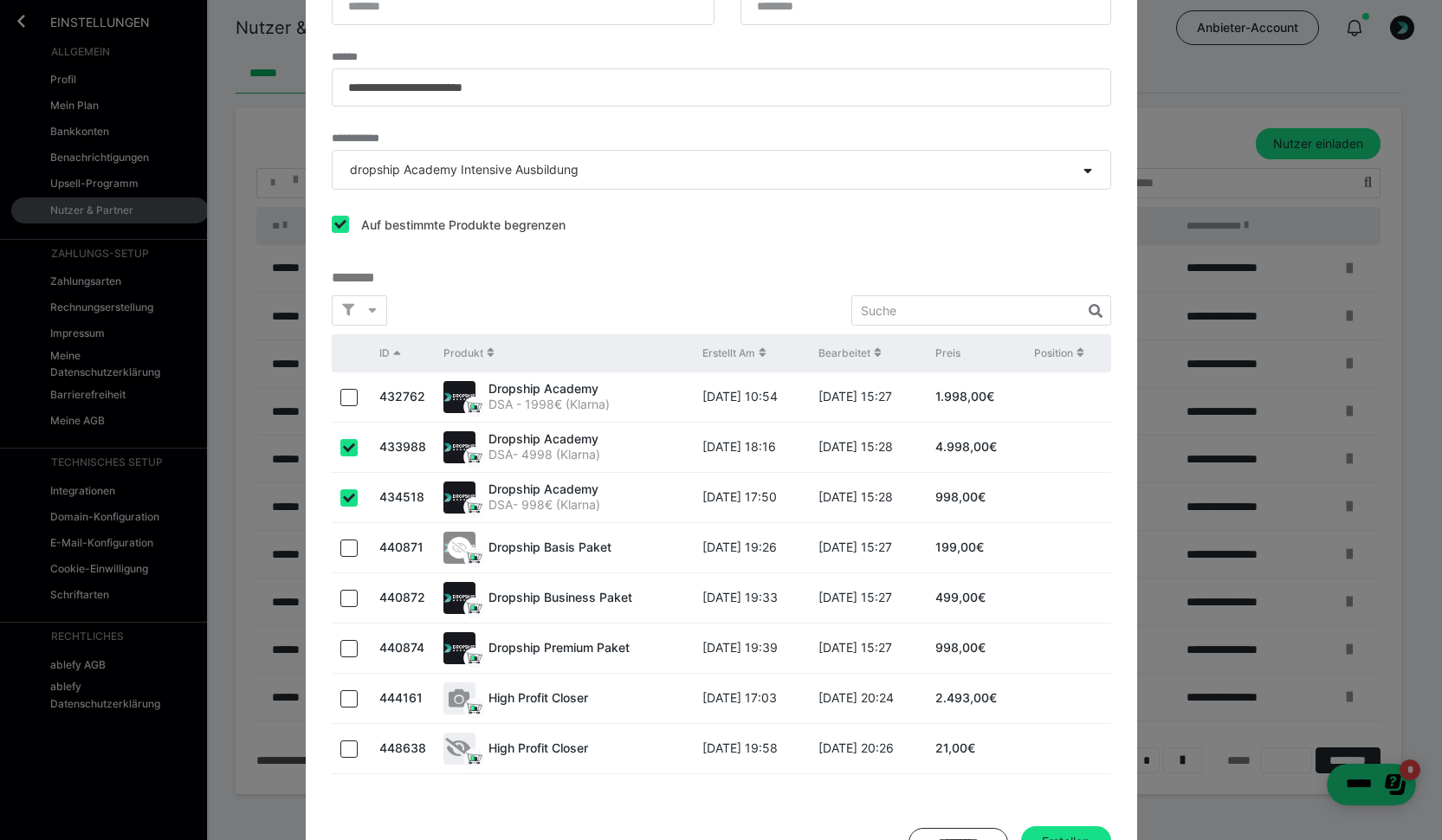 checkbox on "true" 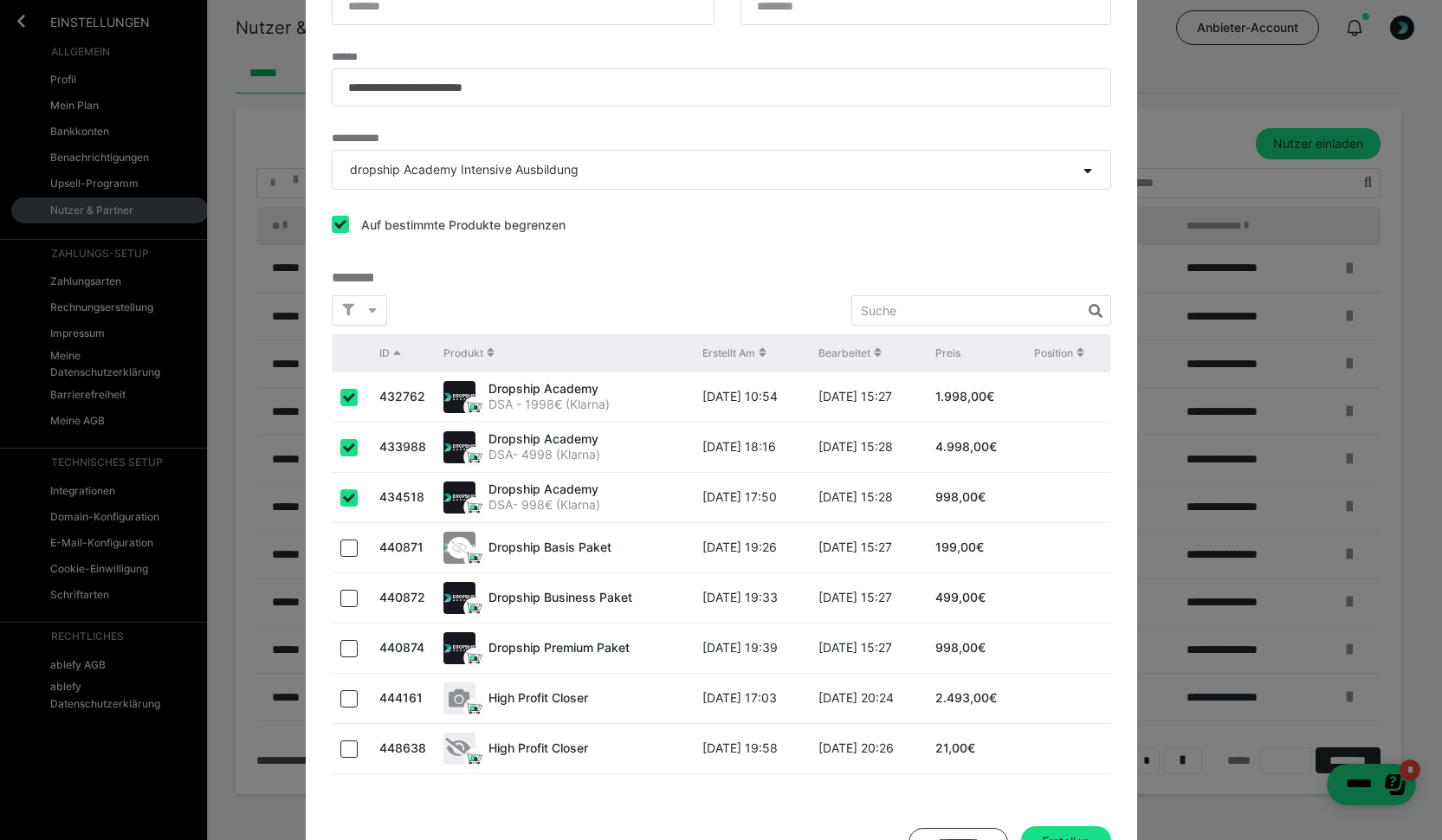 checkbox on "true" 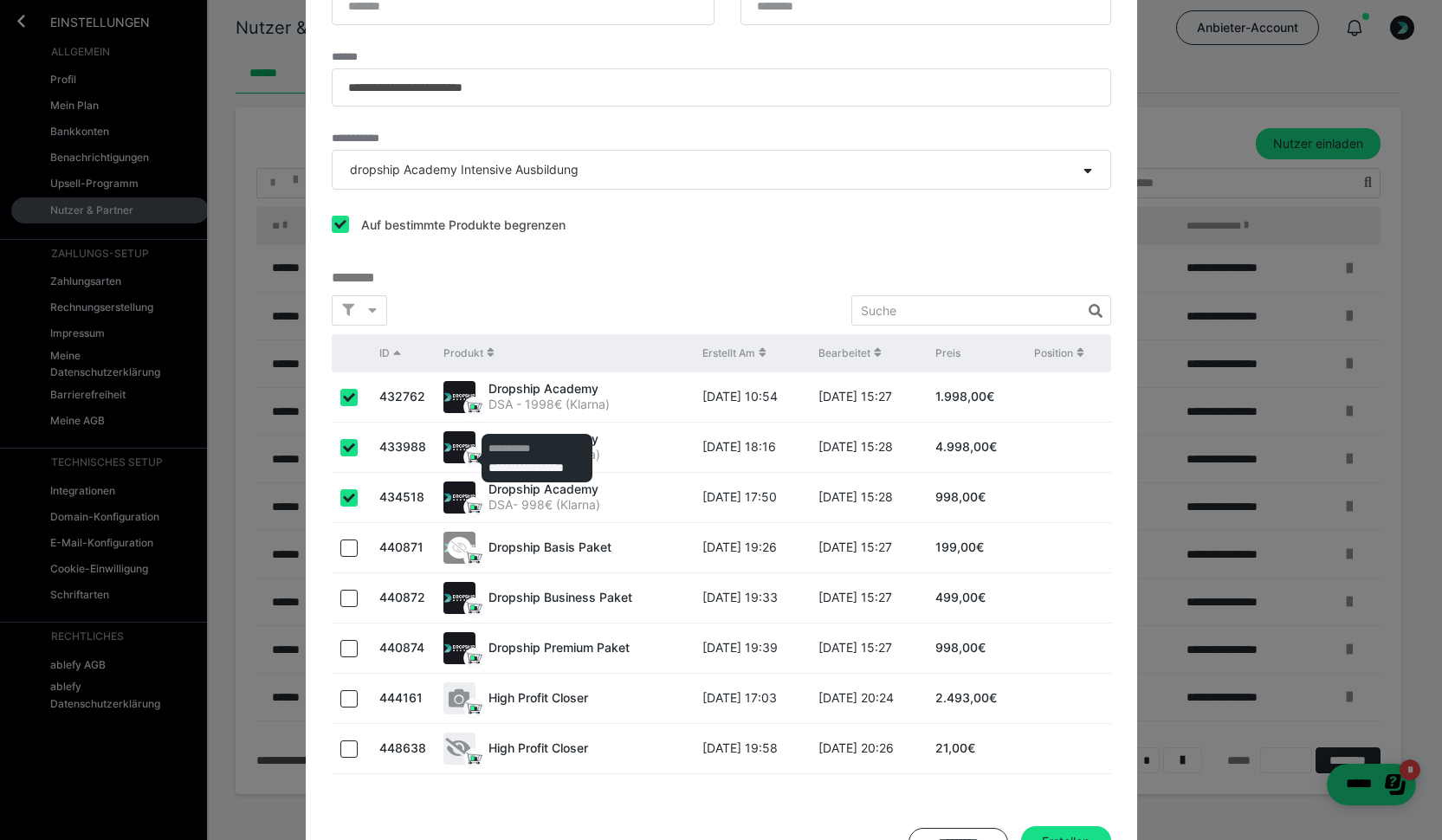 scroll, scrollTop: 68, scrollLeft: 0, axis: vertical 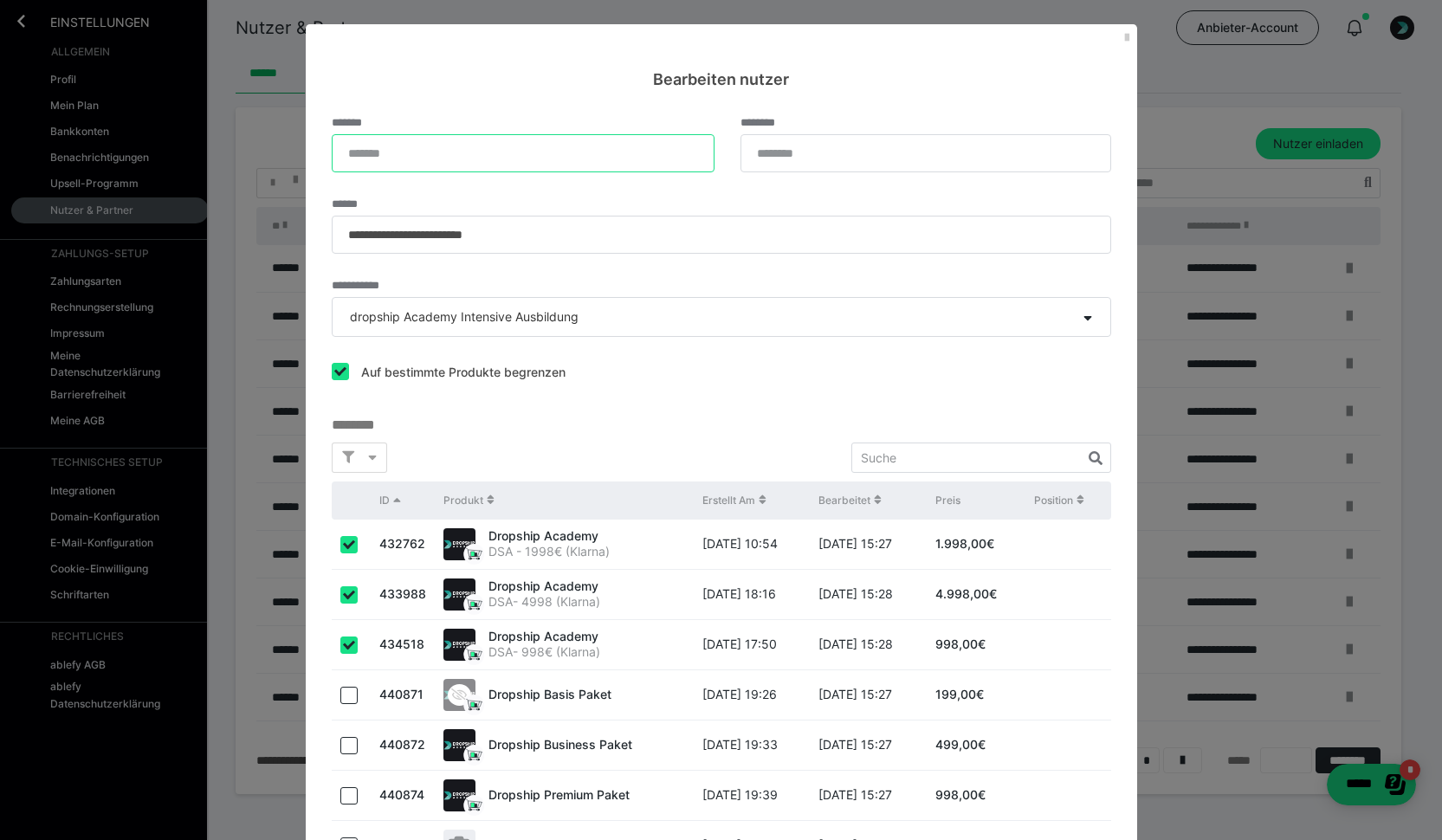 click on "*******" at bounding box center [523, 153] 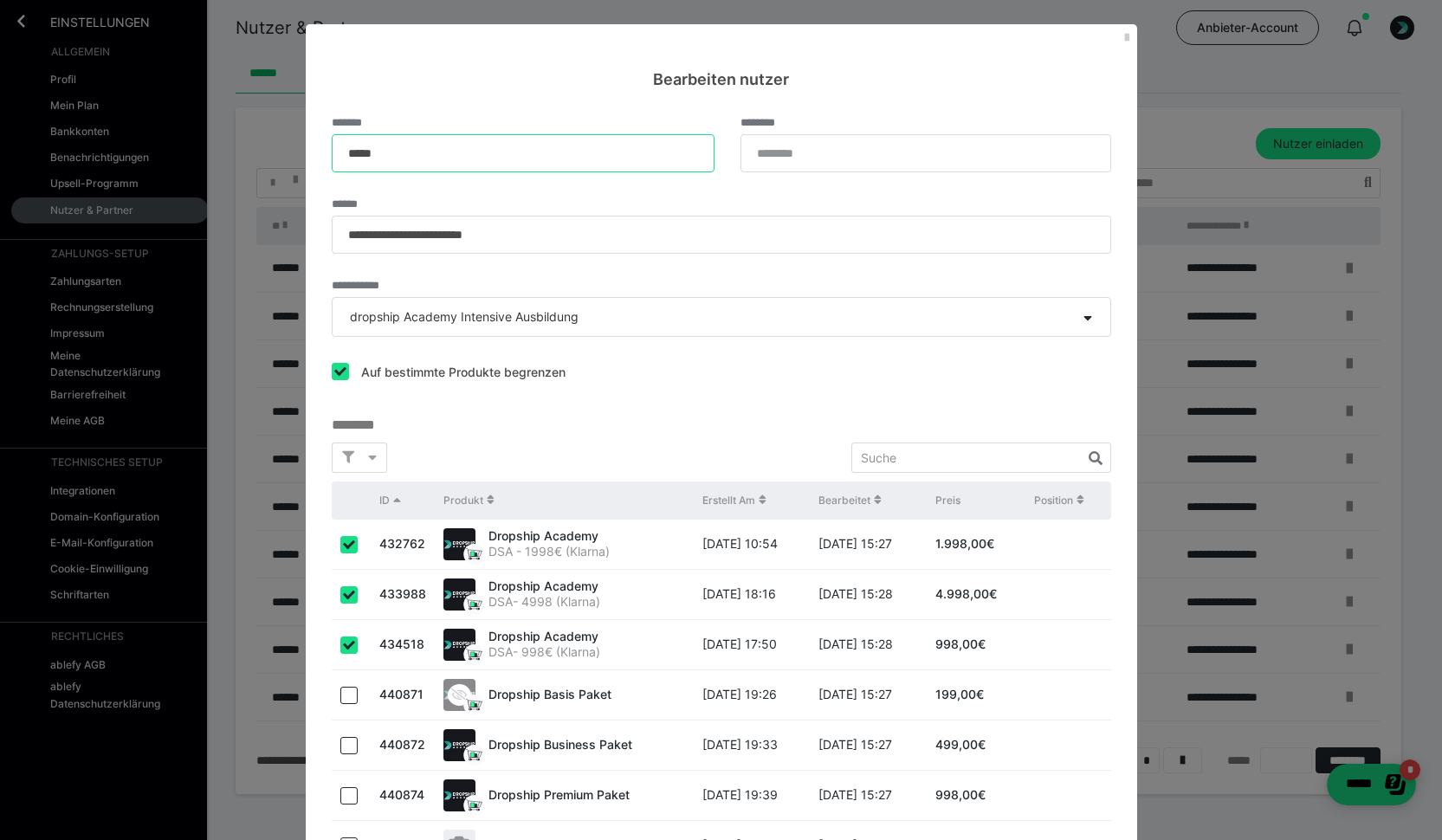 type on "*****" 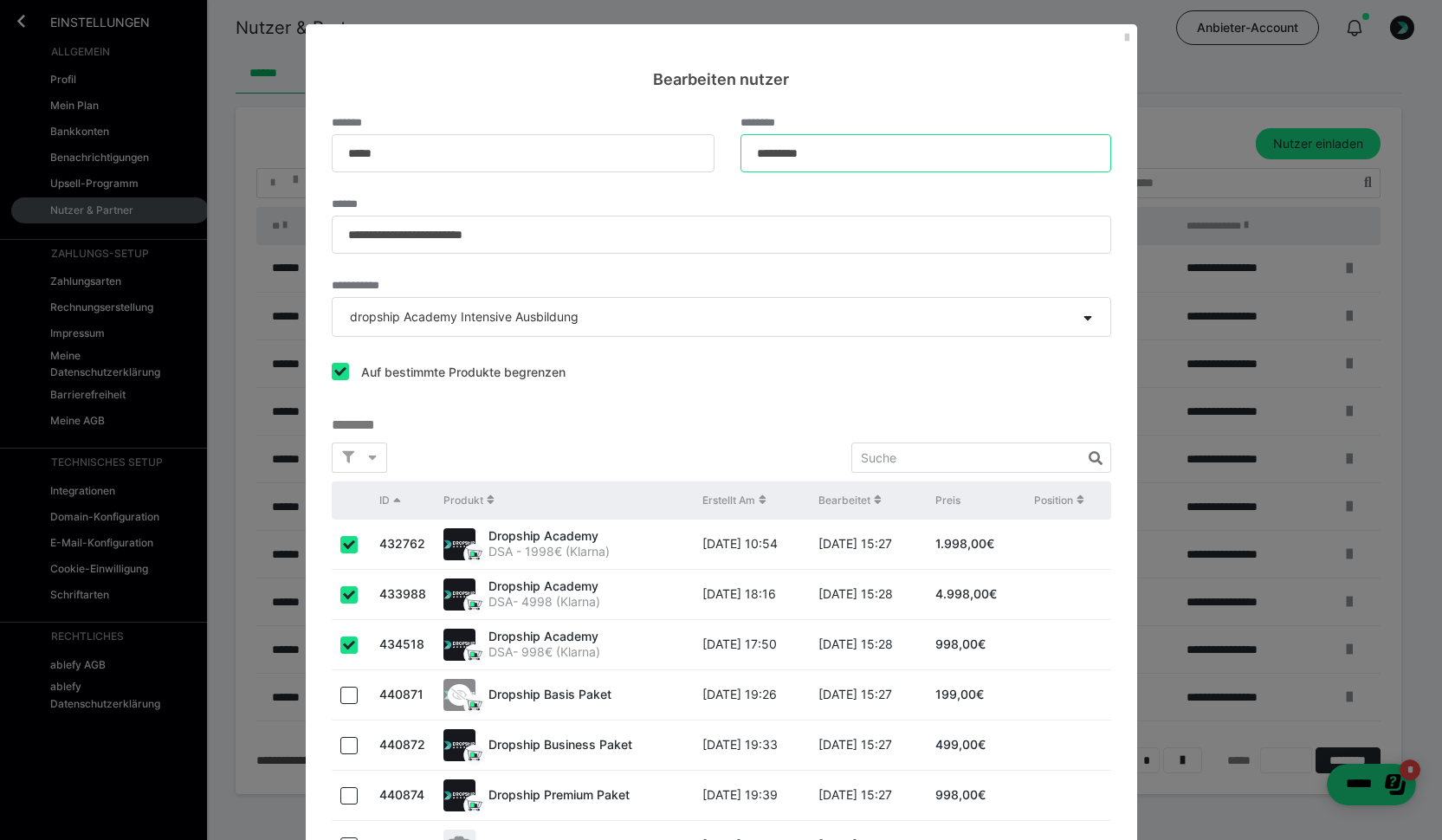 scroll, scrollTop: 68, scrollLeft: 0, axis: vertical 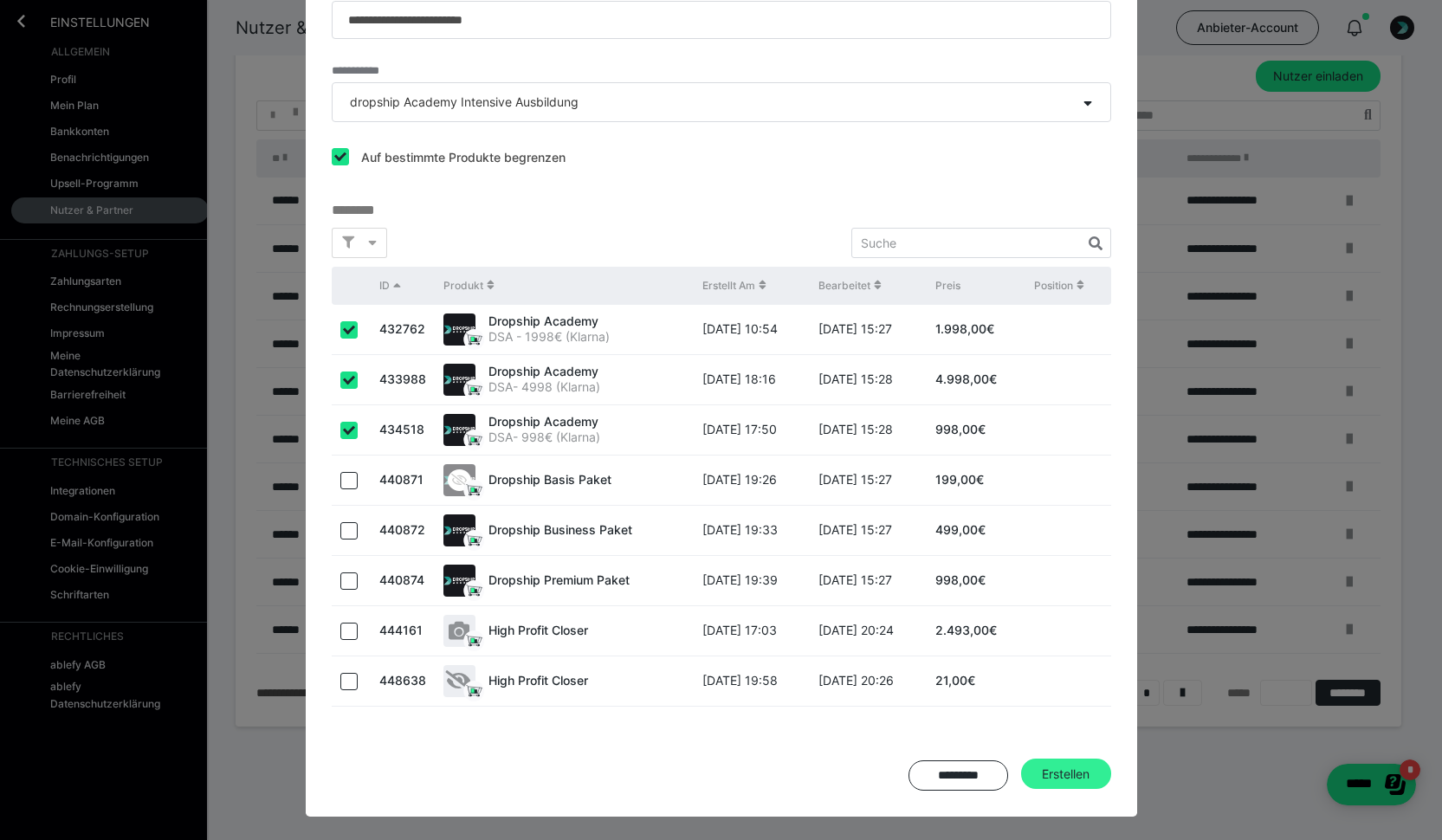 type on "*********" 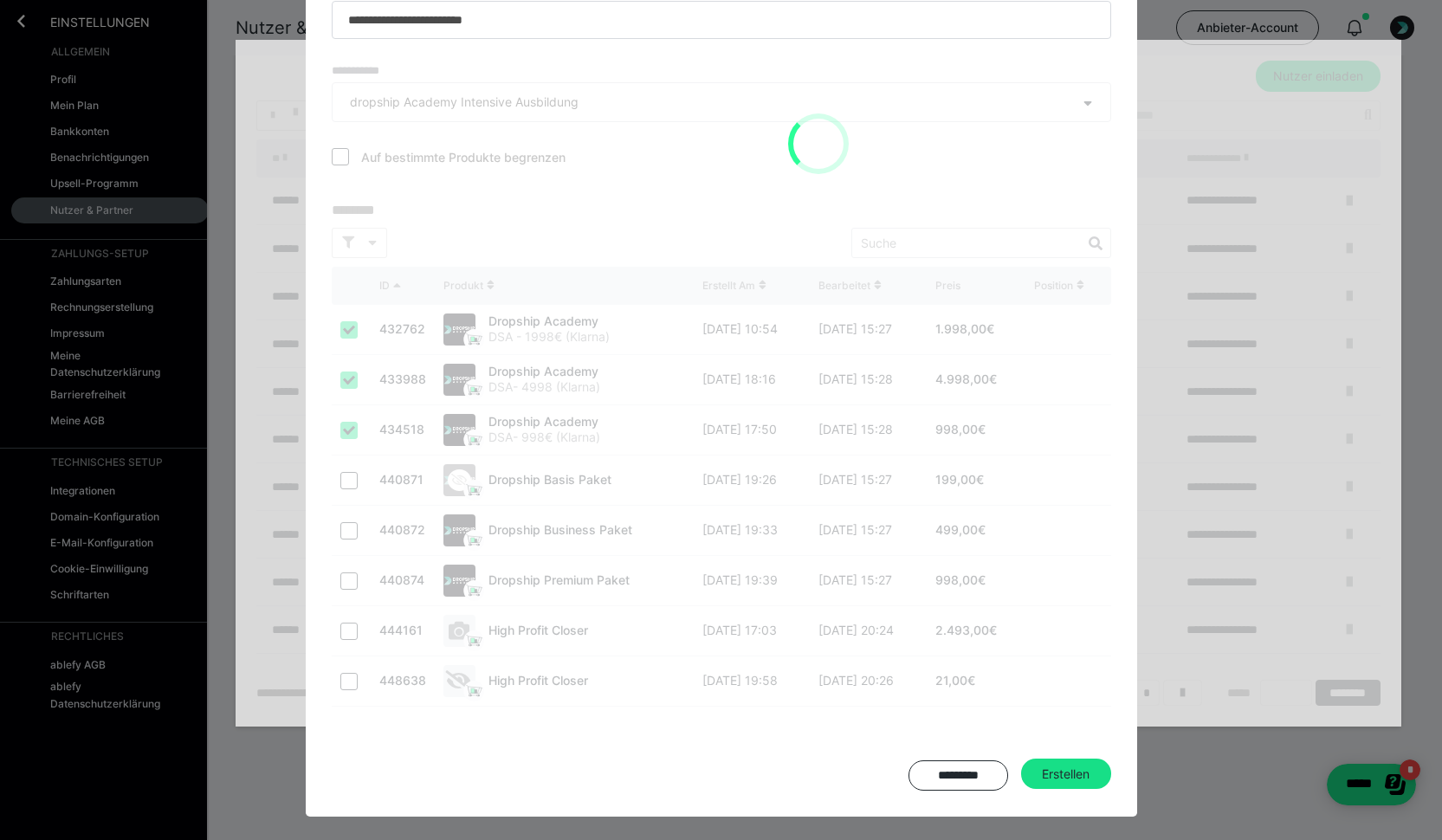 type 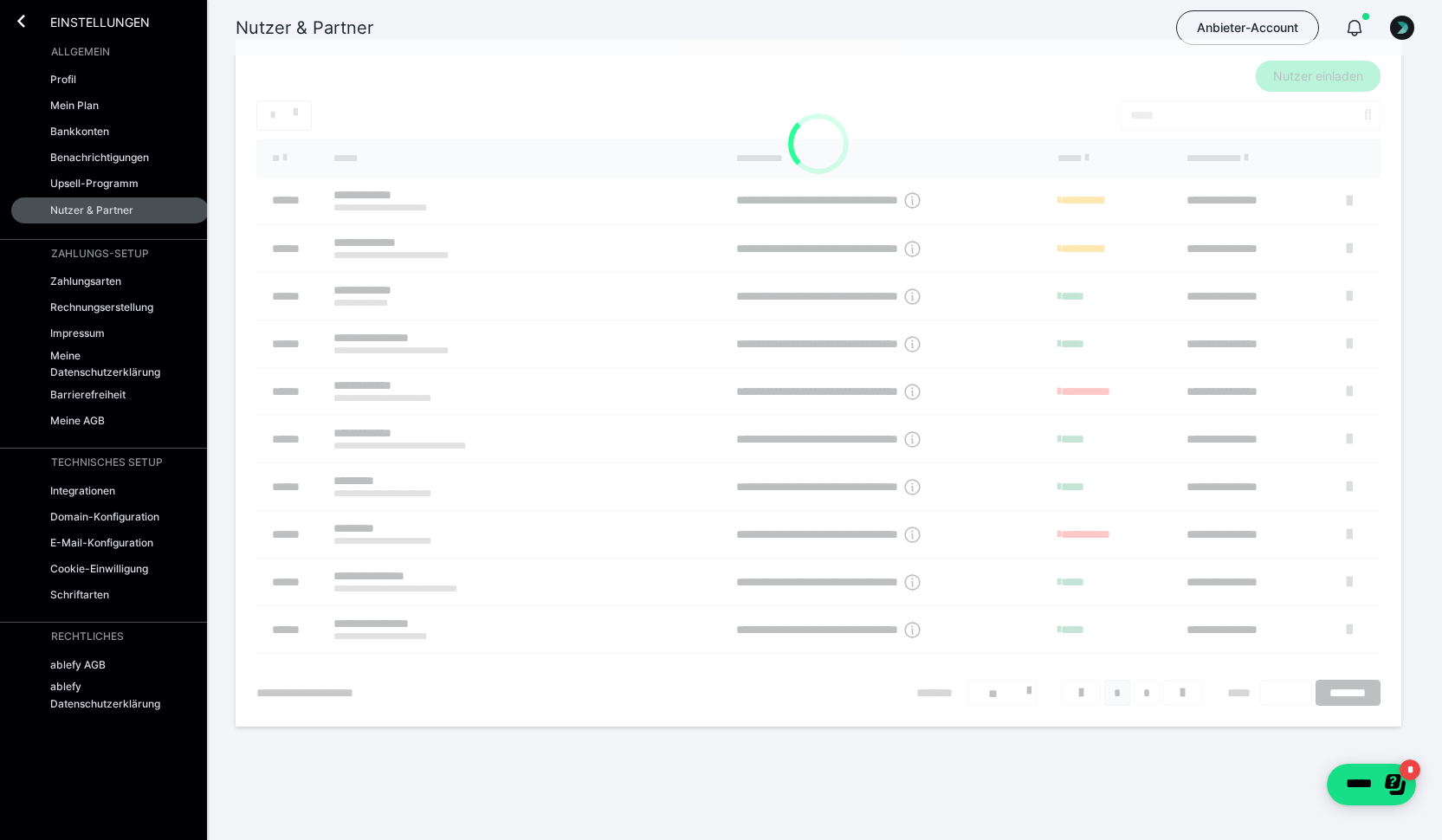 scroll, scrollTop: 0, scrollLeft: 0, axis: both 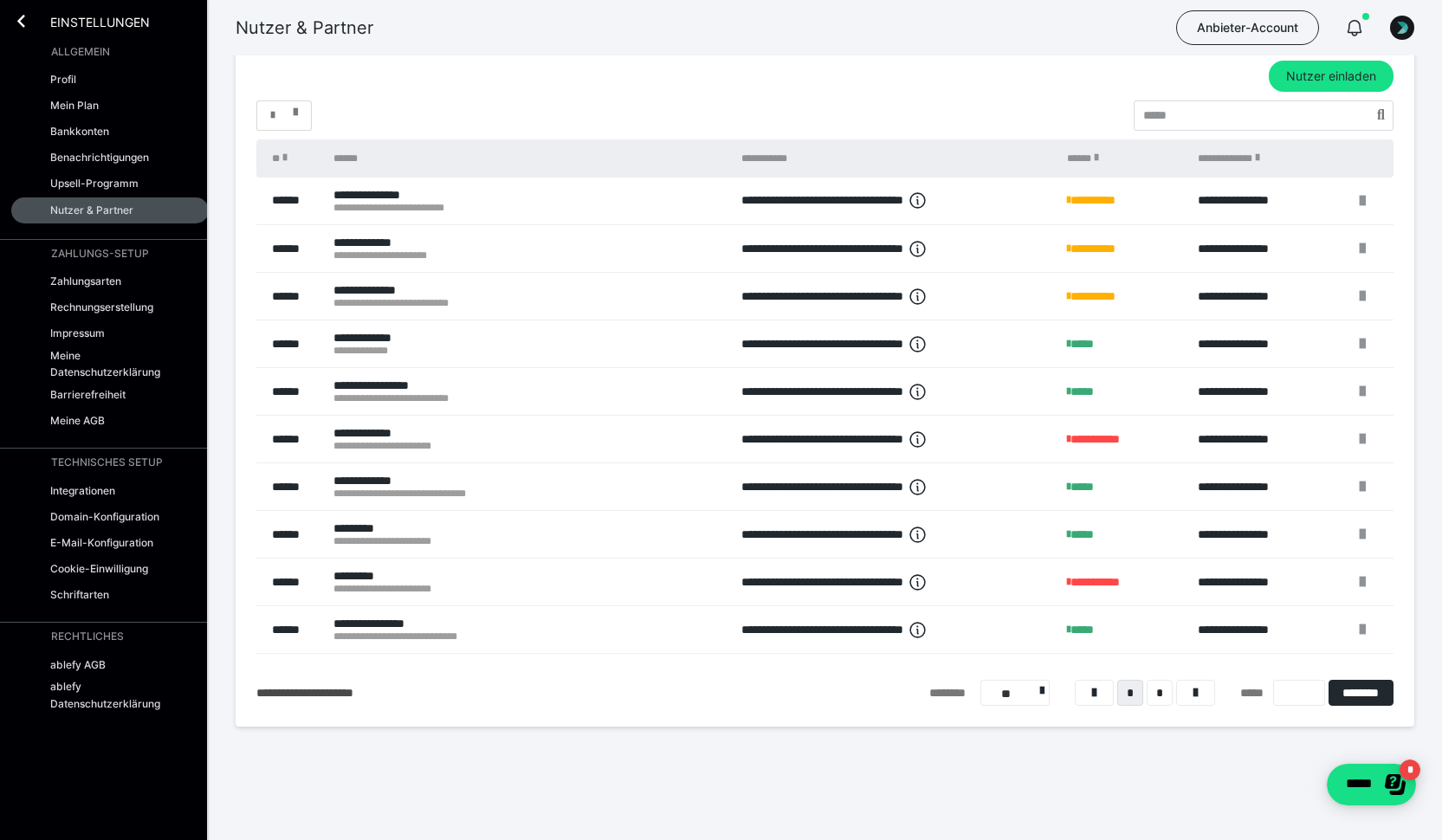 click at bounding box center (284, 115) 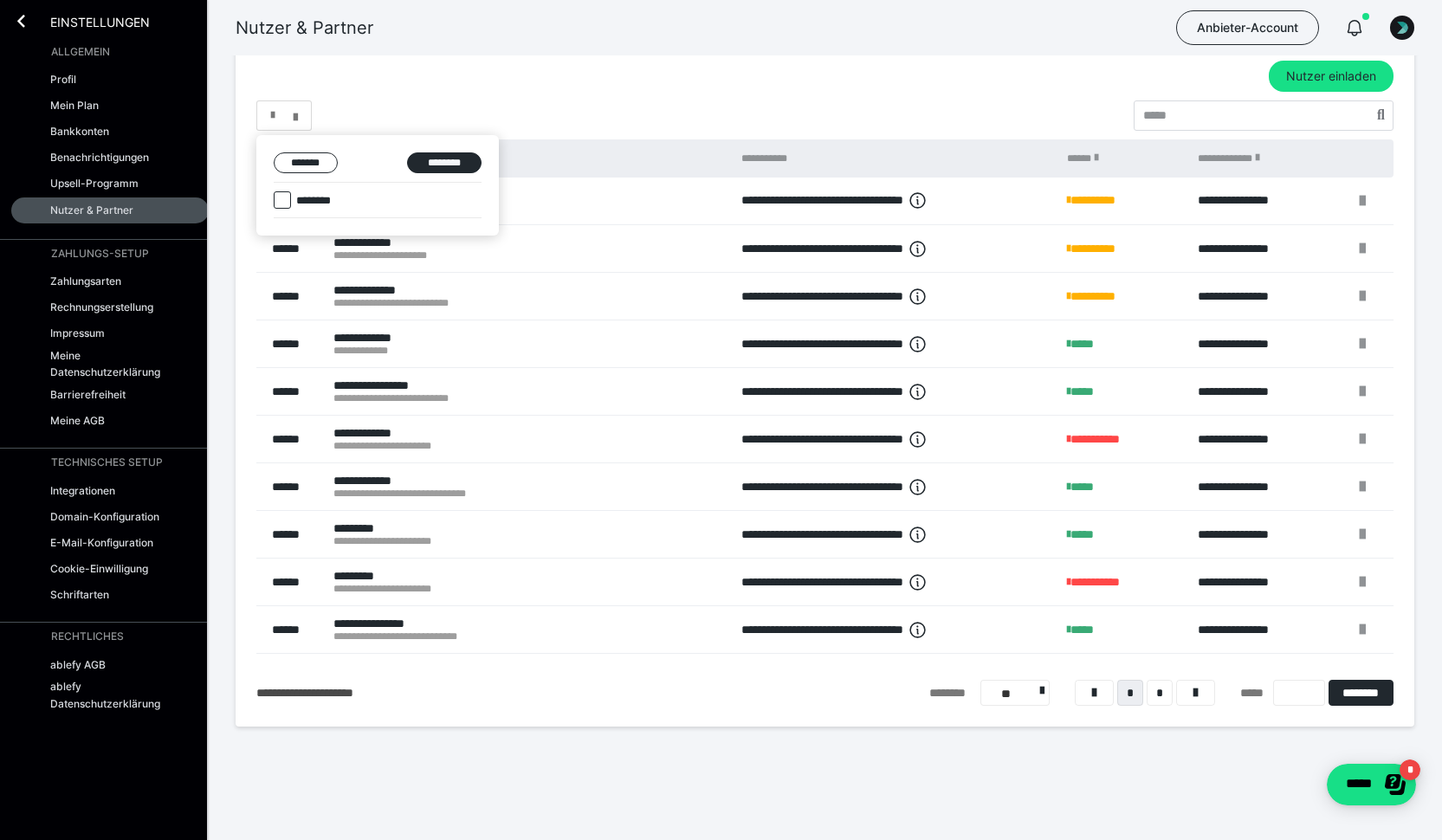 click at bounding box center [721, 420] 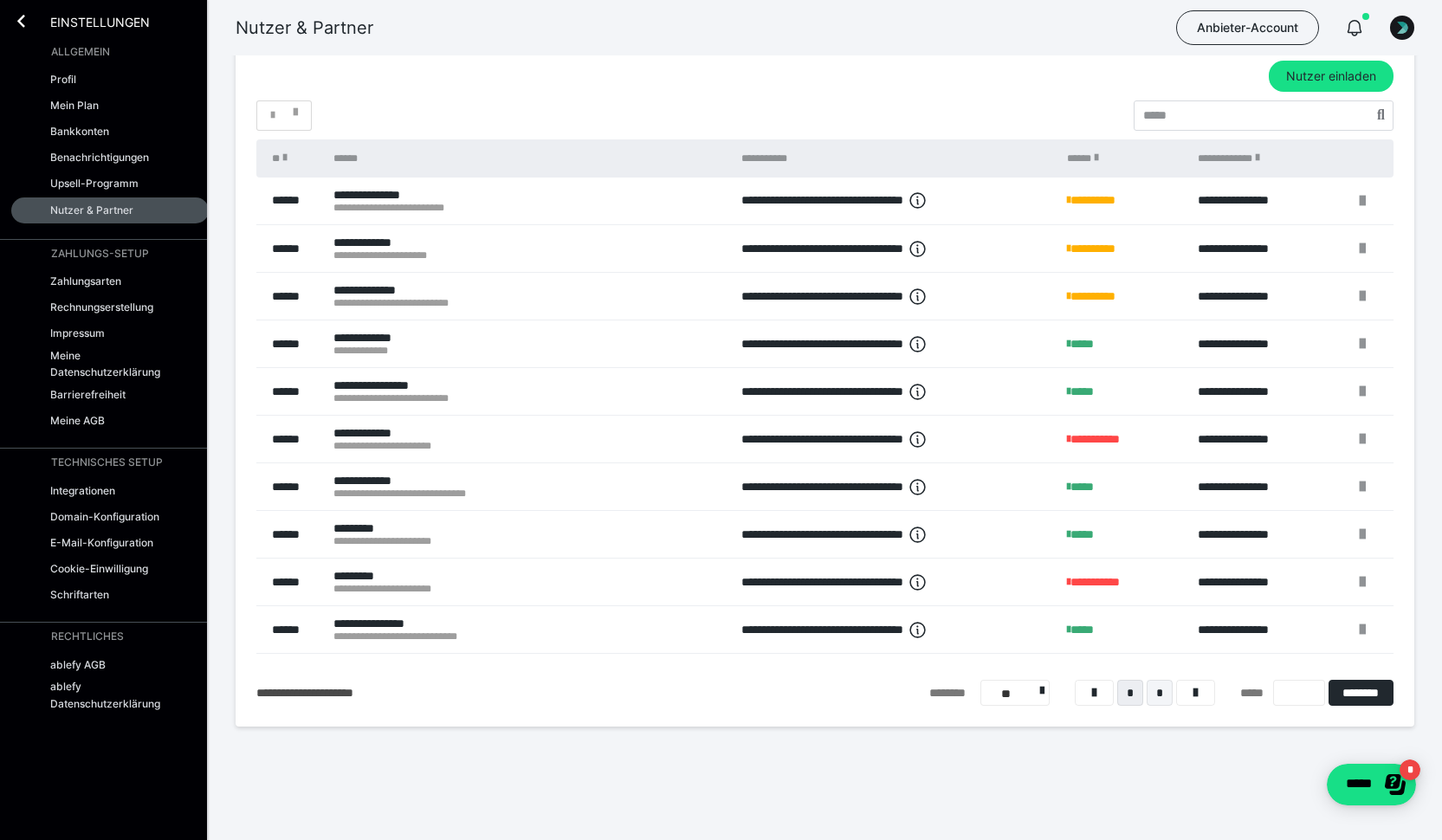 click on "*" at bounding box center (1160, 693) 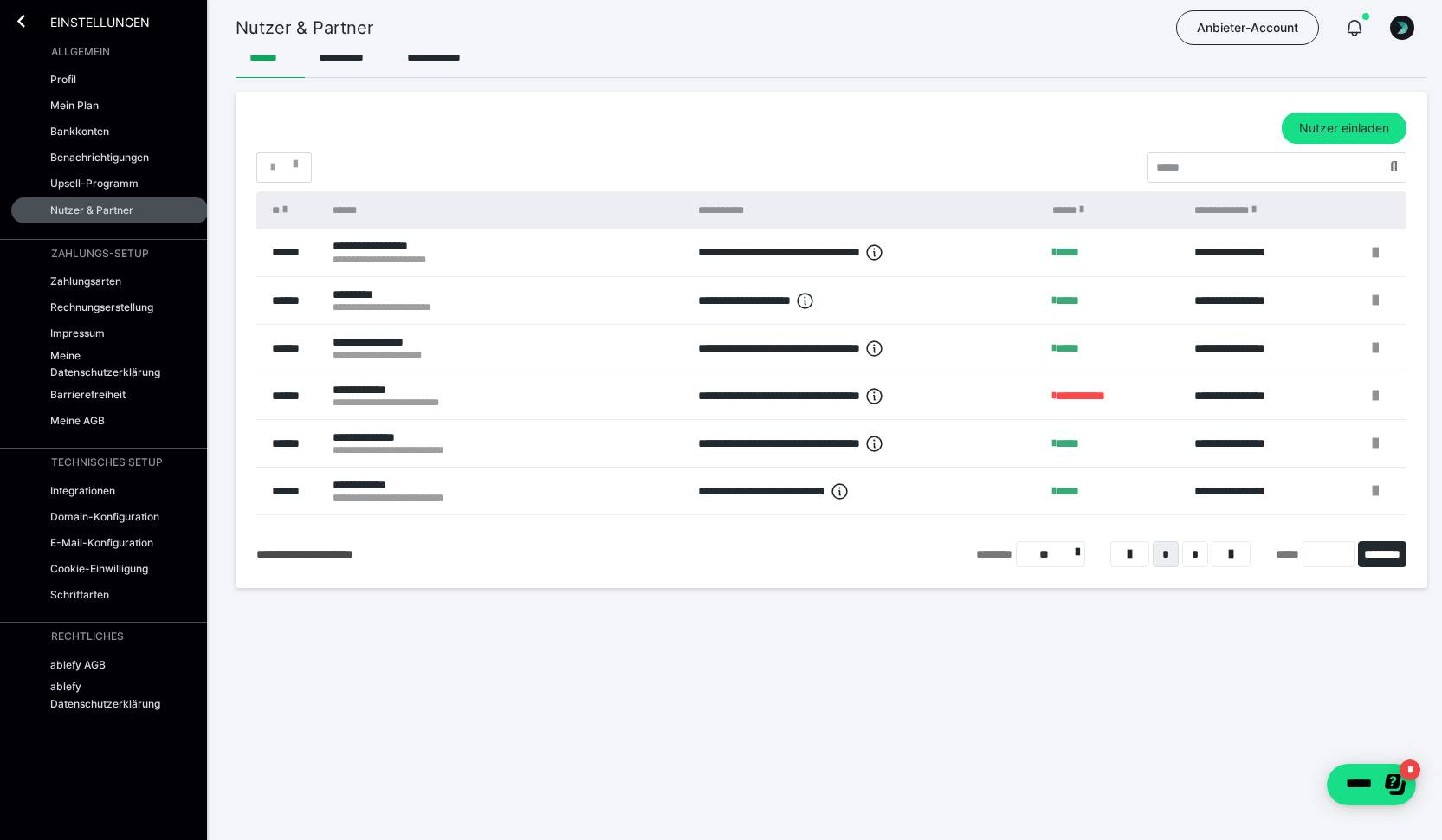 scroll, scrollTop: 0, scrollLeft: 0, axis: both 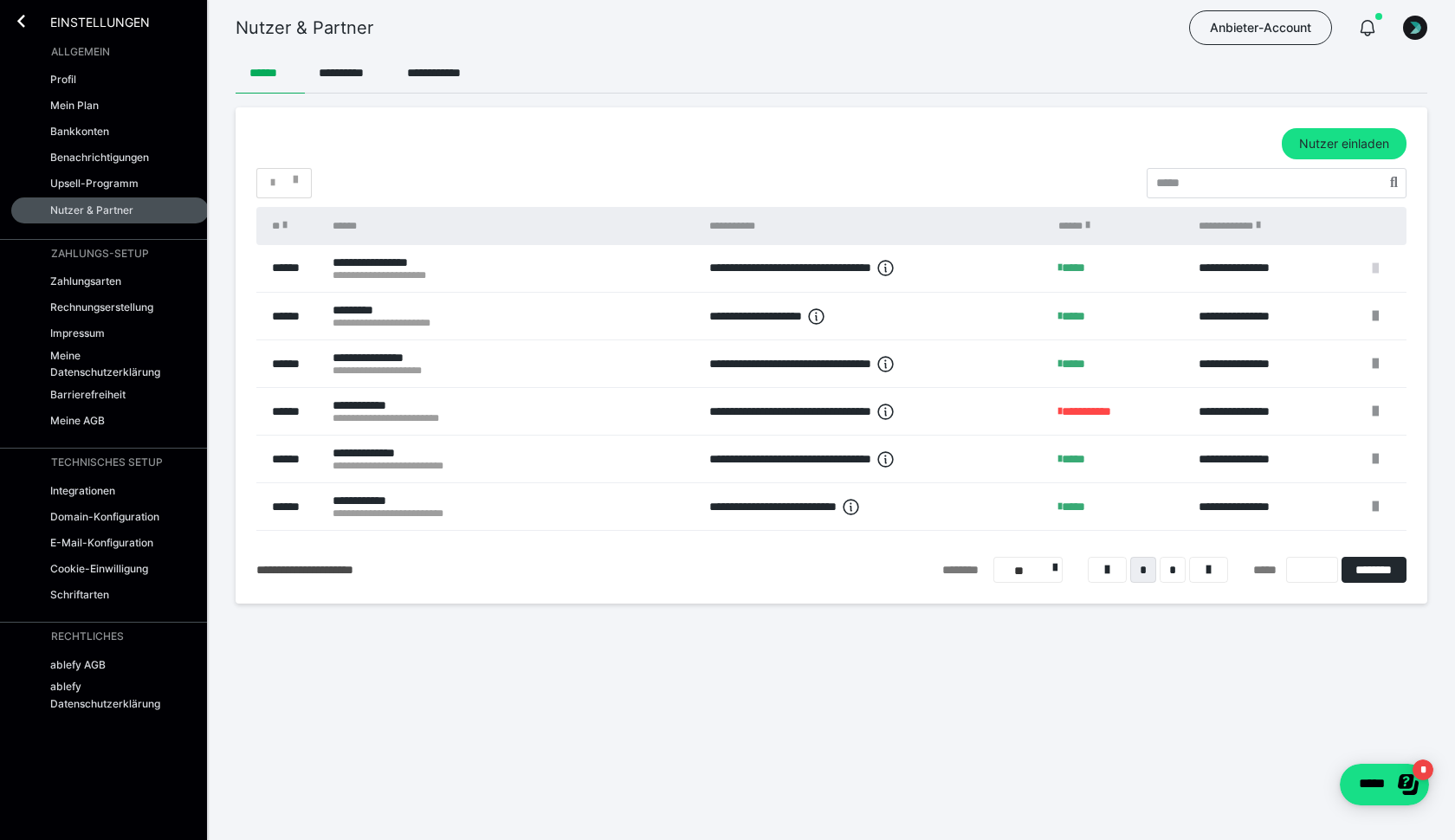 click at bounding box center (1375, 268) 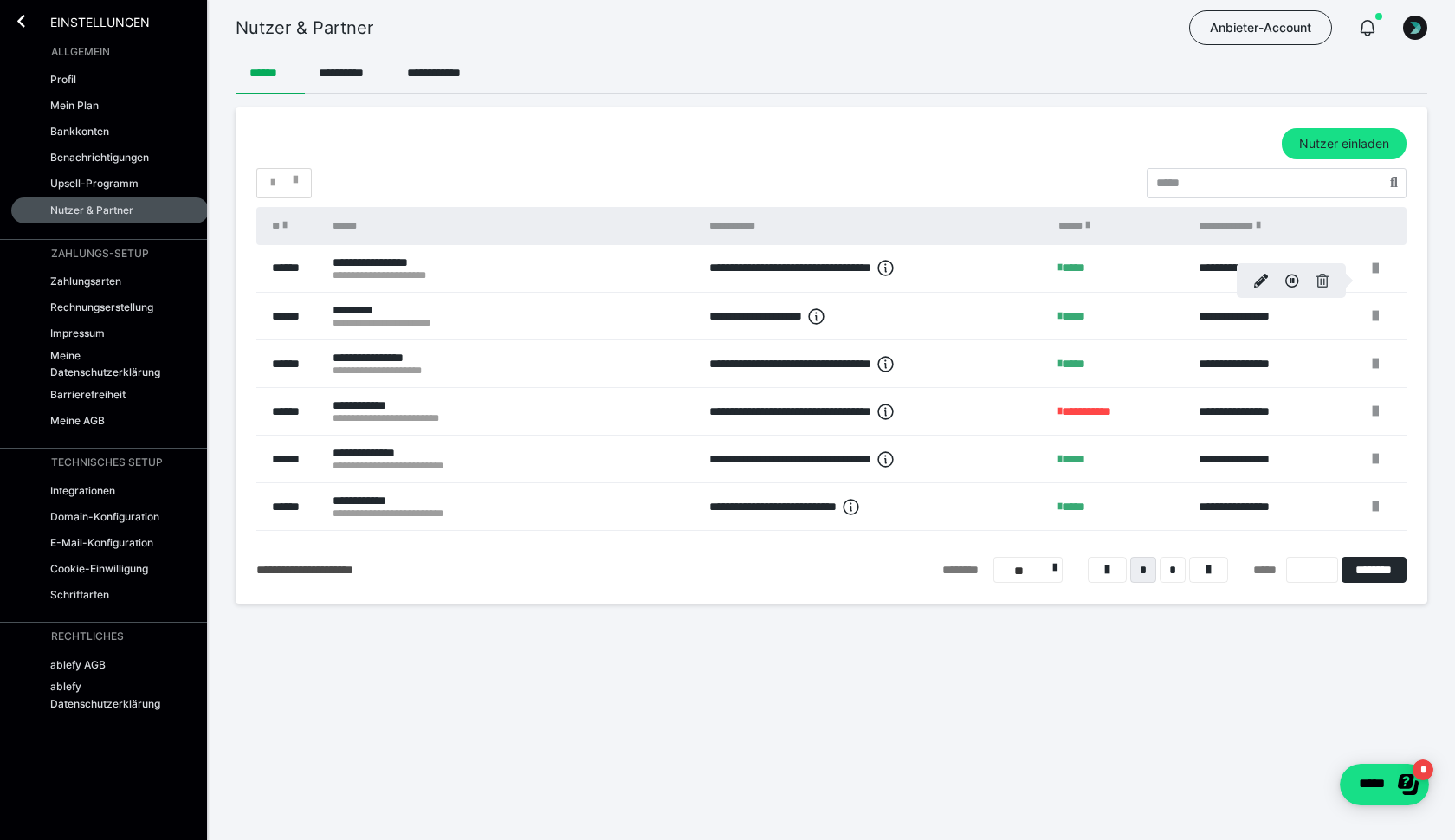 click at bounding box center (1322, 281) 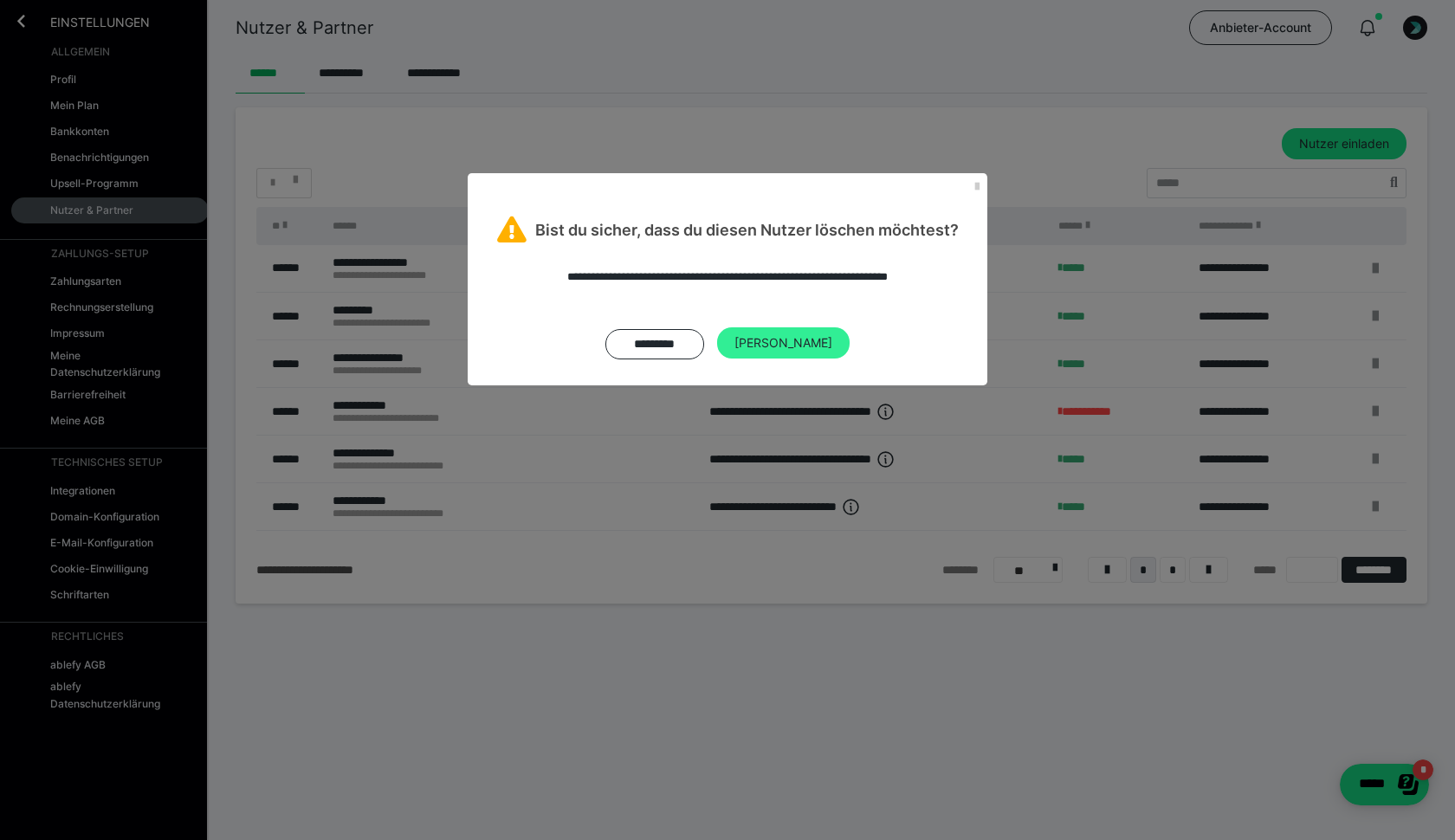 click on "[PERSON_NAME]" at bounding box center (783, 343) 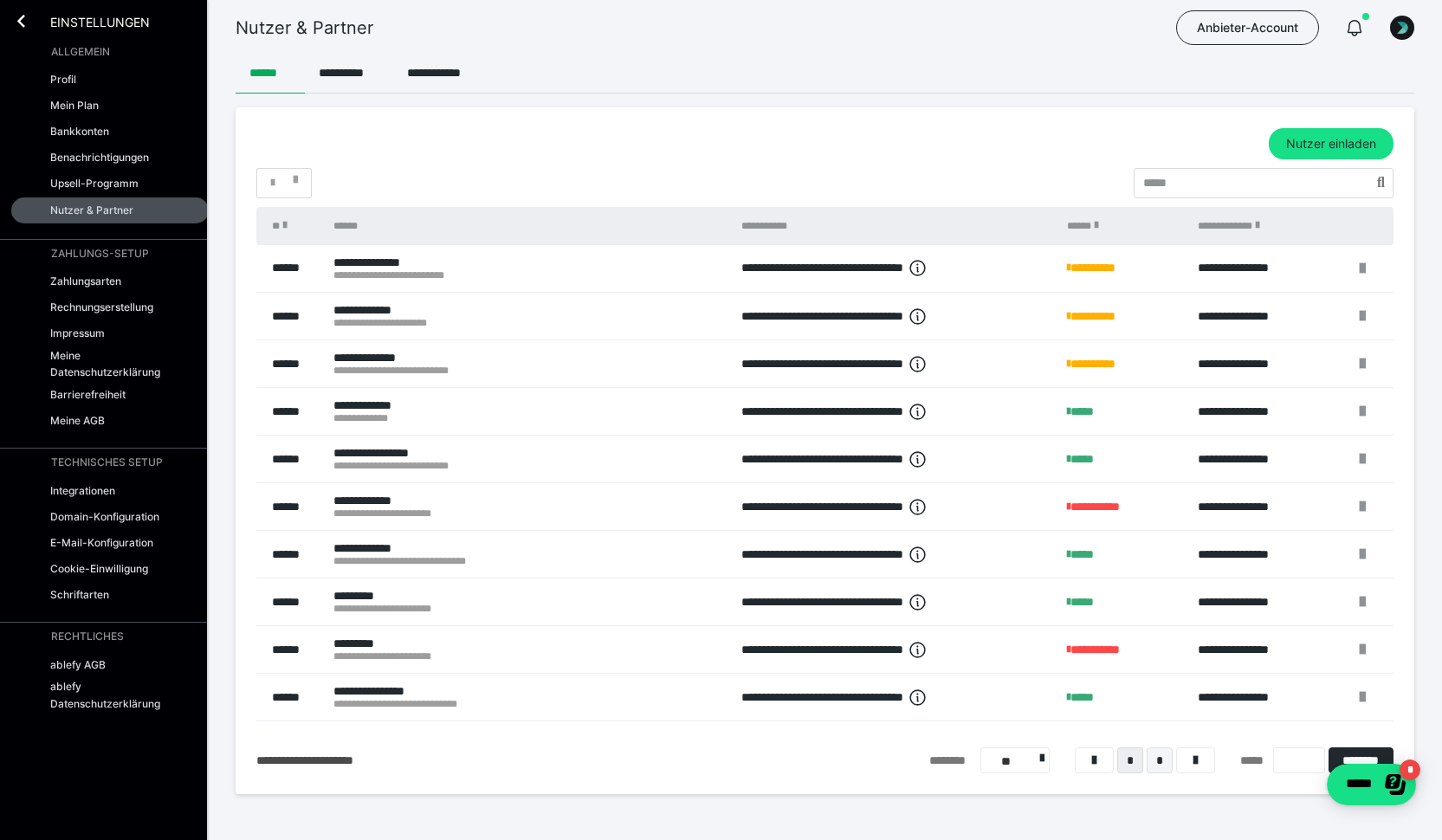 click on "*" at bounding box center (1160, 760) 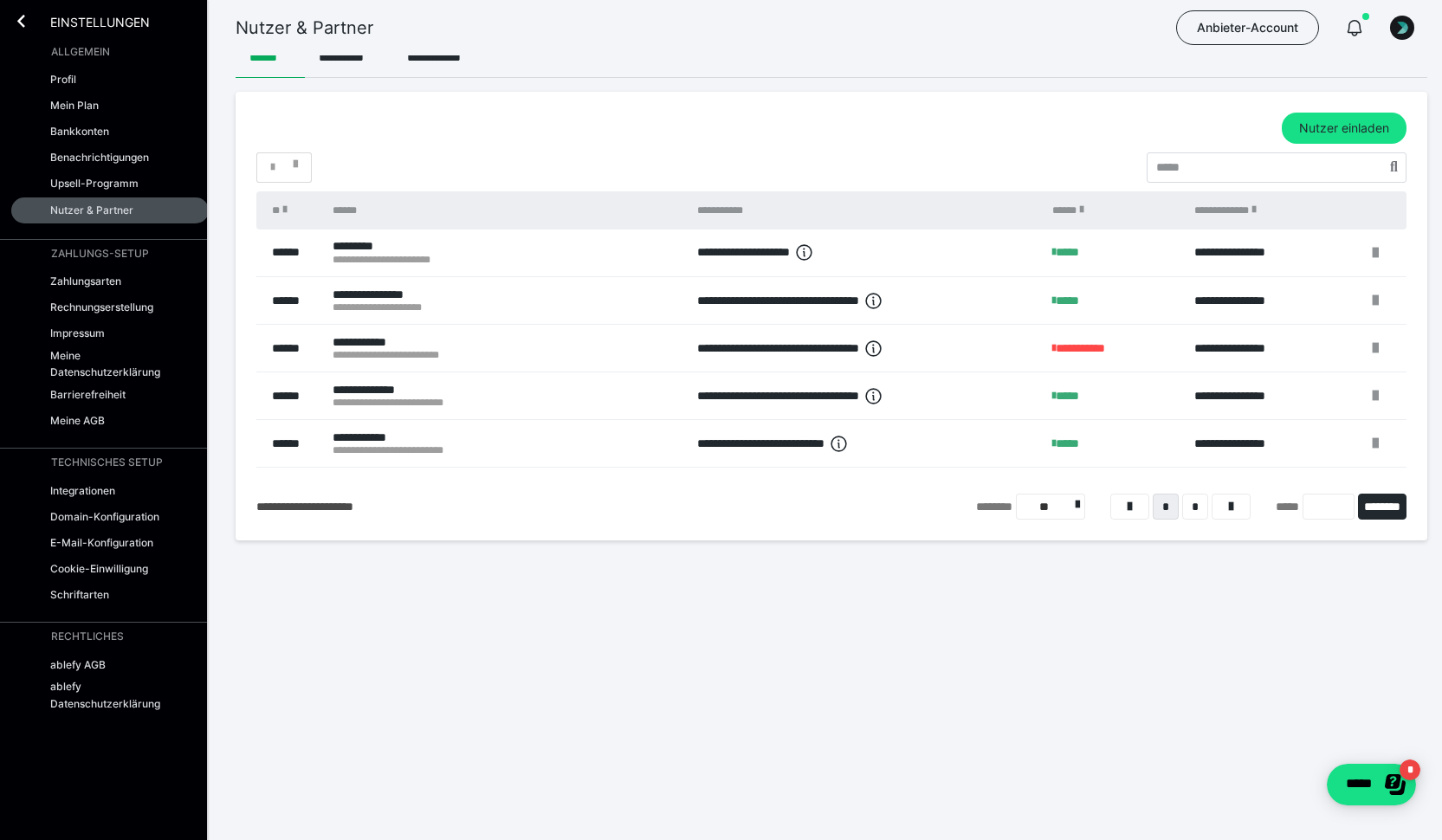 scroll, scrollTop: 0, scrollLeft: 0, axis: both 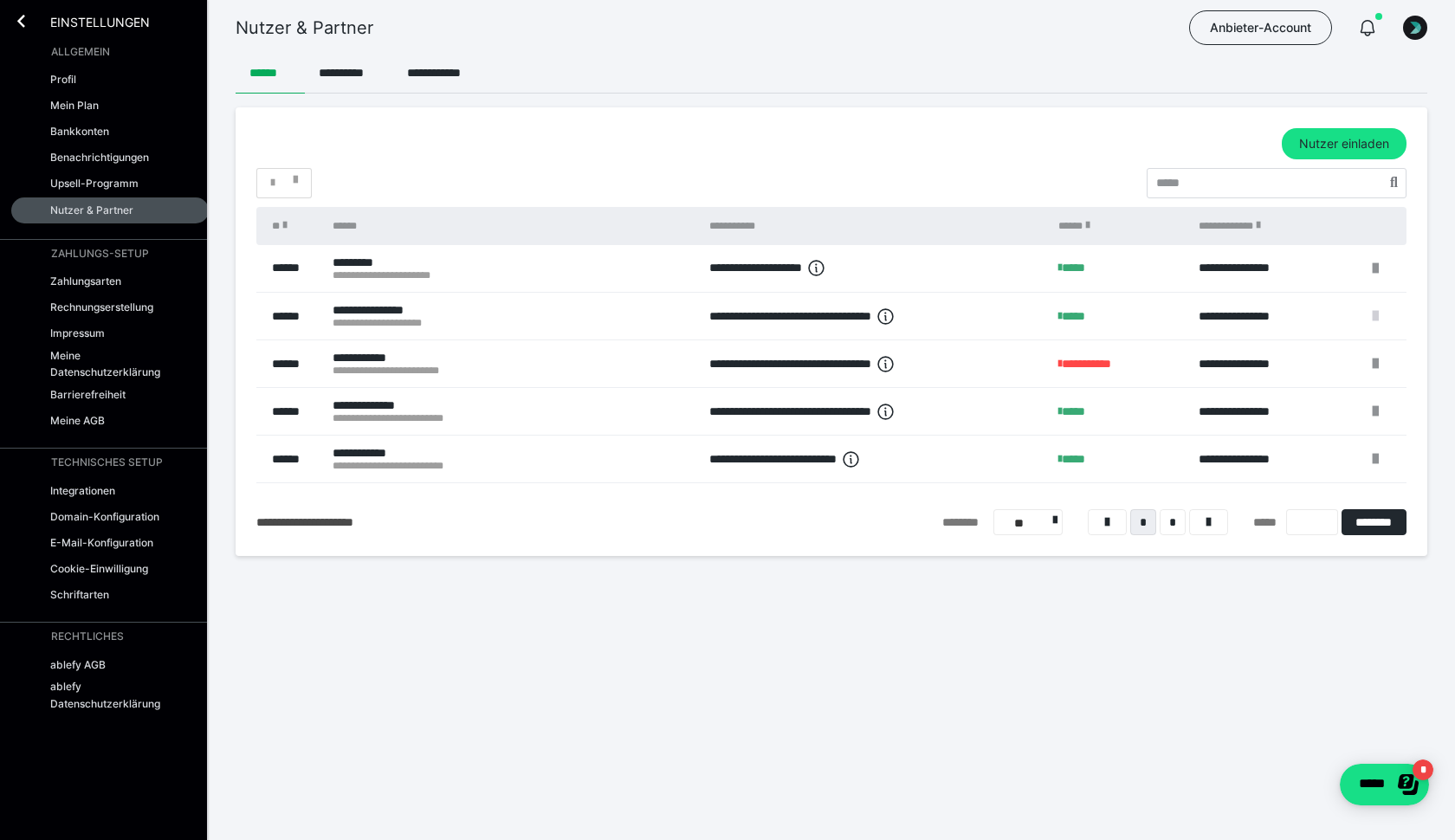 click at bounding box center (1375, 316) 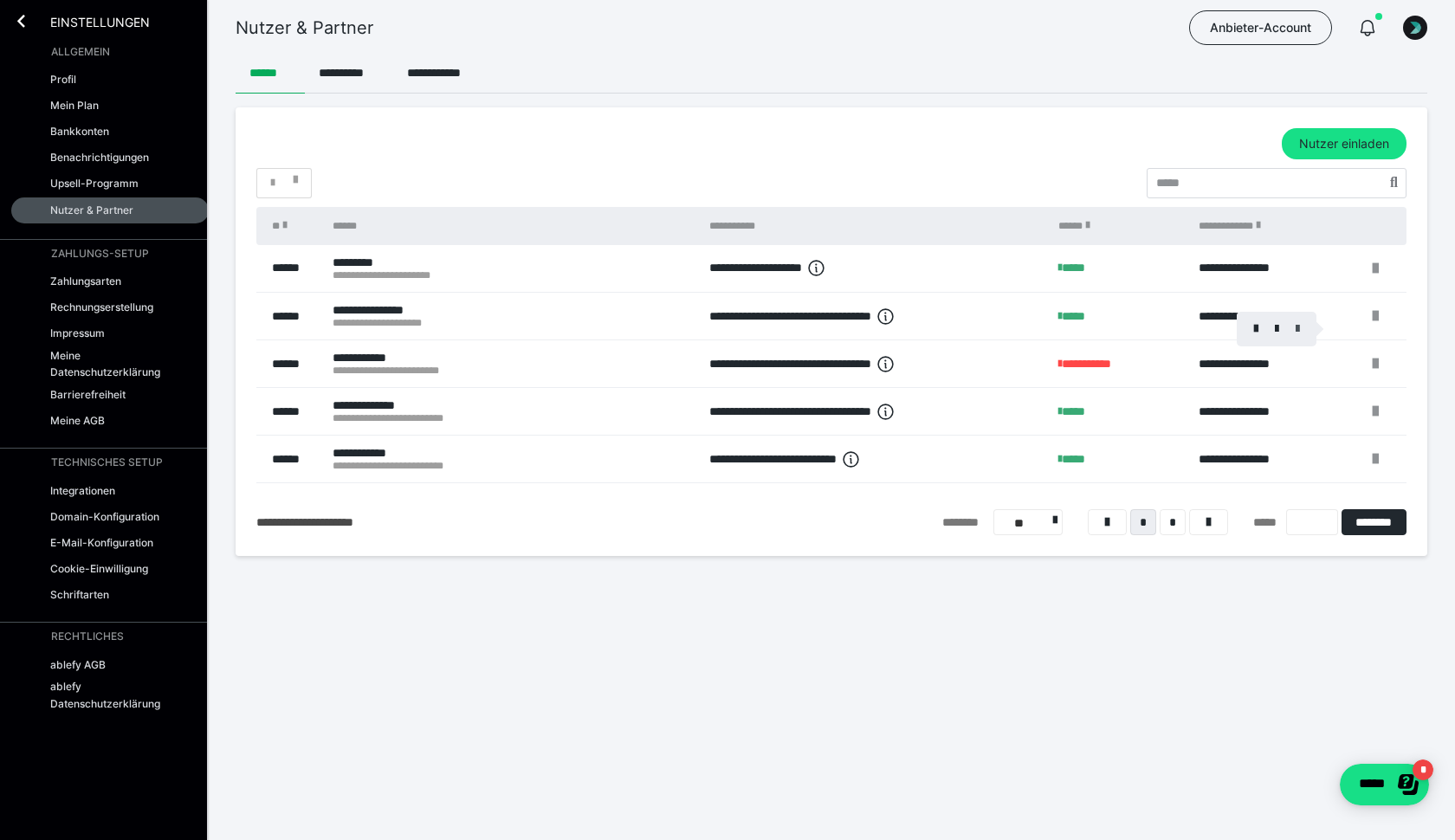 click at bounding box center [1297, 329] 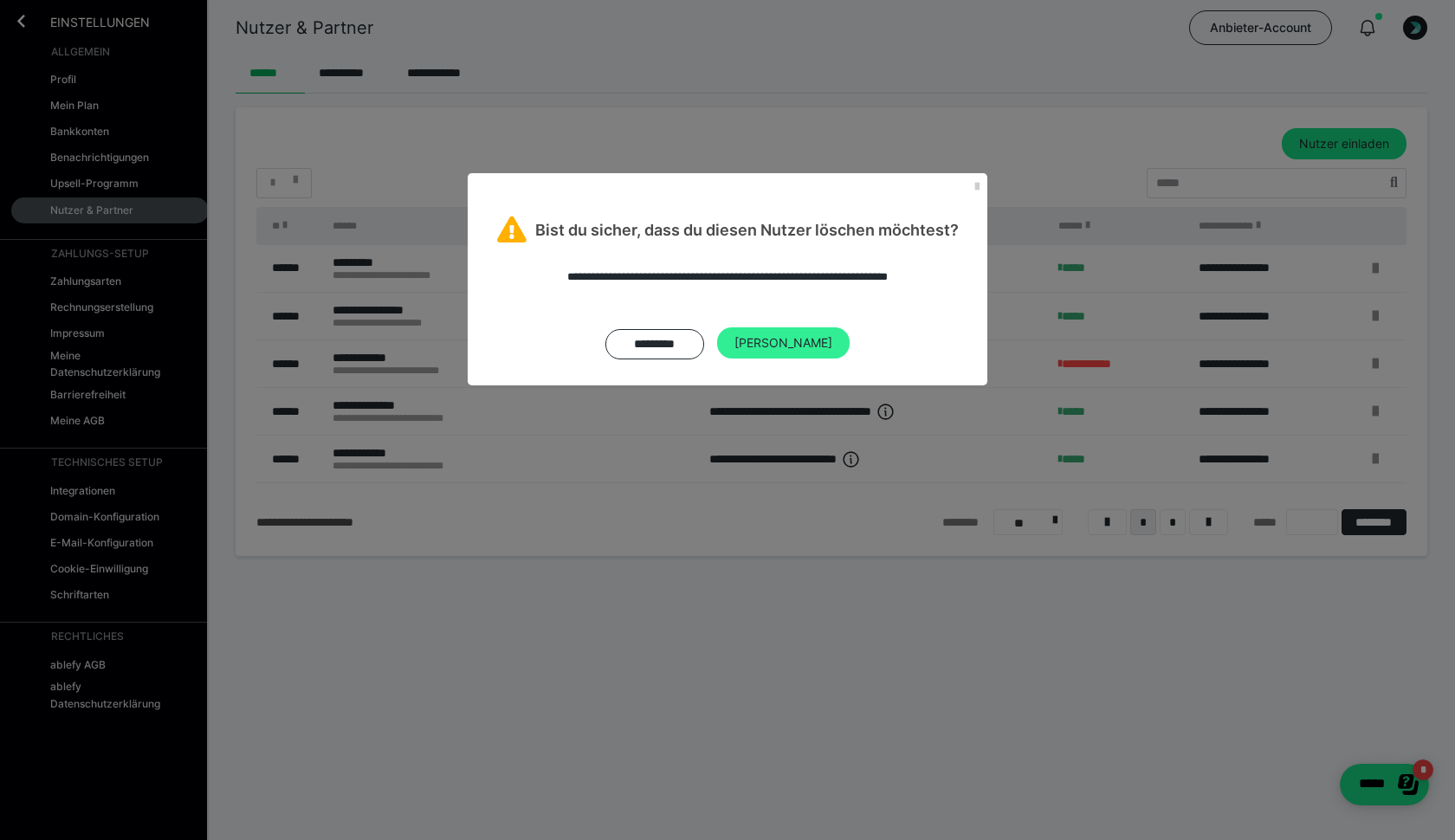 click on "[PERSON_NAME]" at bounding box center (783, 343) 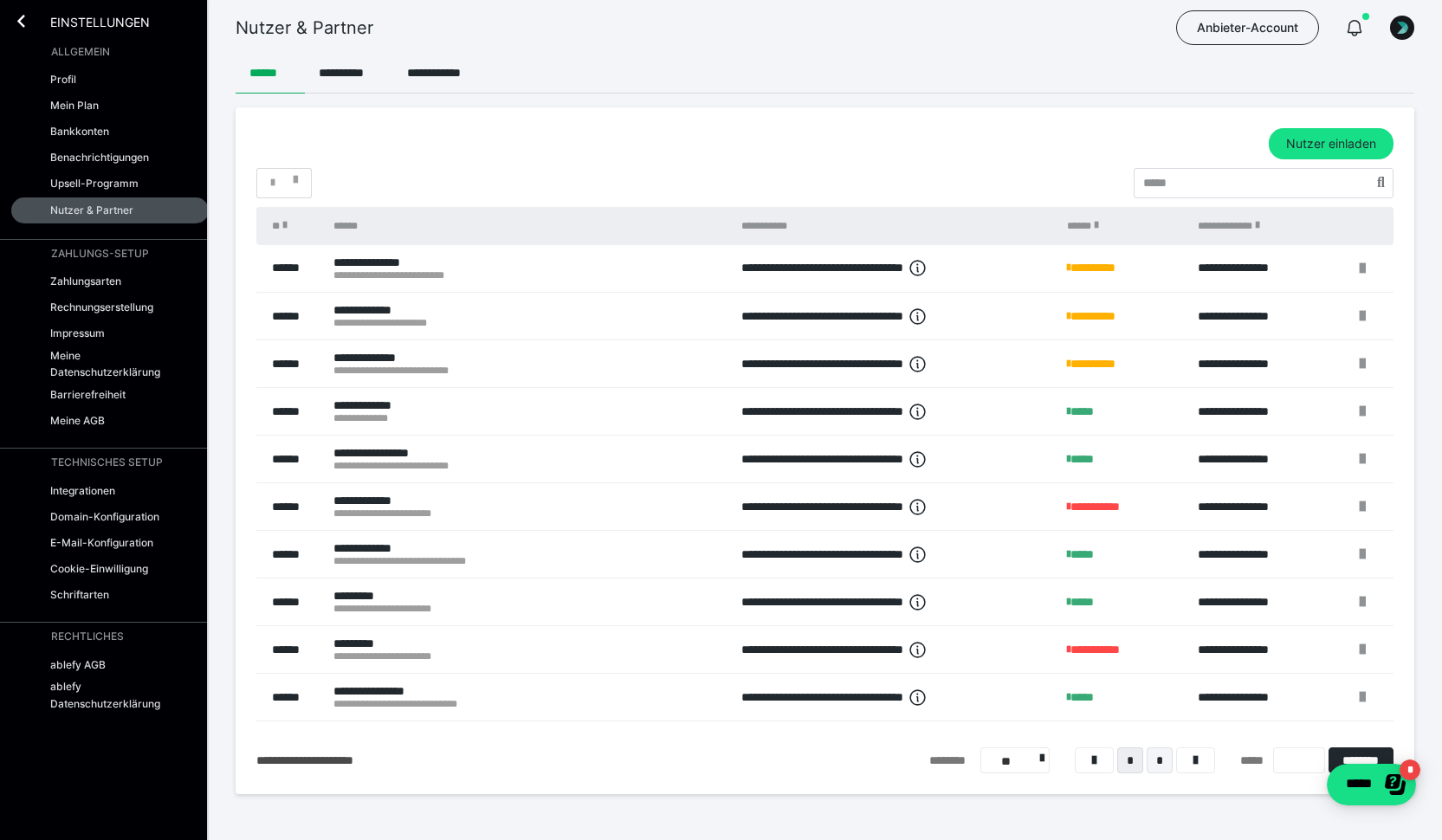 click on "*" at bounding box center [1160, 760] 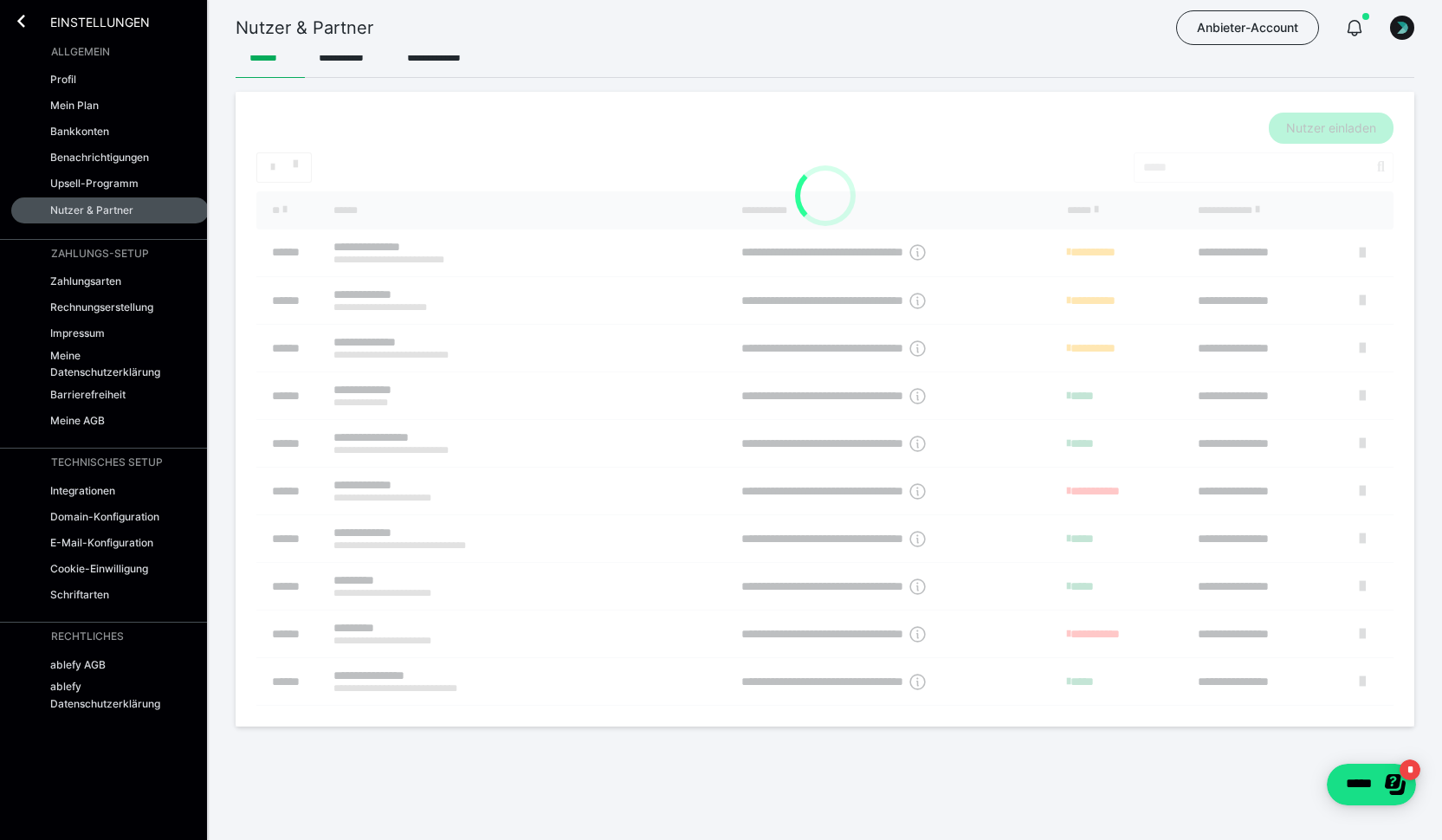 scroll, scrollTop: 0, scrollLeft: 0, axis: both 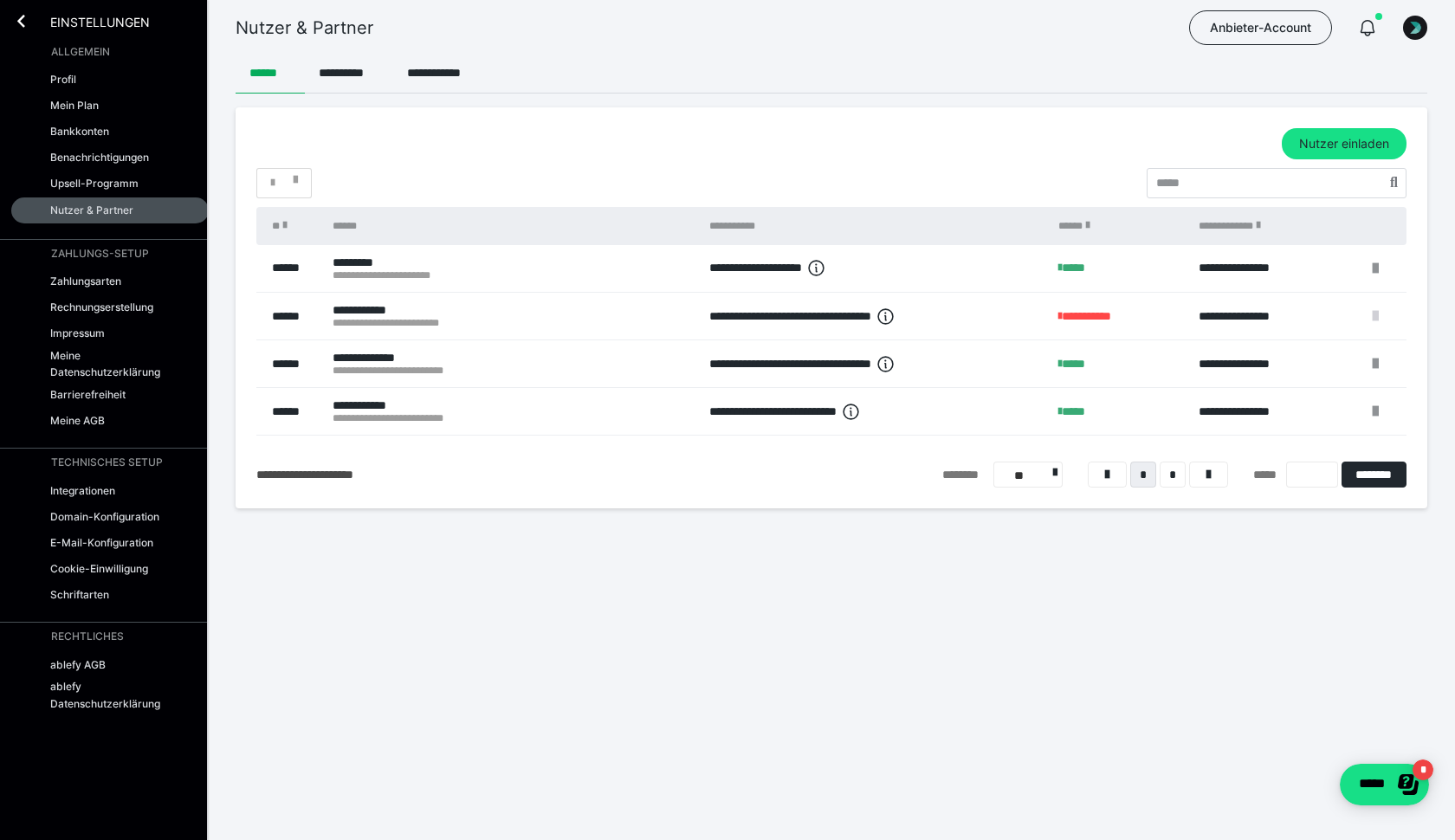 click at bounding box center (1375, 316) 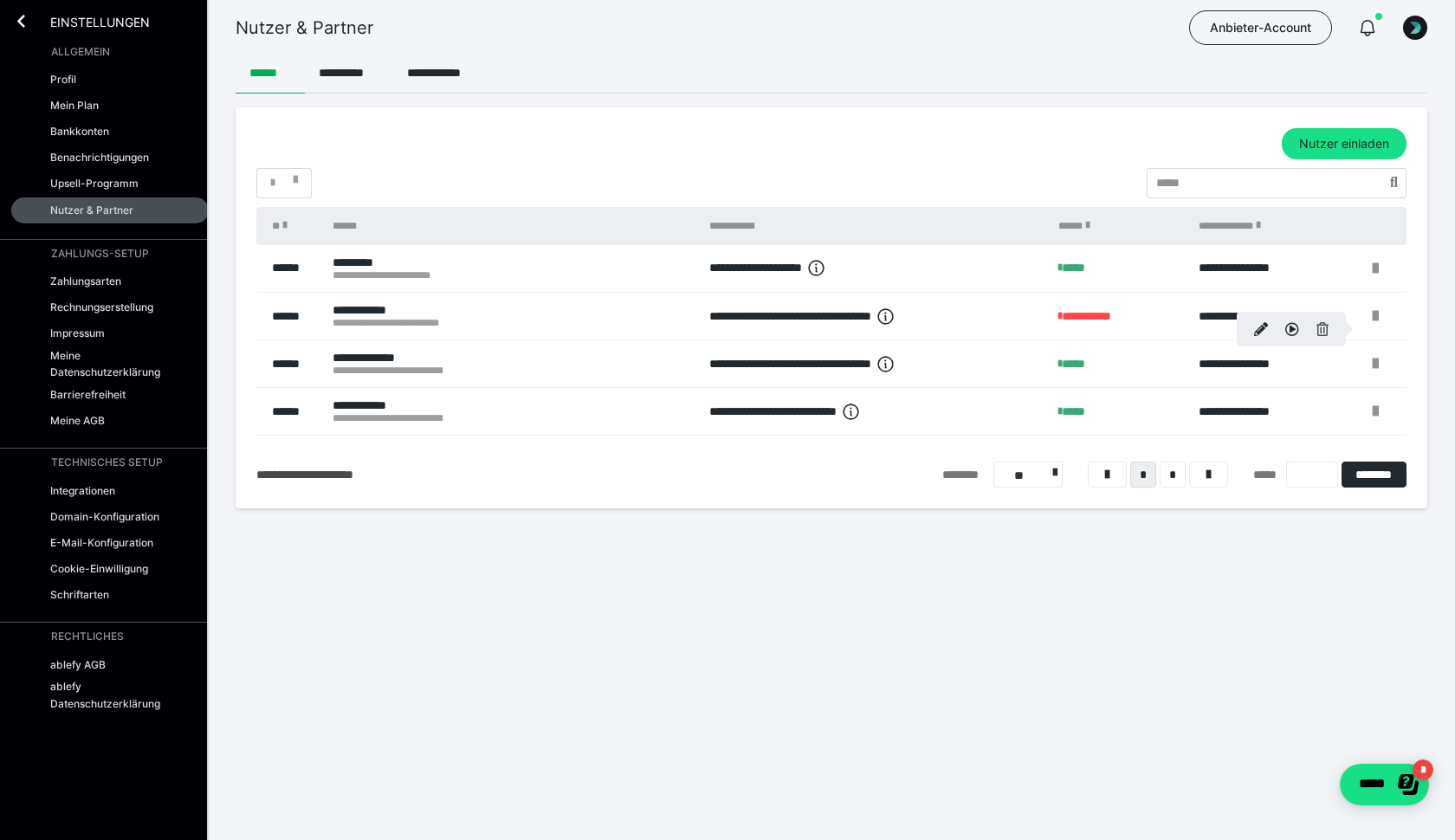 click at bounding box center [1322, 329] 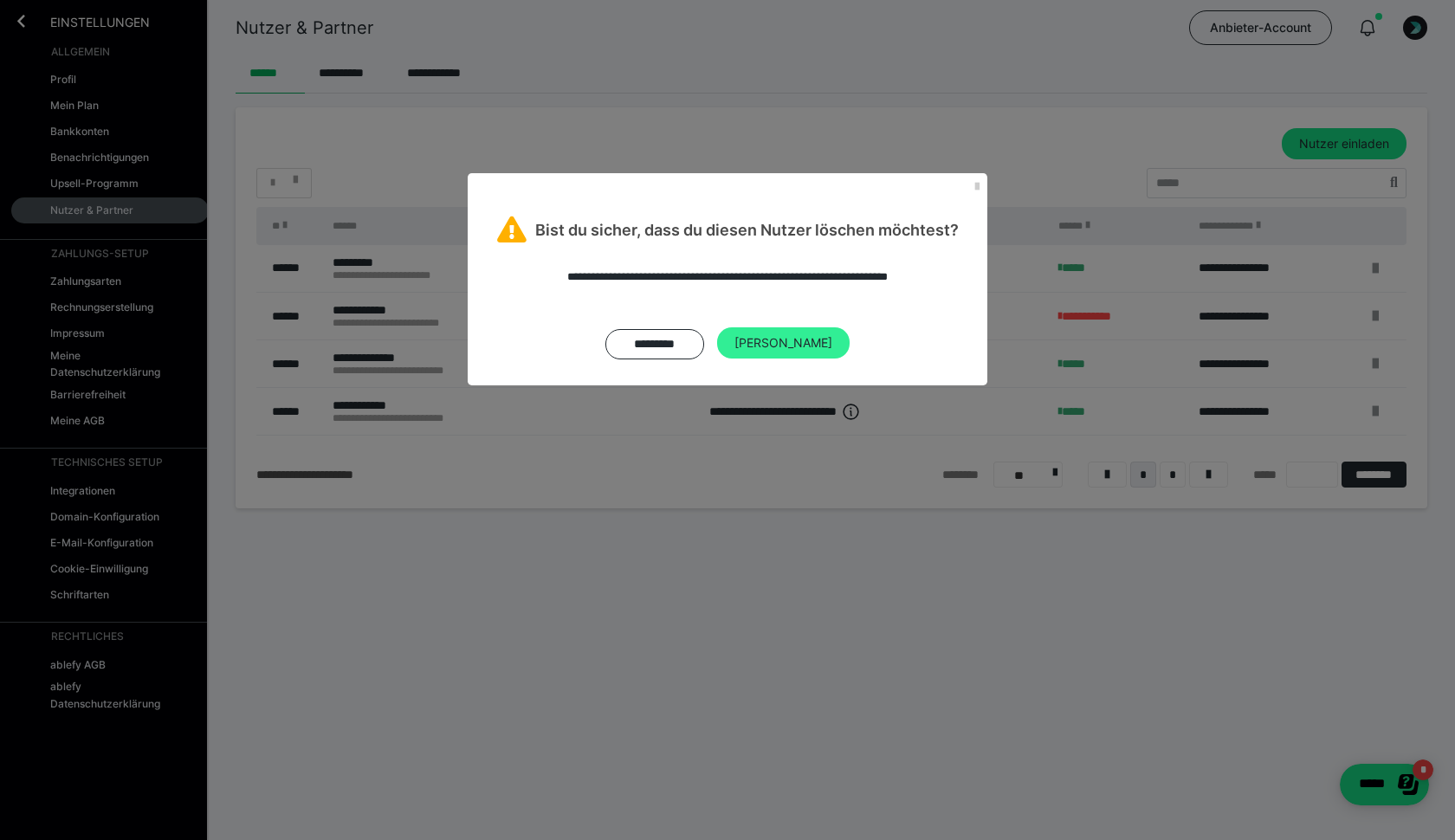 click on "[PERSON_NAME]" at bounding box center [783, 343] 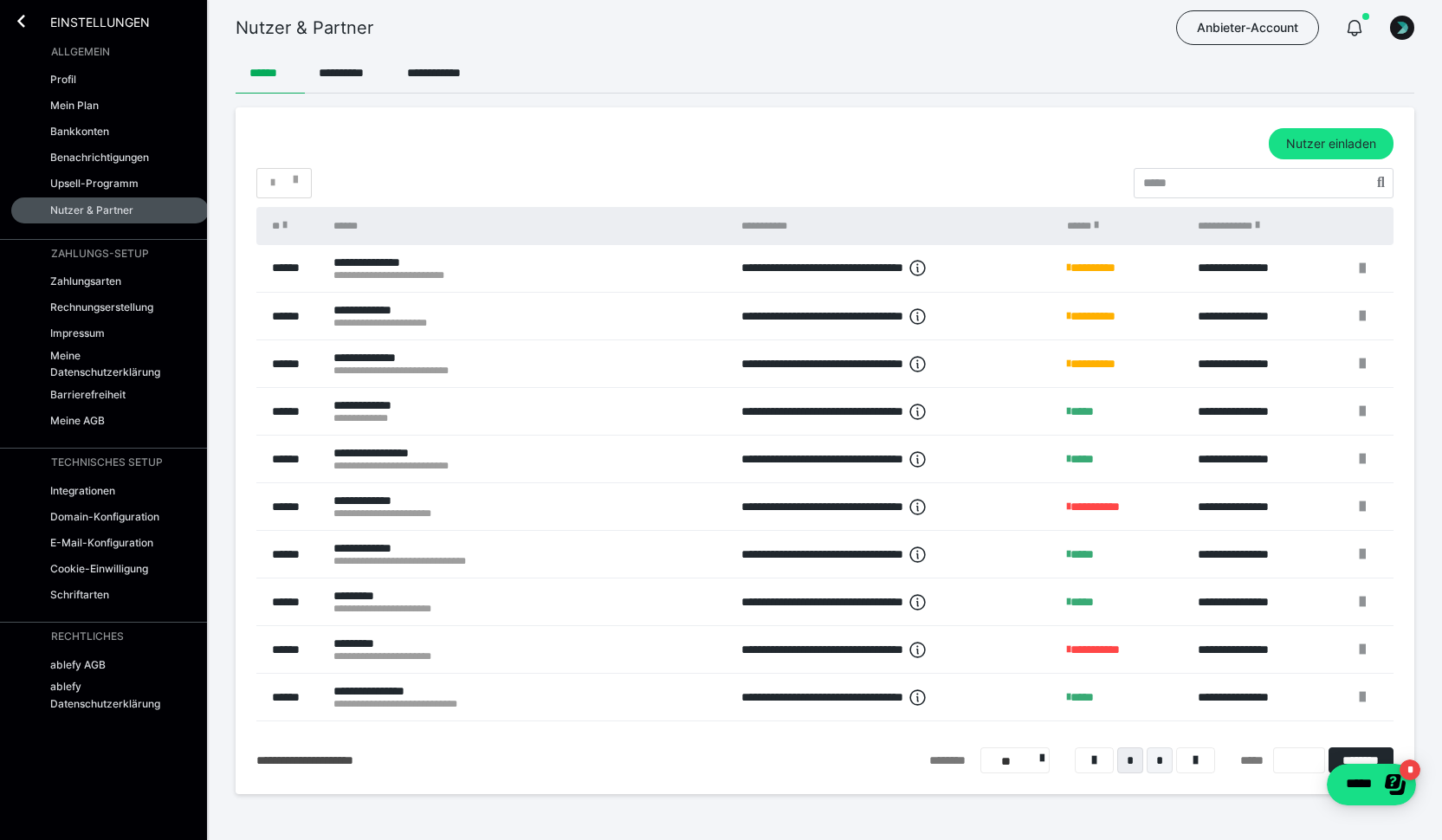 click on "*" at bounding box center [1160, 760] 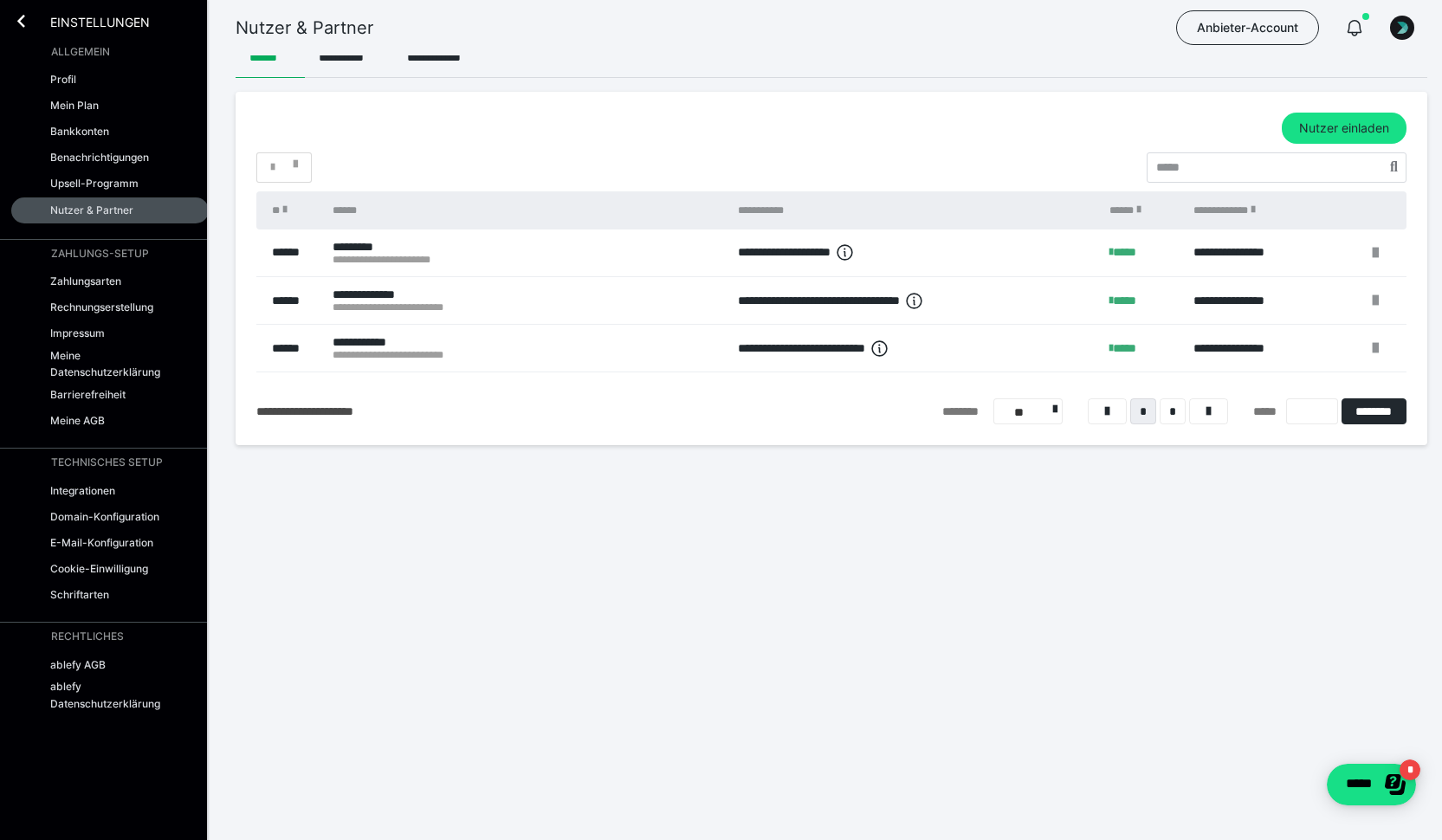 scroll, scrollTop: 0, scrollLeft: 0, axis: both 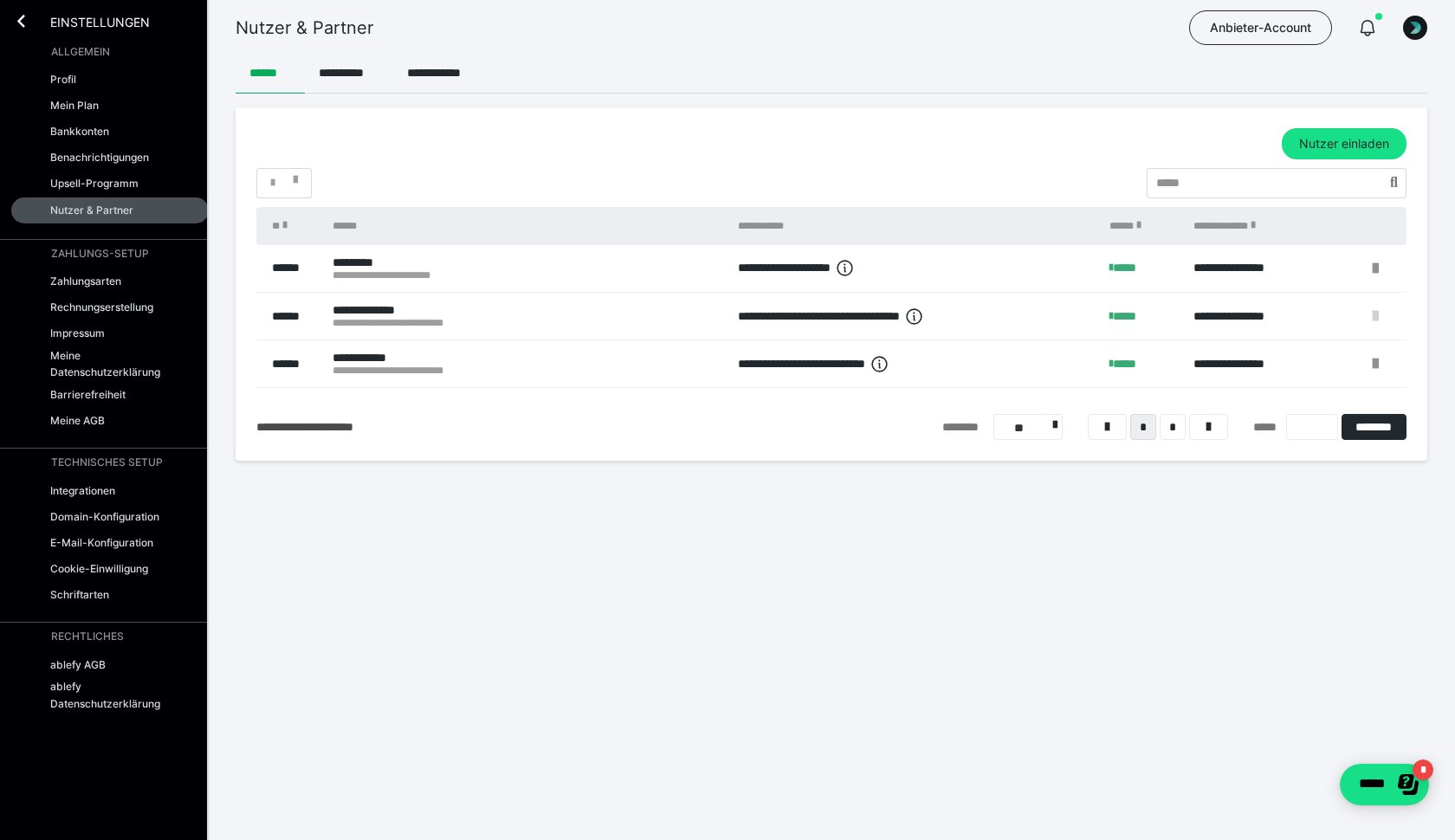 click at bounding box center (1375, 316) 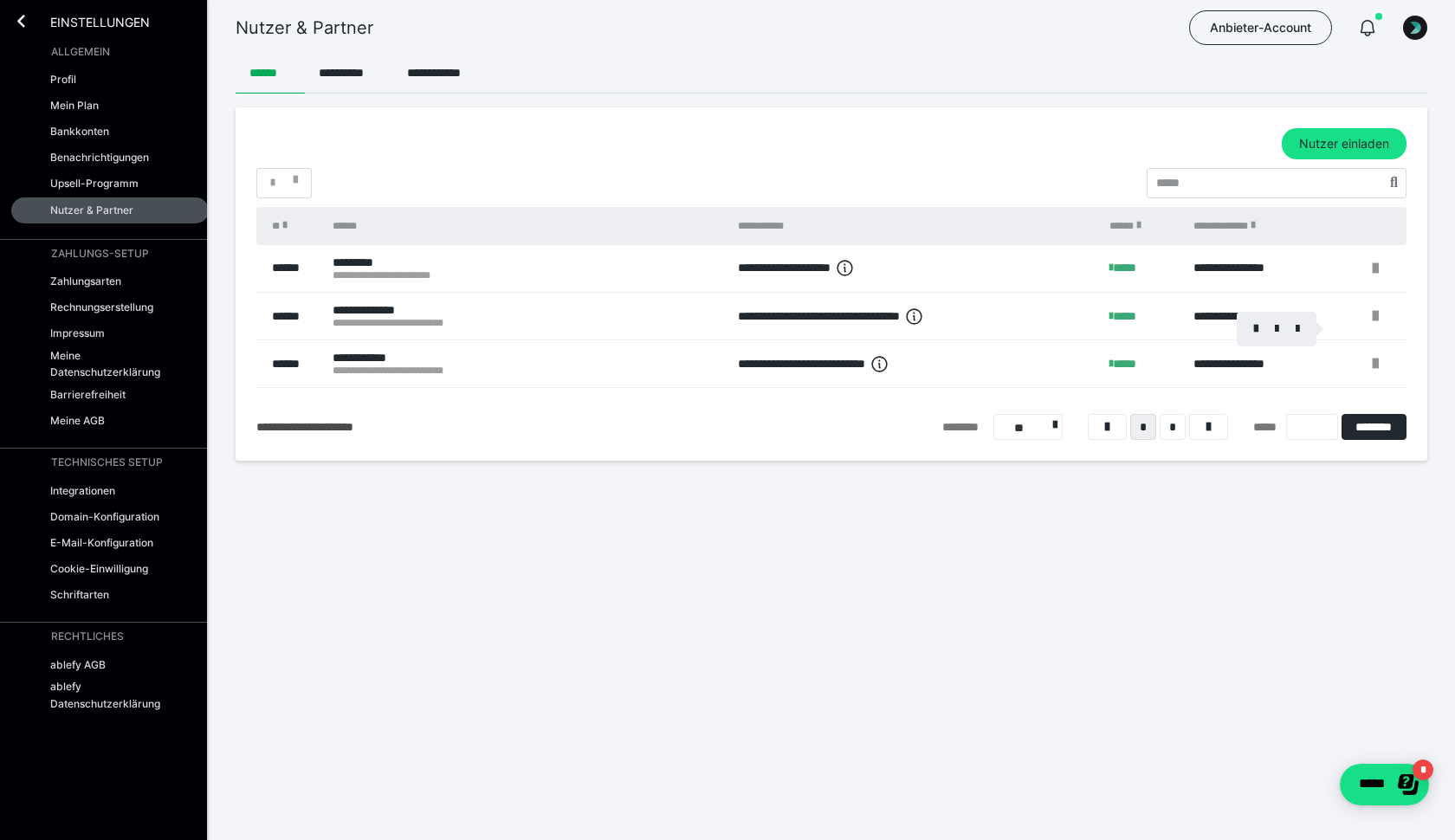 click at bounding box center (728, 420) 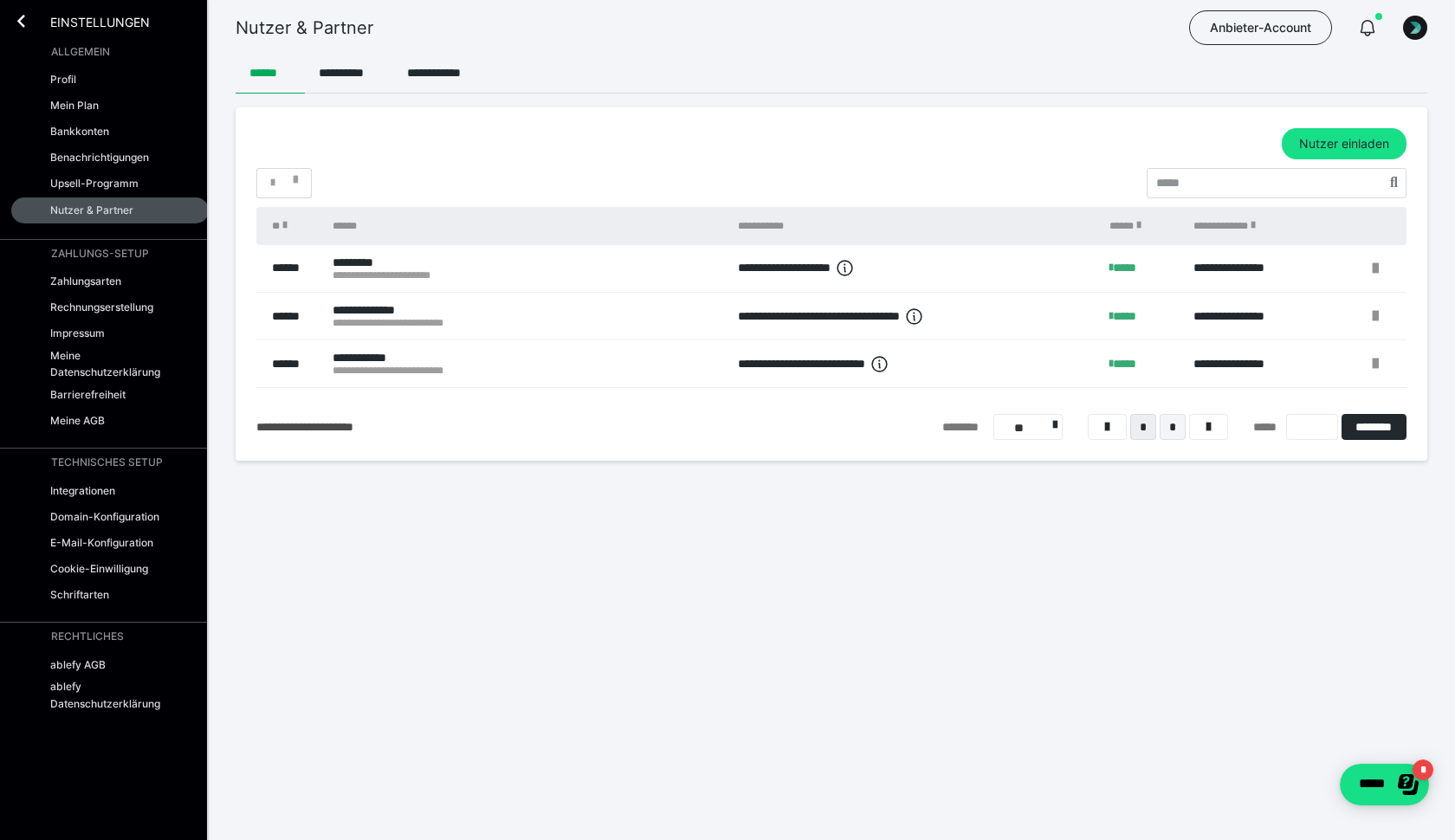 click on "*" at bounding box center (1173, 427) 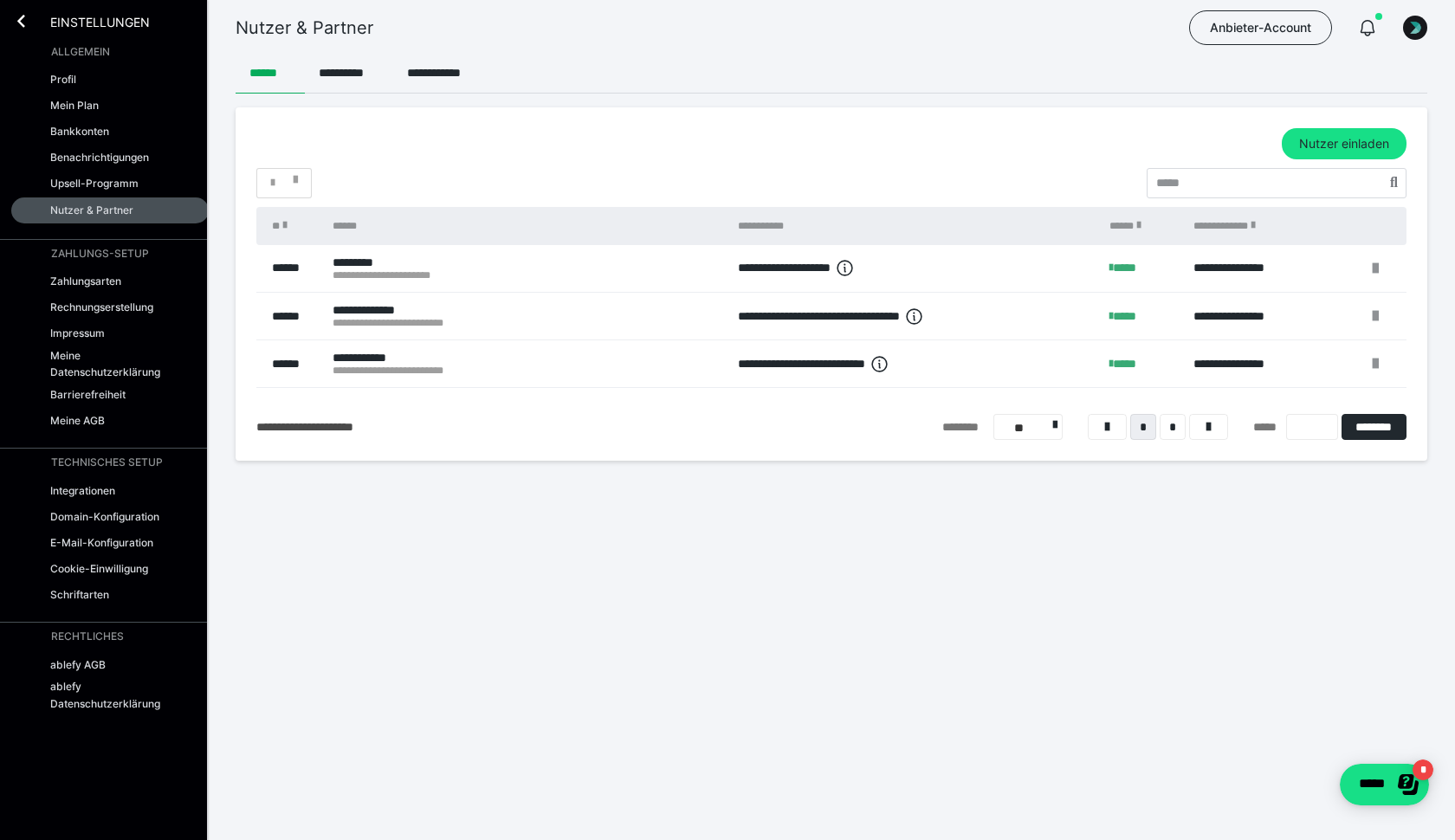 click on "*" at bounding box center (1143, 427) 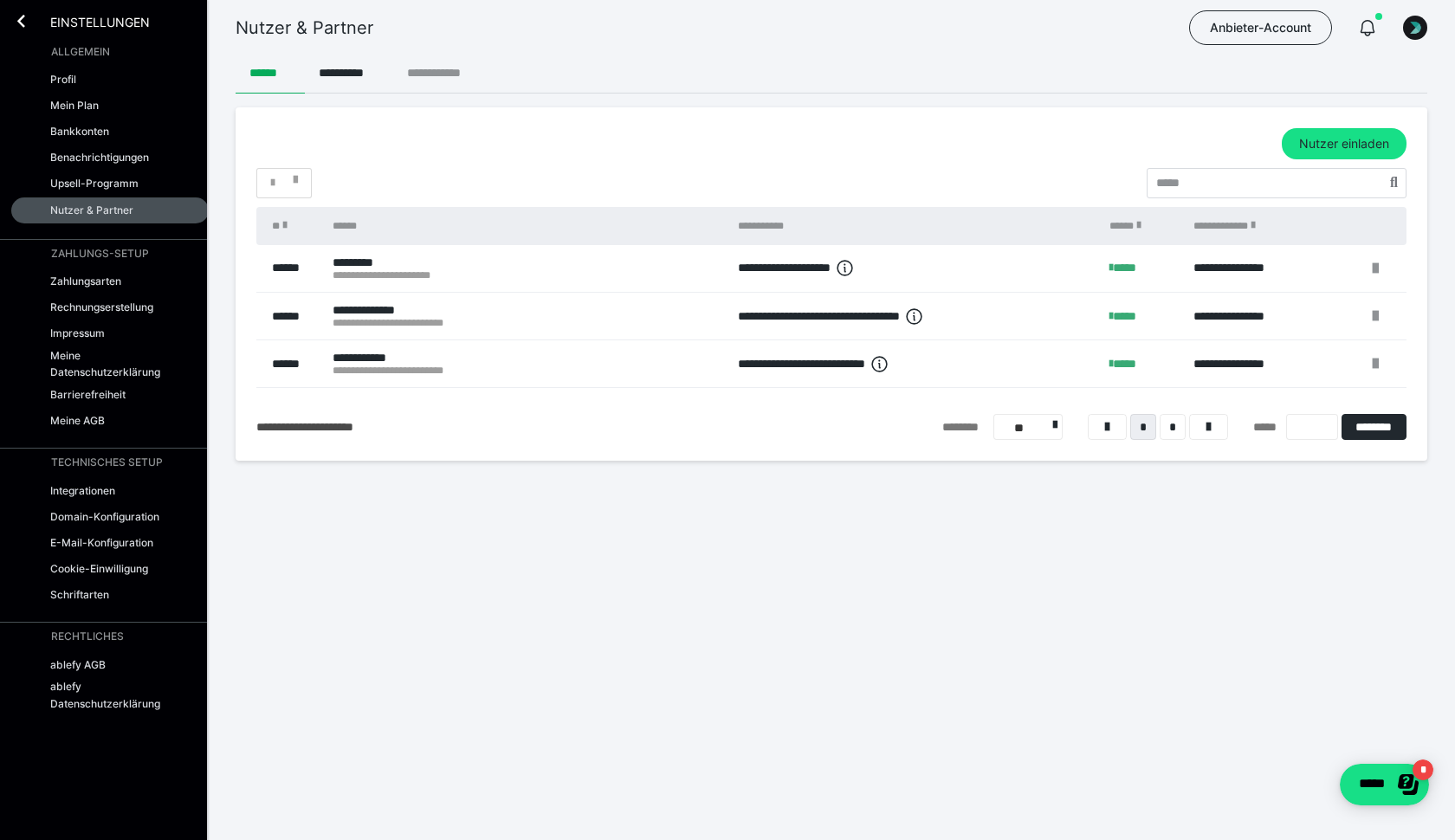 click on "**********" at bounding box center [443, 73] 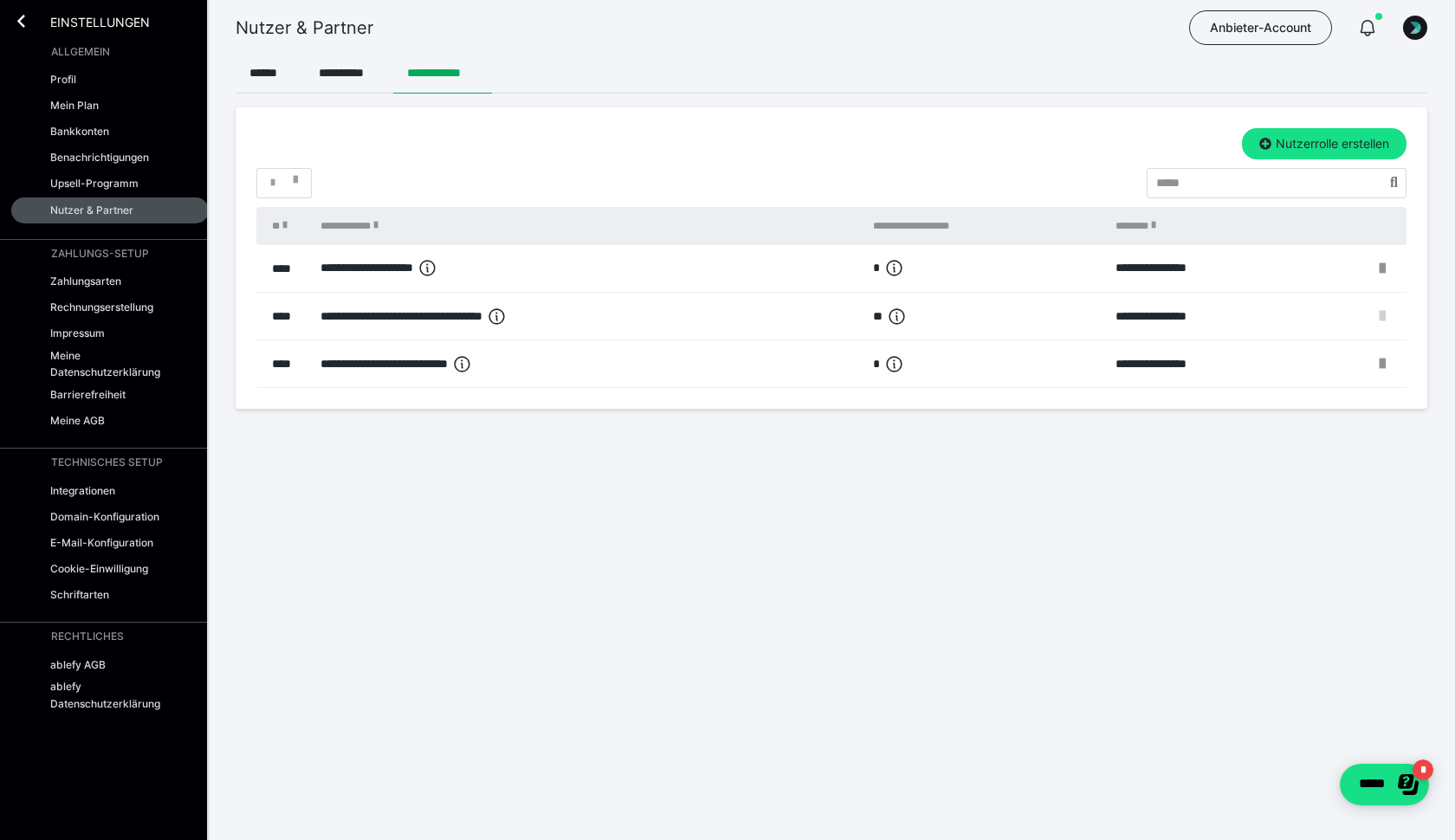 click at bounding box center (1382, 316) 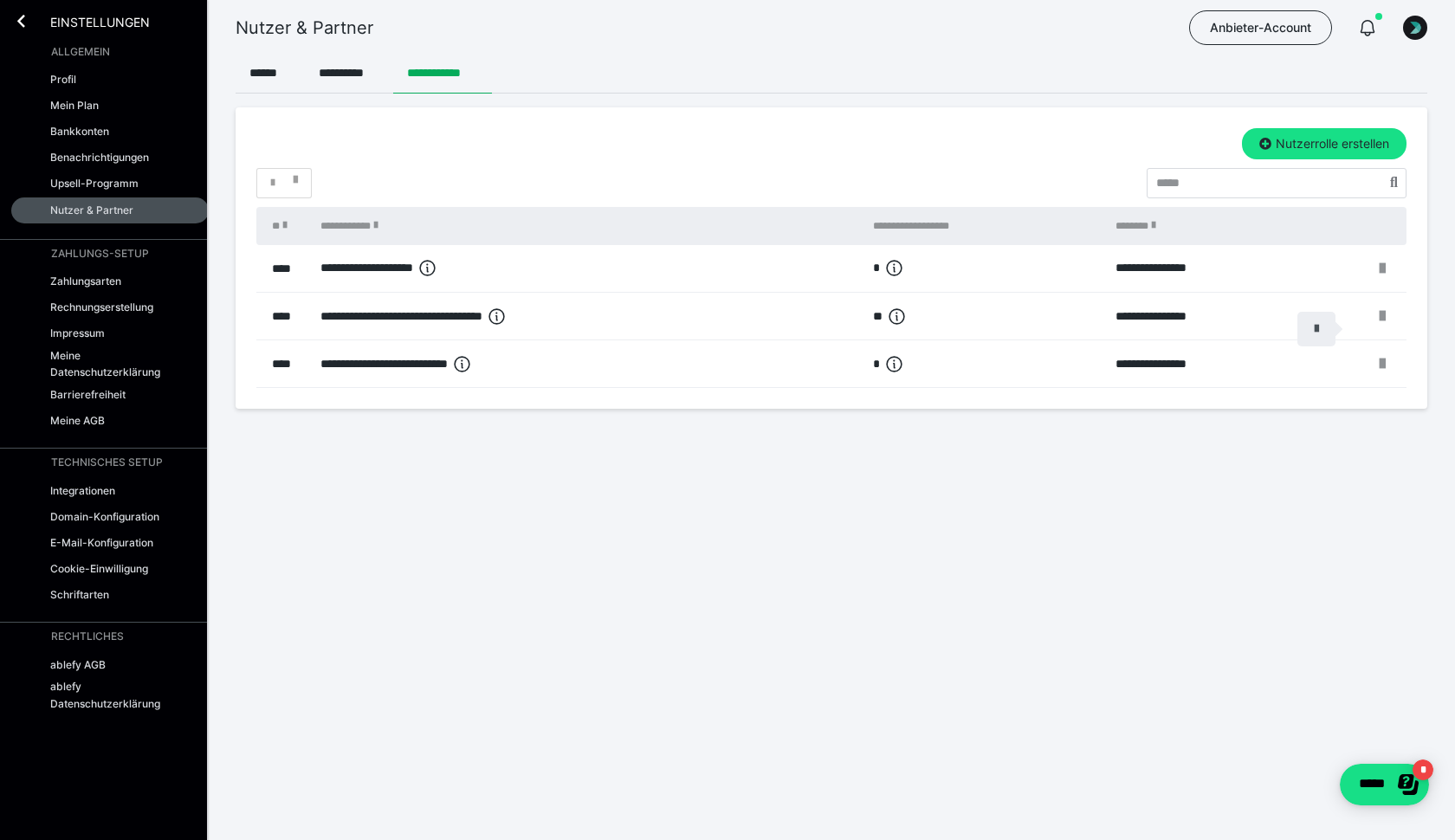 click at bounding box center [1316, 329] 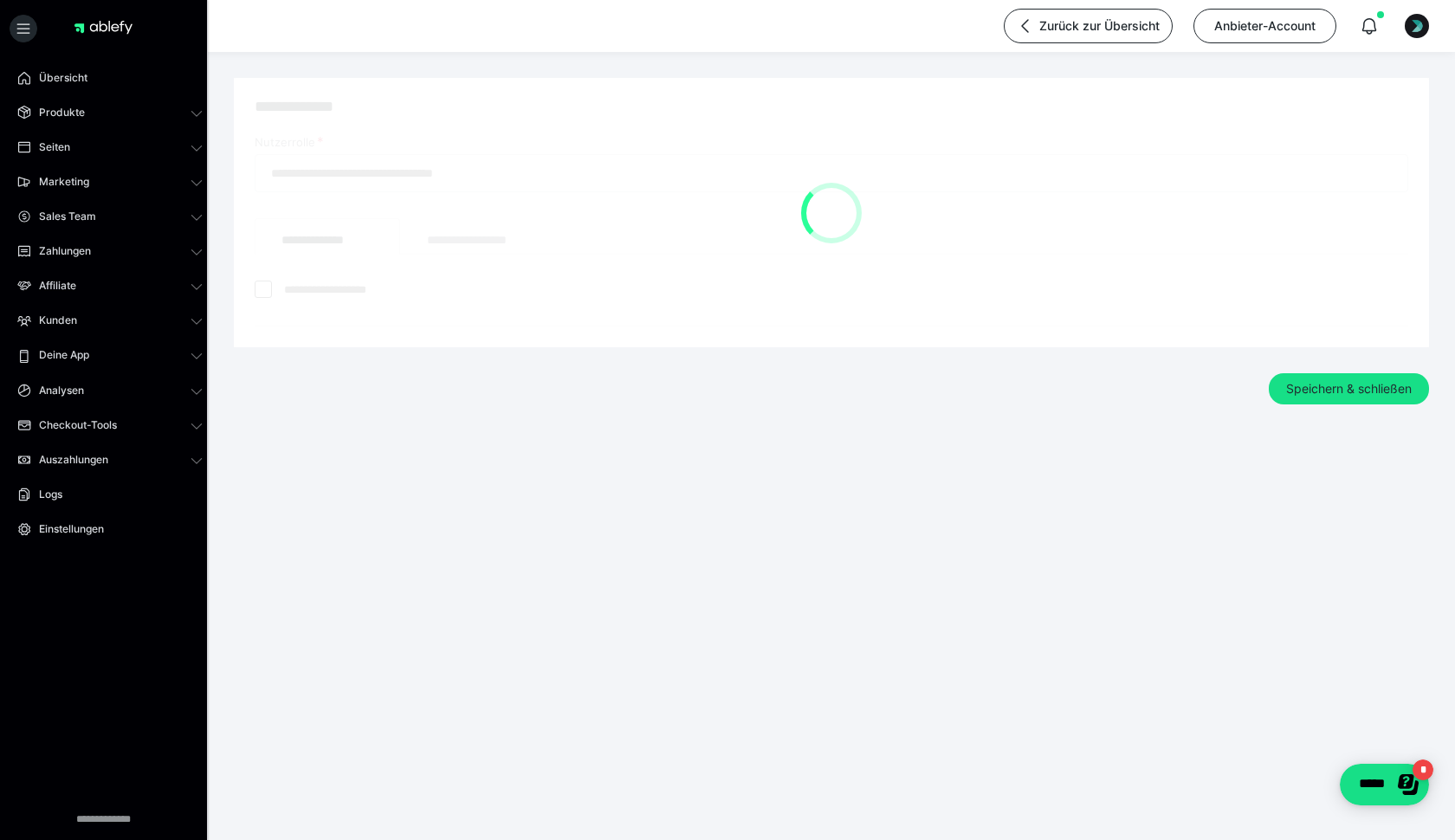 checkbox on "*****" 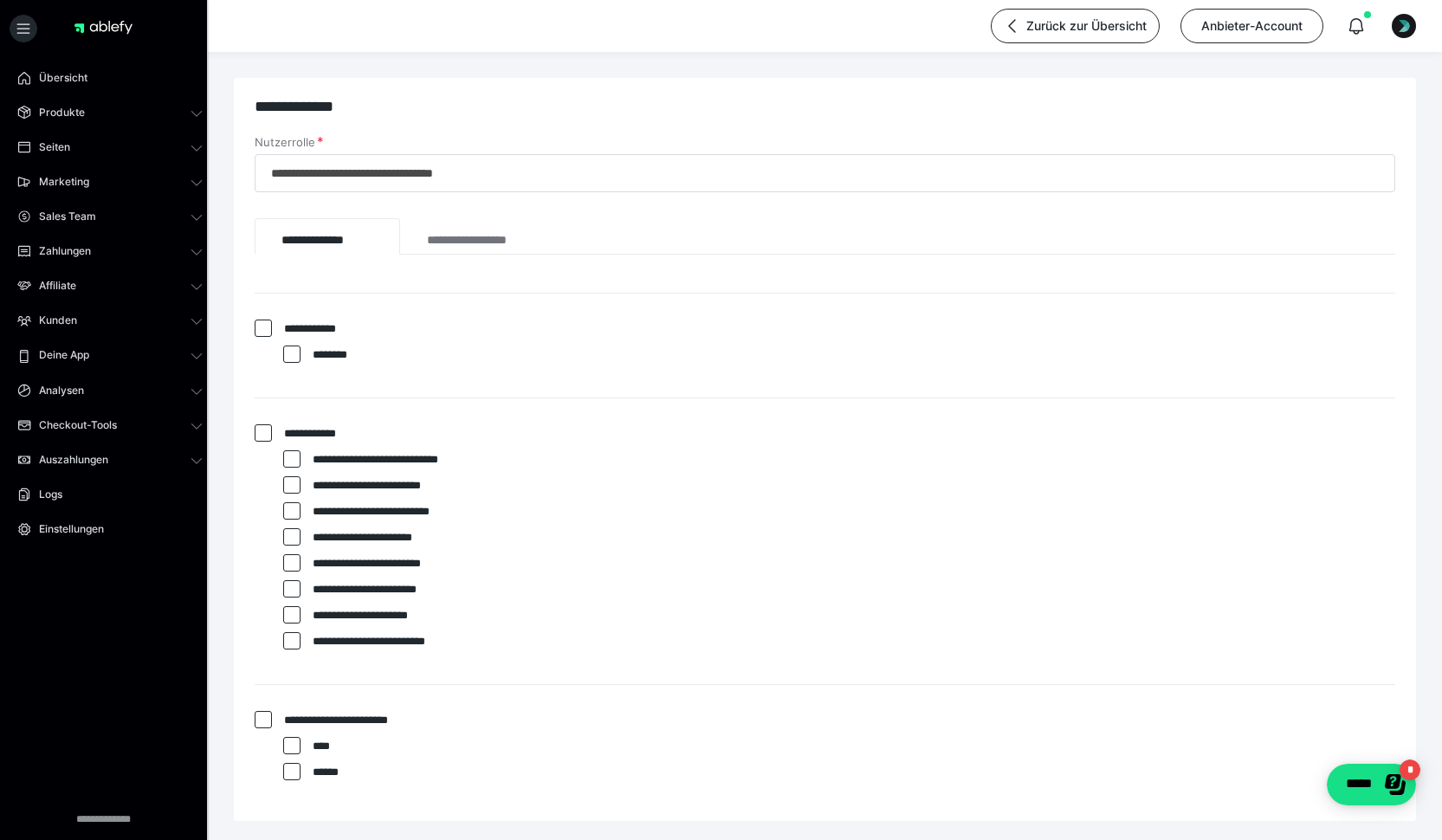 scroll, scrollTop: 2265, scrollLeft: 0, axis: vertical 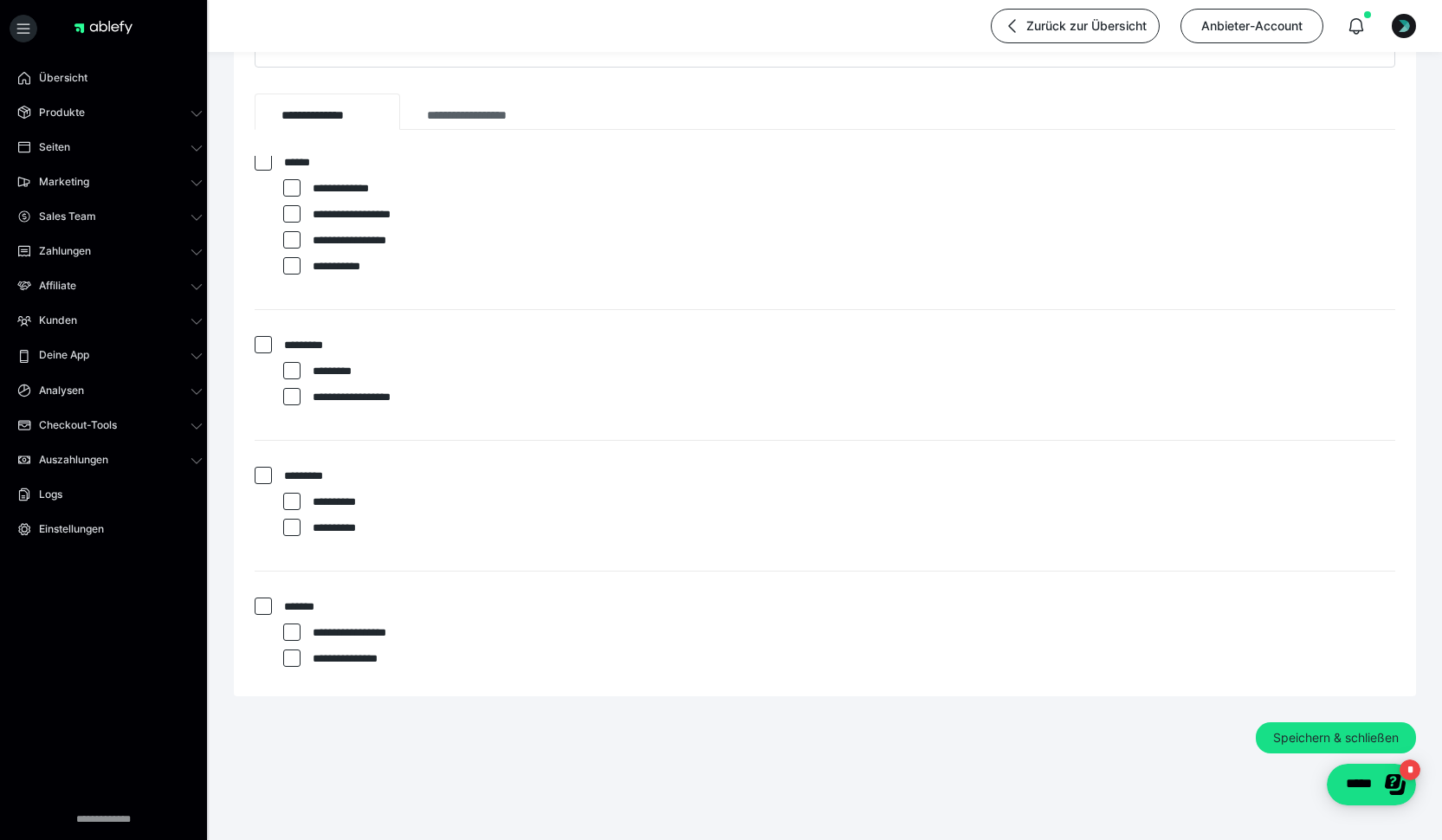 click on "**********" at bounding box center (485, 112) 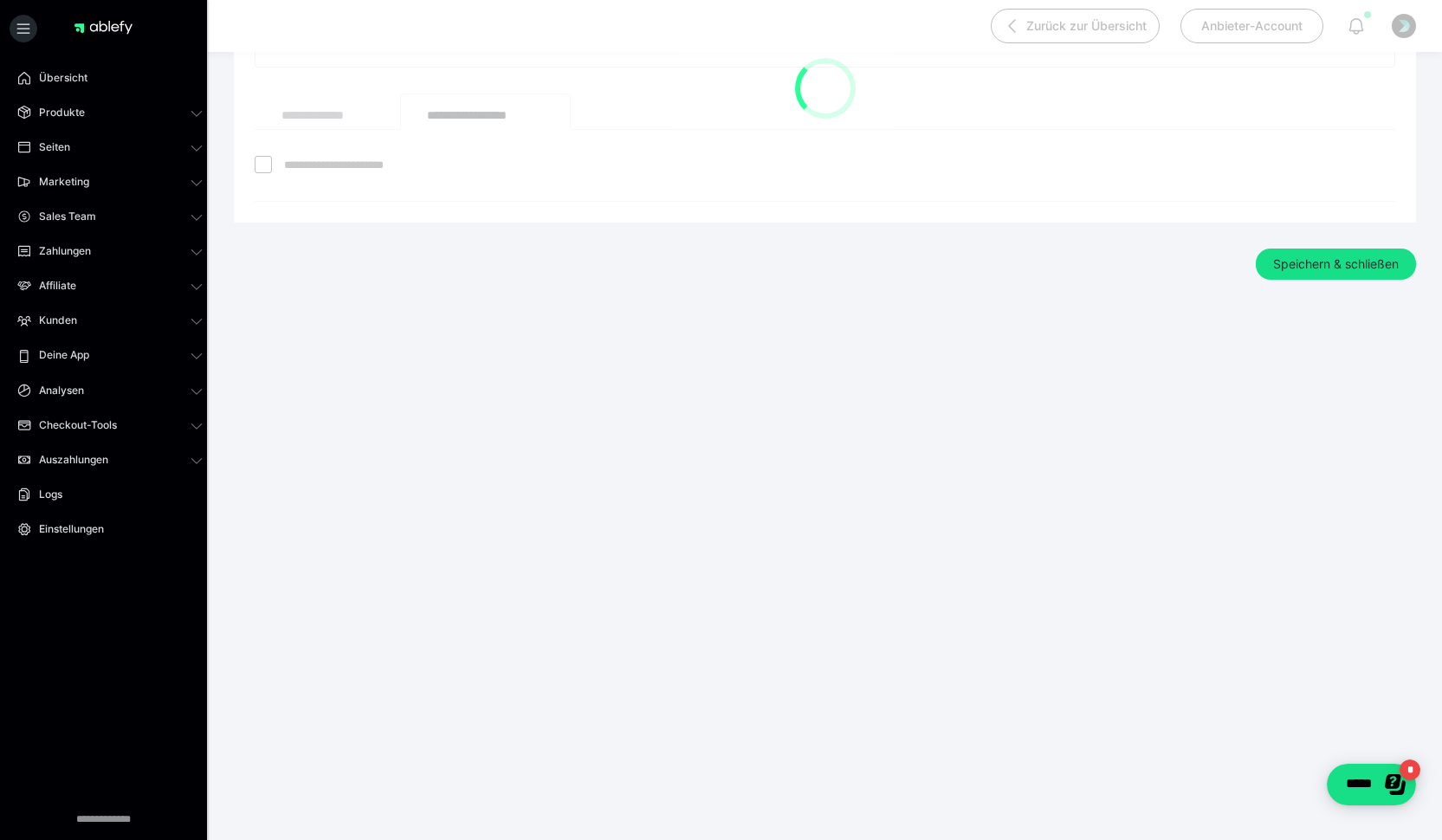 scroll, scrollTop: 0, scrollLeft: 0, axis: both 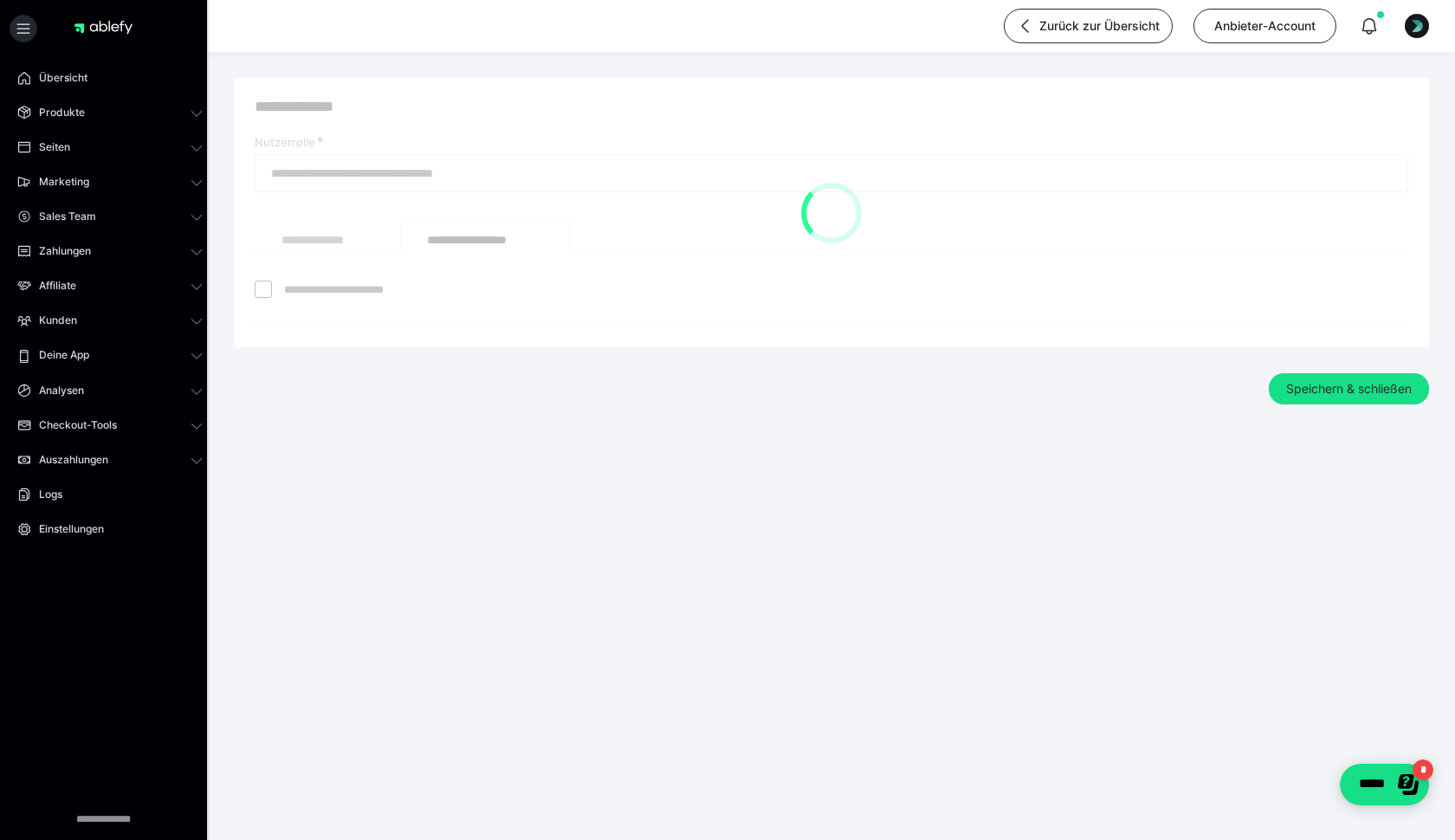 checkbox on "*****" 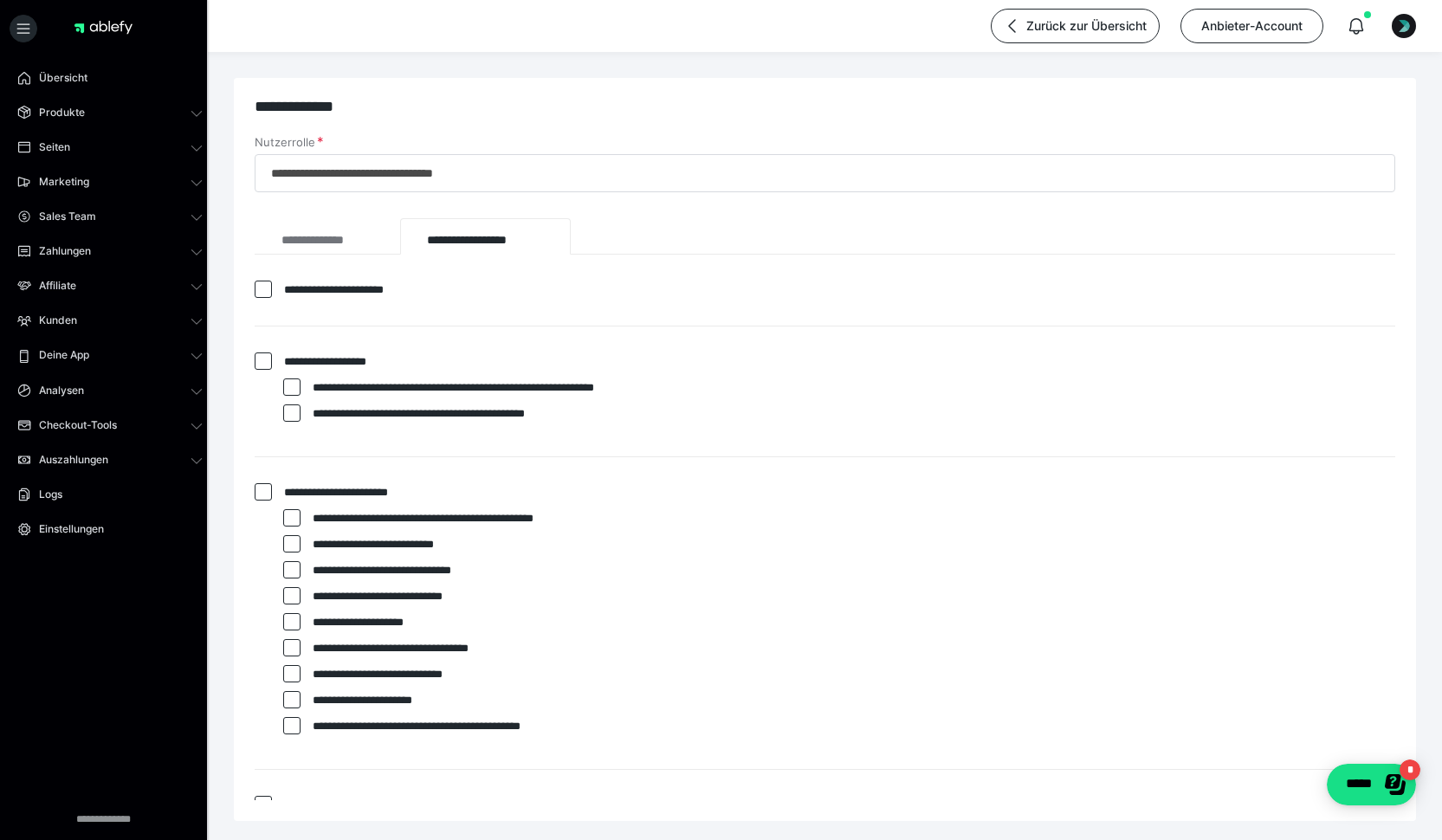 scroll, scrollTop: 308, scrollLeft: 0, axis: vertical 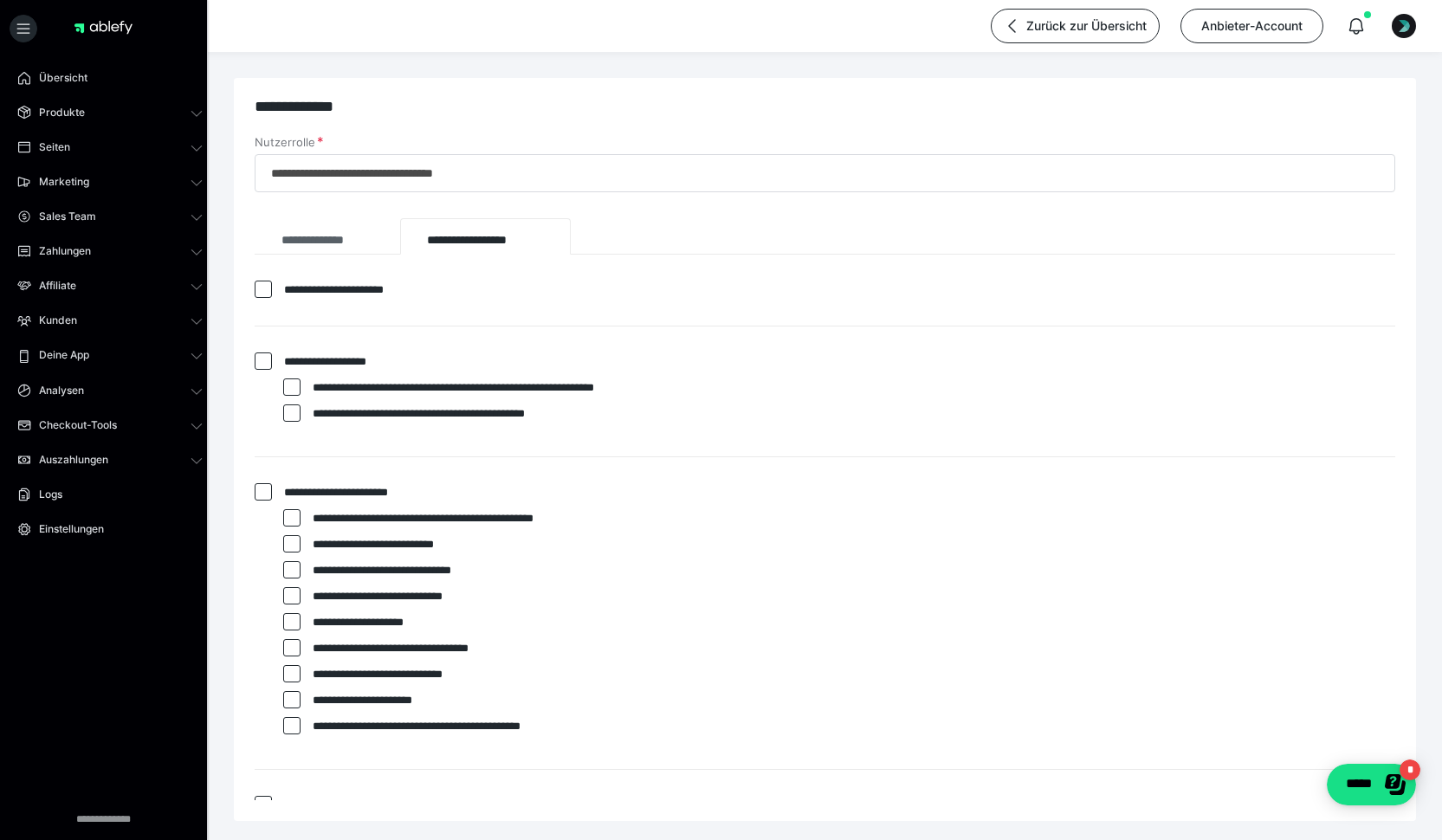 click on "**********" at bounding box center (327, 236) 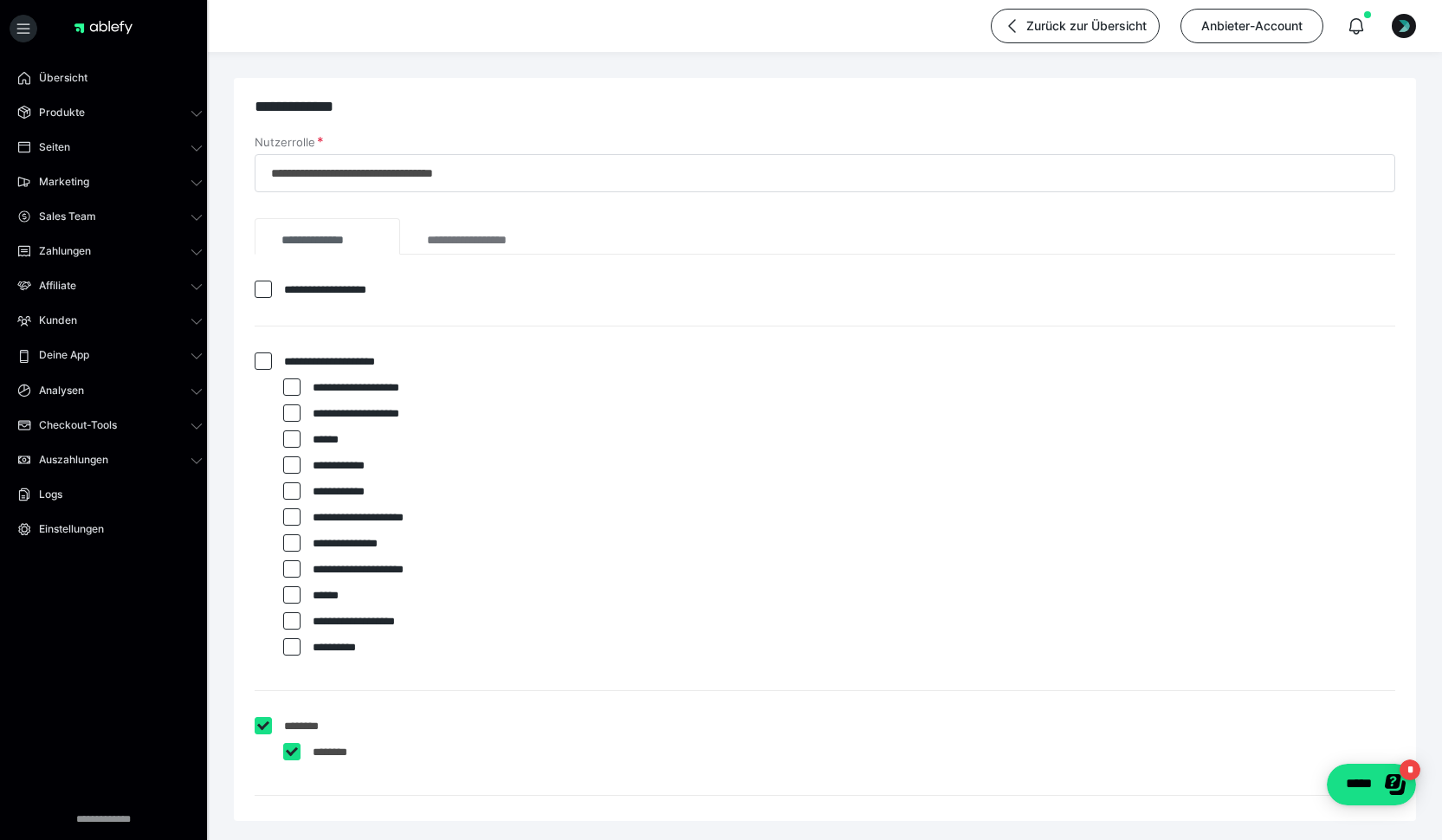 click on "**********" at bounding box center (327, 236) 